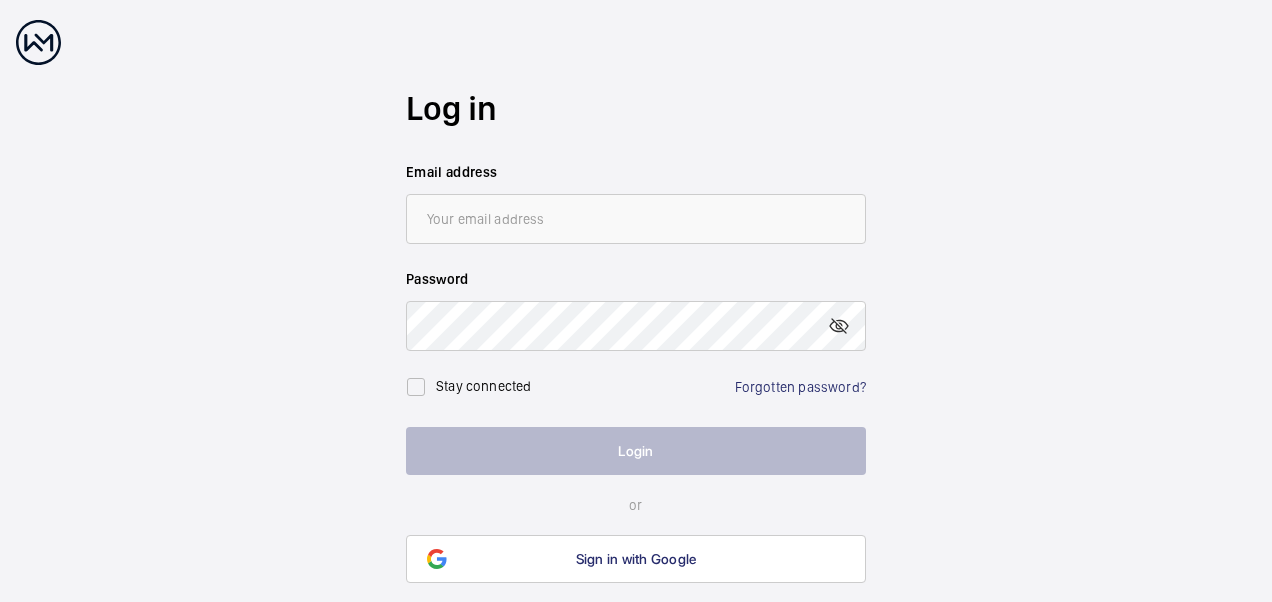 scroll, scrollTop: 0, scrollLeft: 0, axis: both 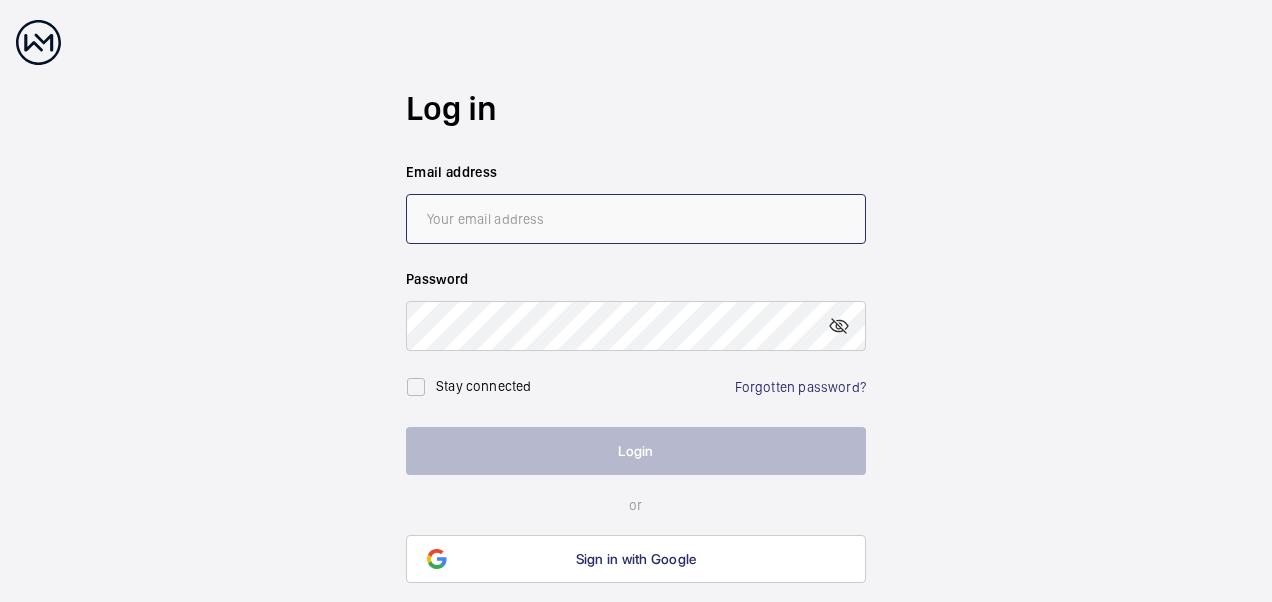 drag, startPoint x: 0, startPoint y: 0, endPoint x: 465, endPoint y: 193, distance: 503.462 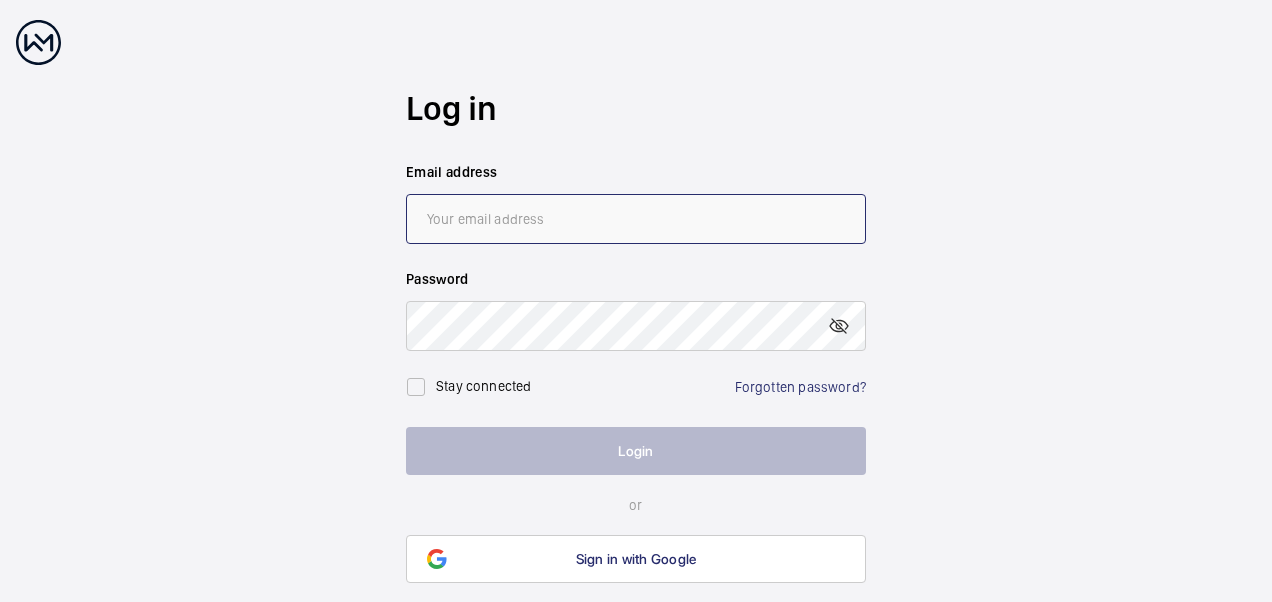 type on "[EMAIL]" 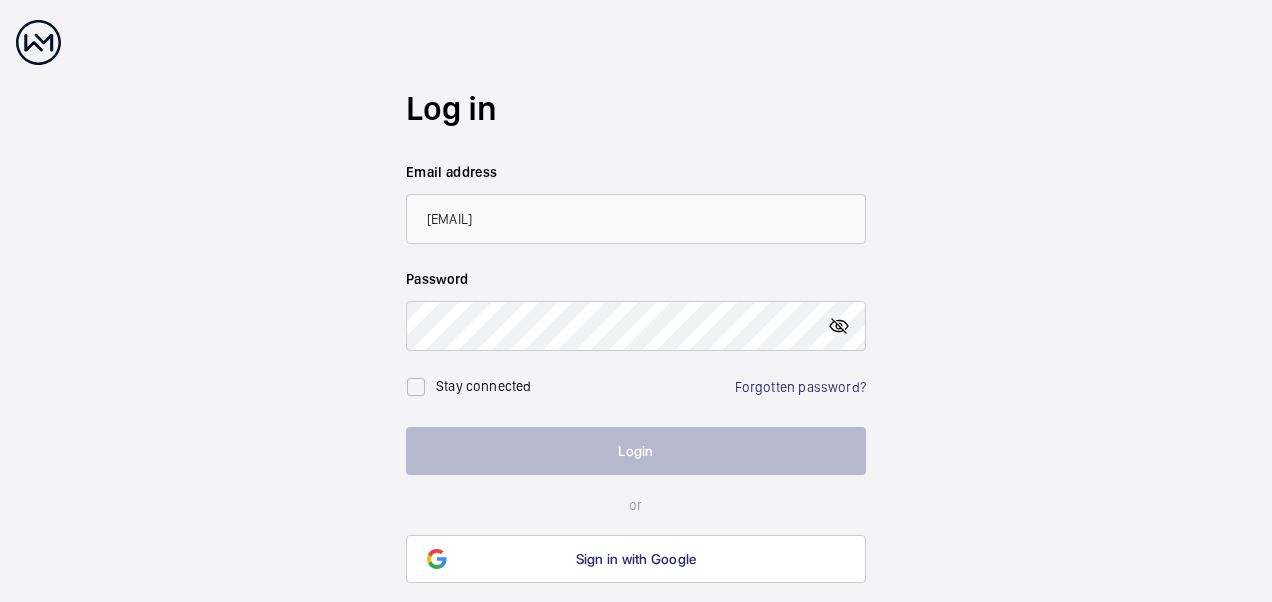 click 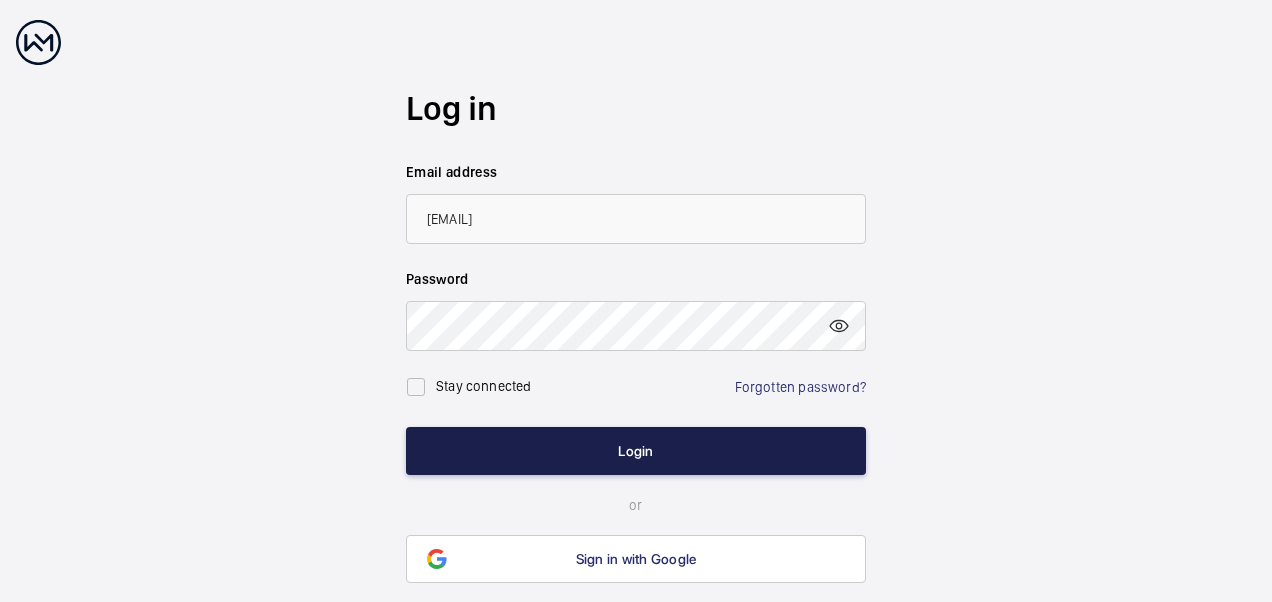 click on "Login" 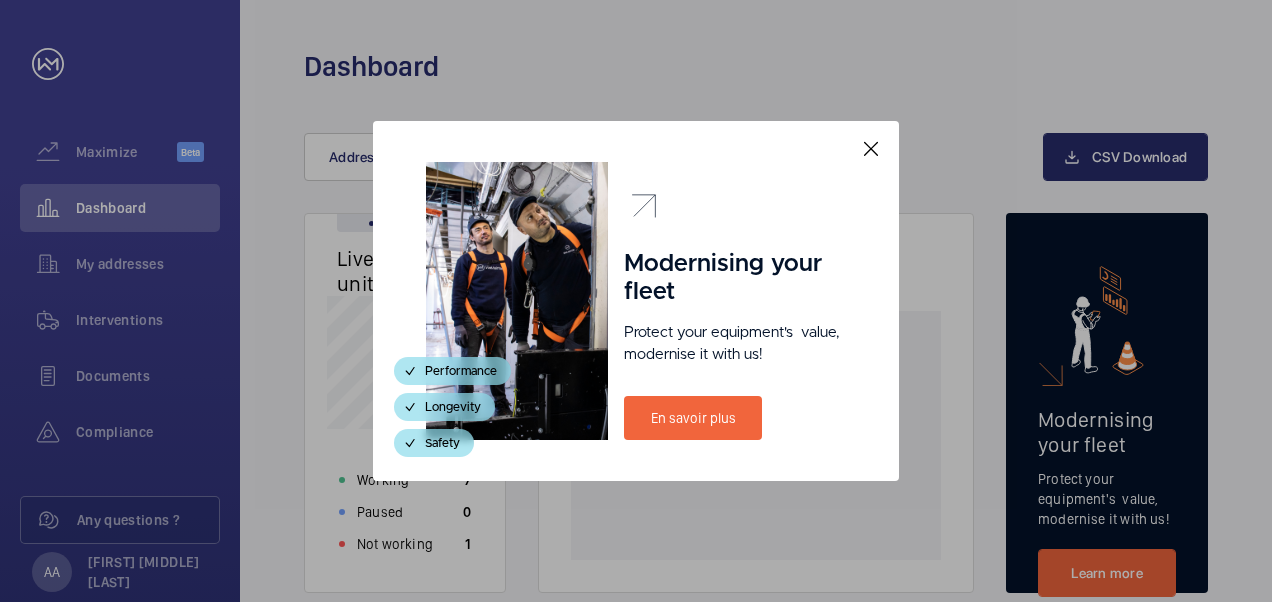 click at bounding box center (871, 149) 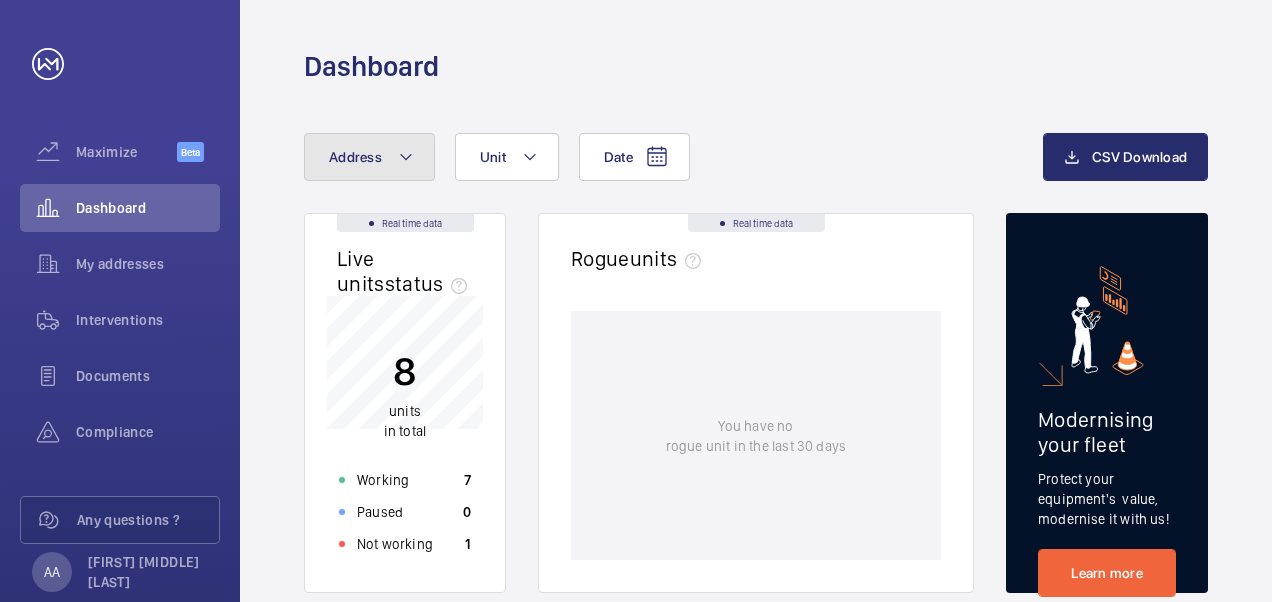 click 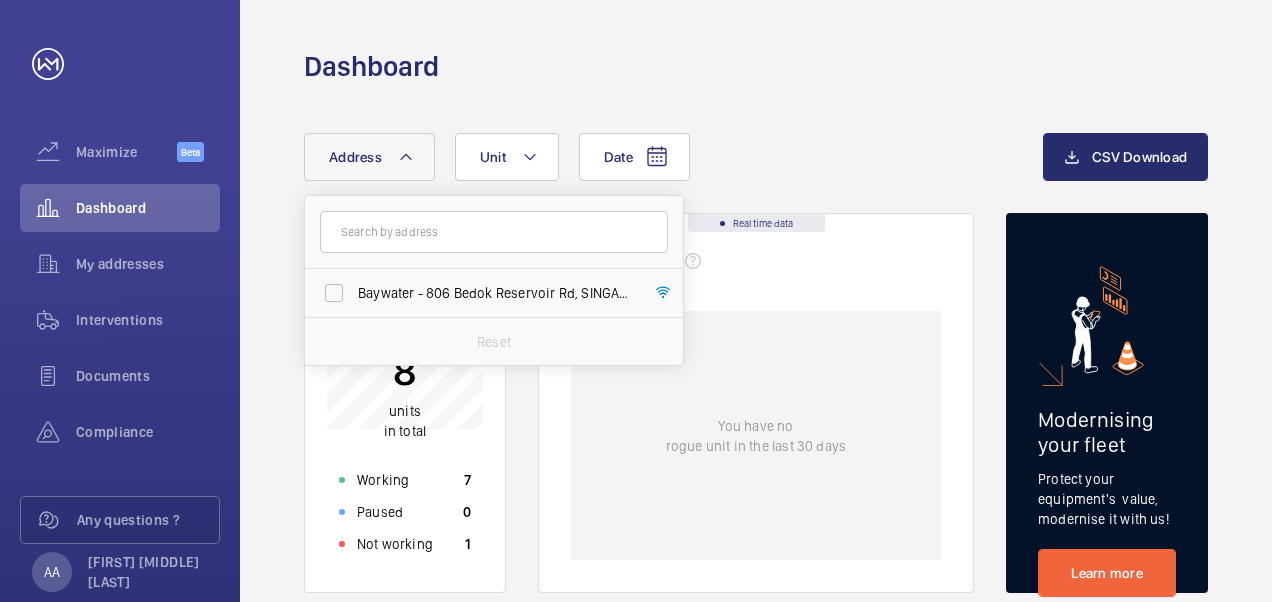 click on "Dashboard" 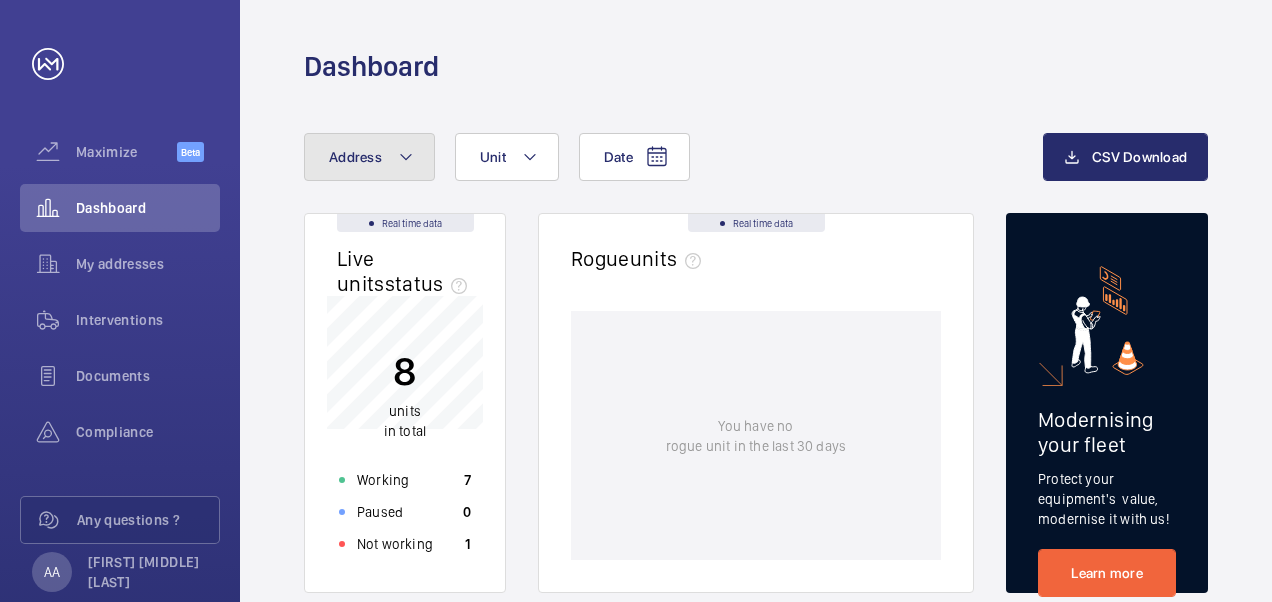 click 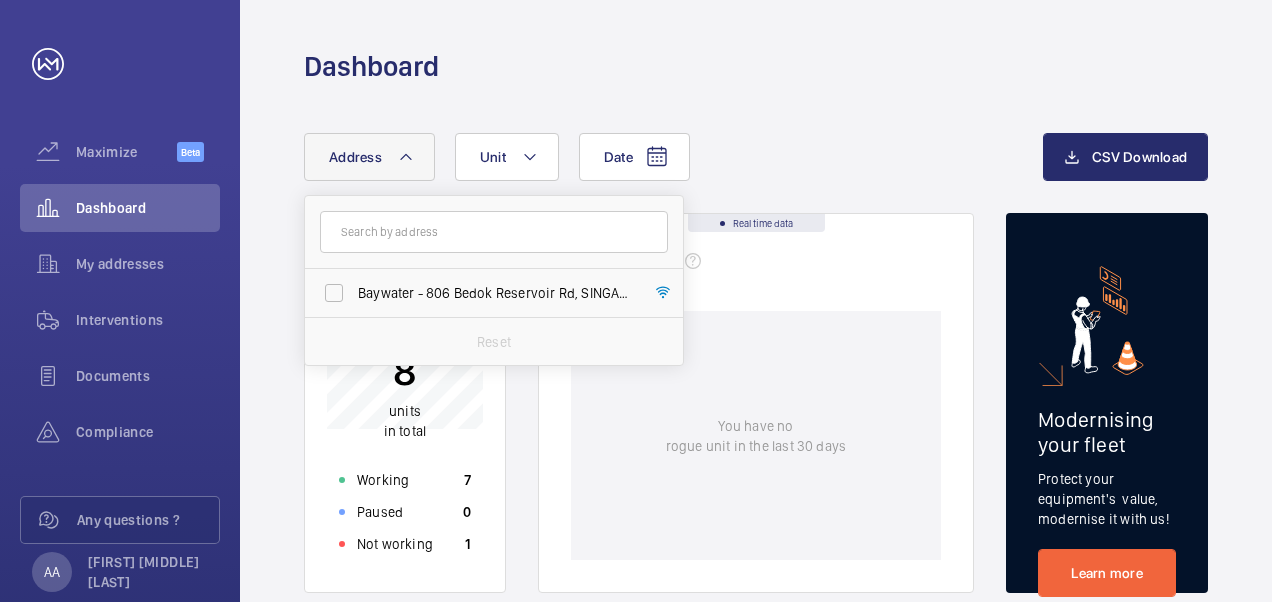 click on "Dashboard" 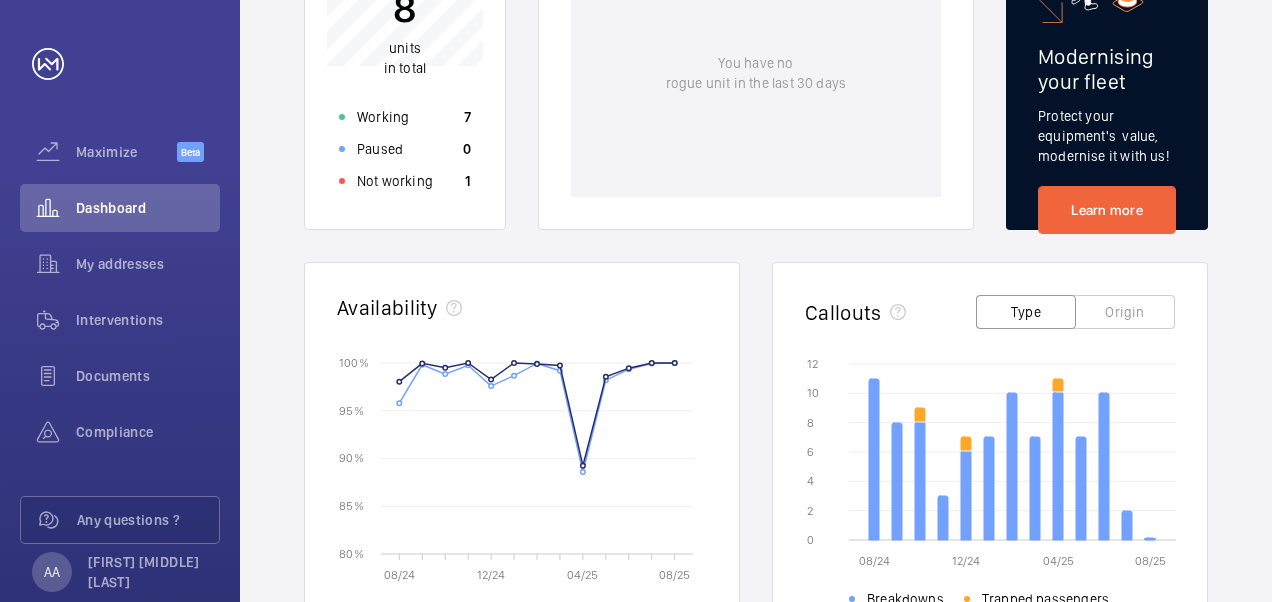 scroll, scrollTop: 0, scrollLeft: 0, axis: both 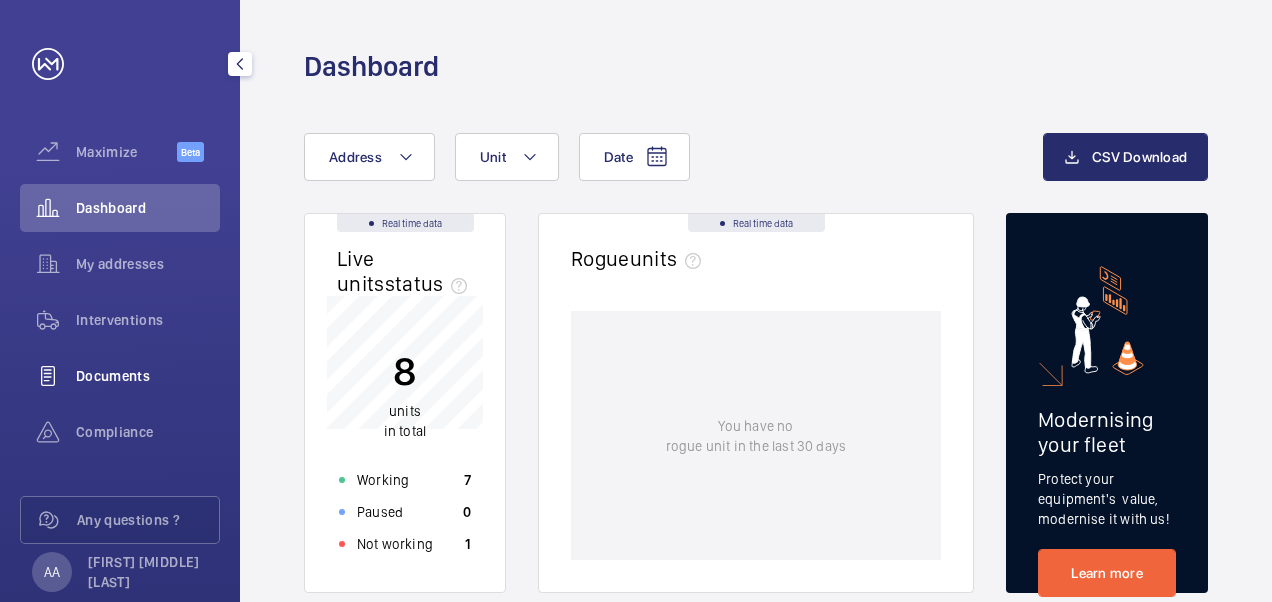 click on "Documents" 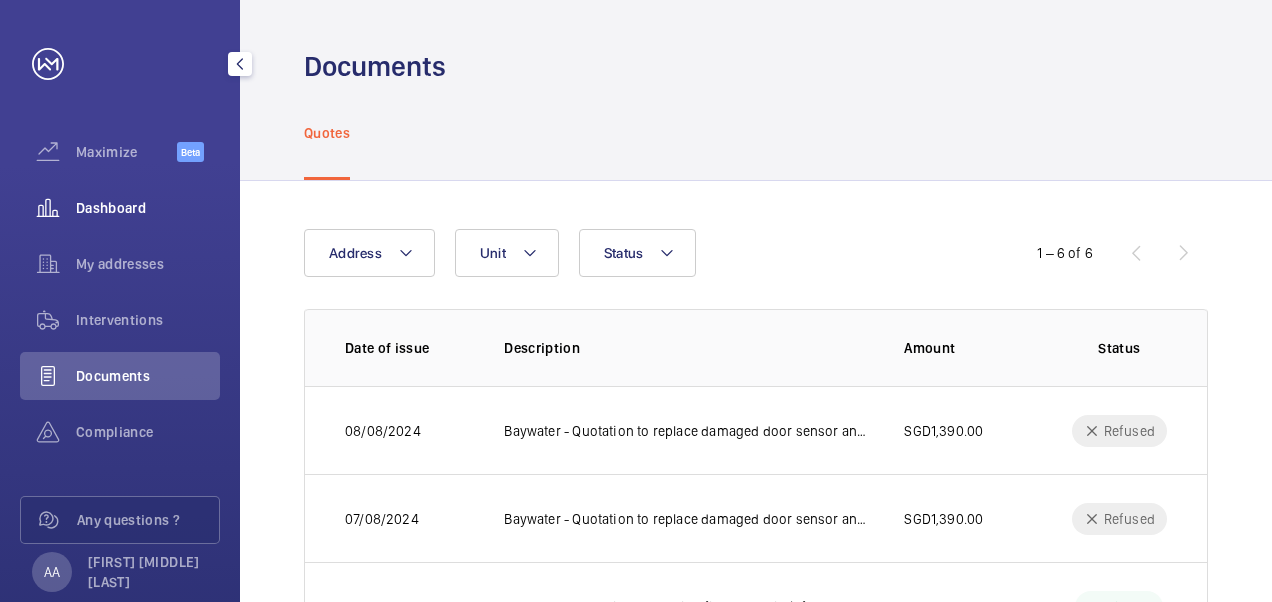 click on "Dashboard" 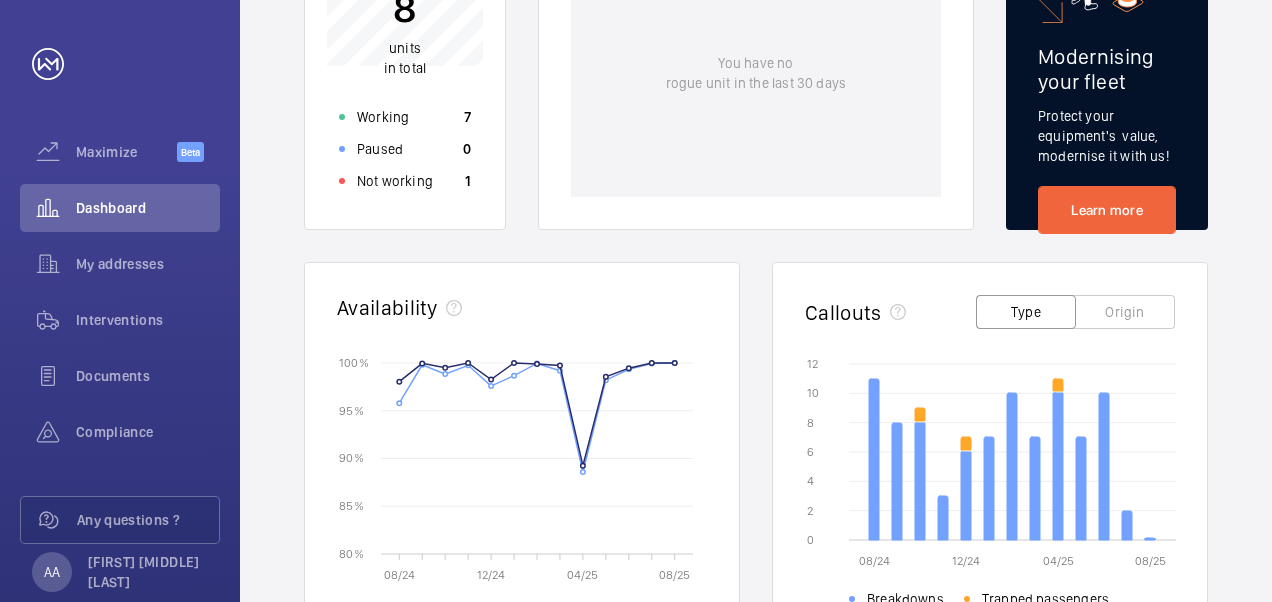 scroll, scrollTop: 0, scrollLeft: 0, axis: both 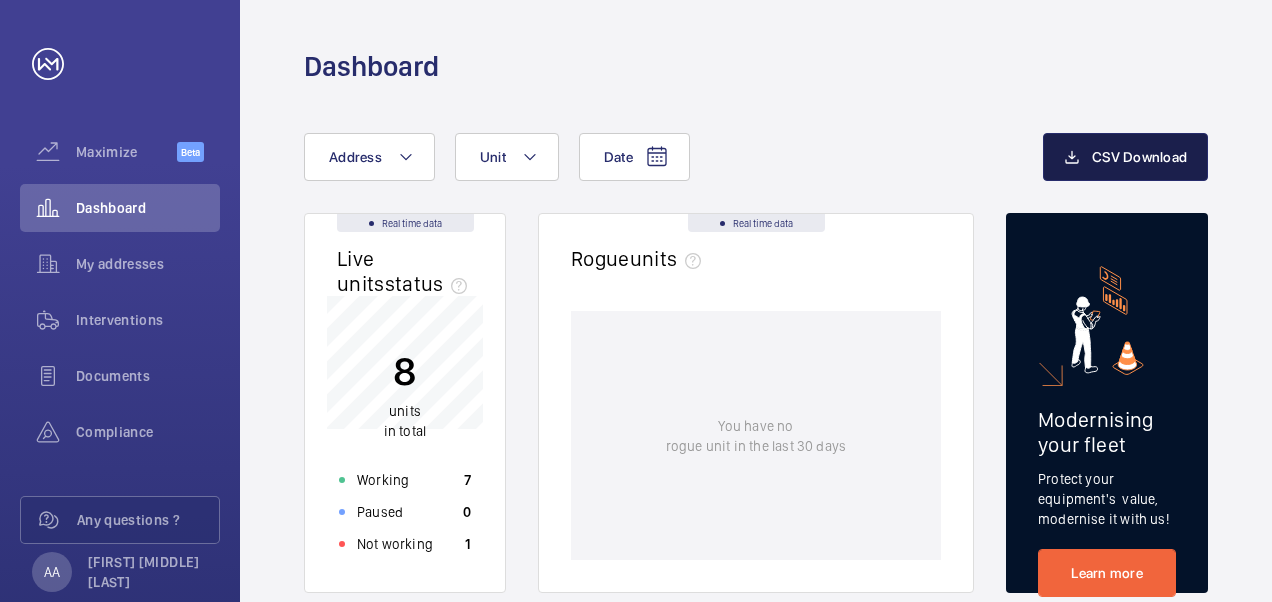 click 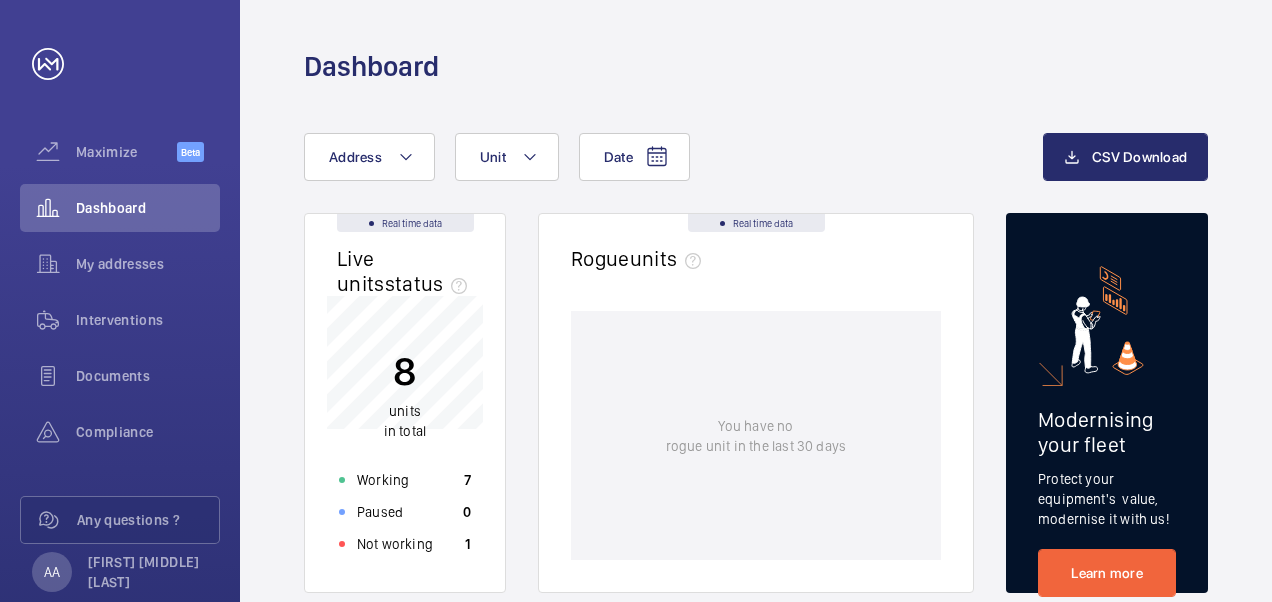 click on "Dashboard" 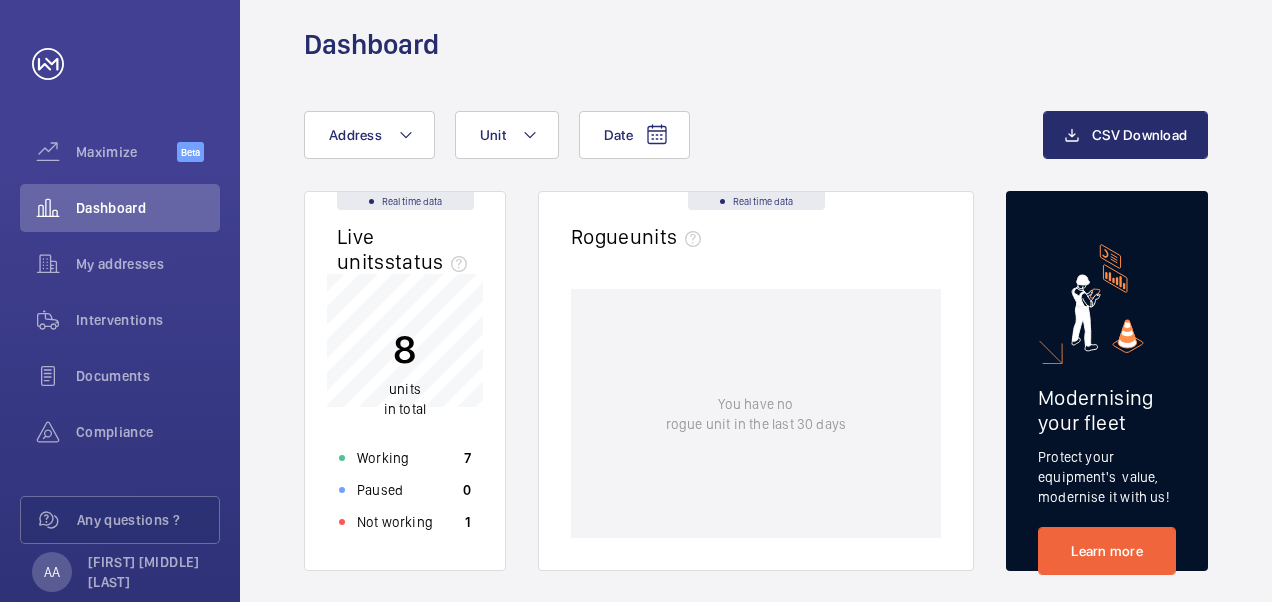 scroll, scrollTop: 0, scrollLeft: 0, axis: both 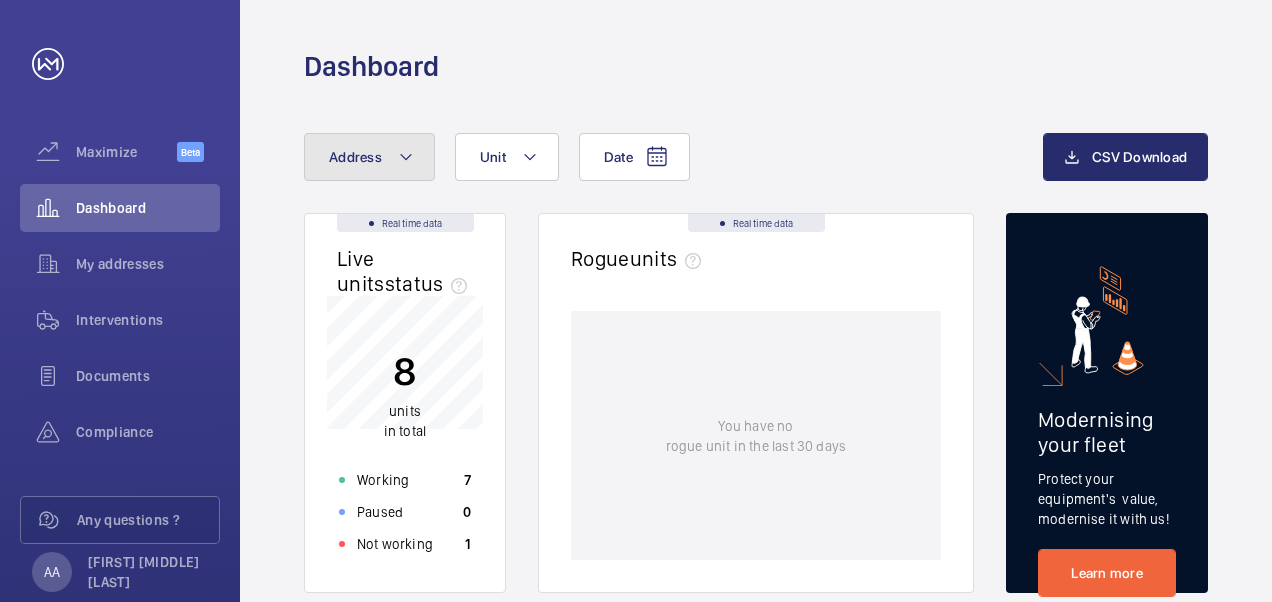 click 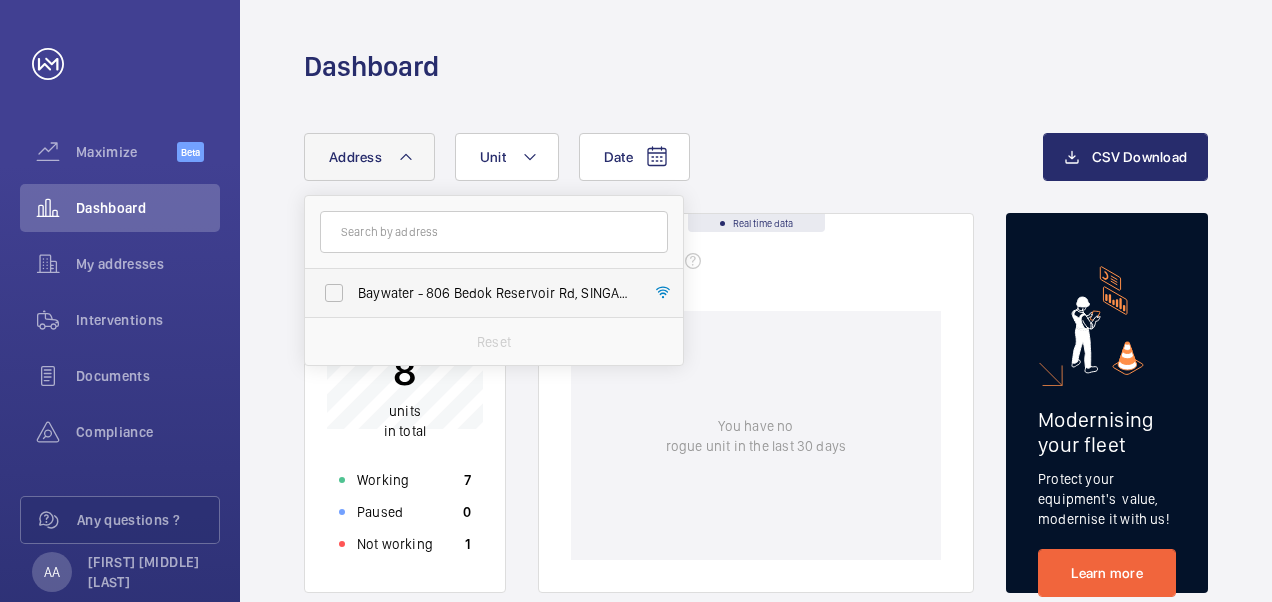 click on "Baywater - 806 Bedok Reservoir Rd, SINGAPORE [POSTAL_CODE]" at bounding box center (479, 293) 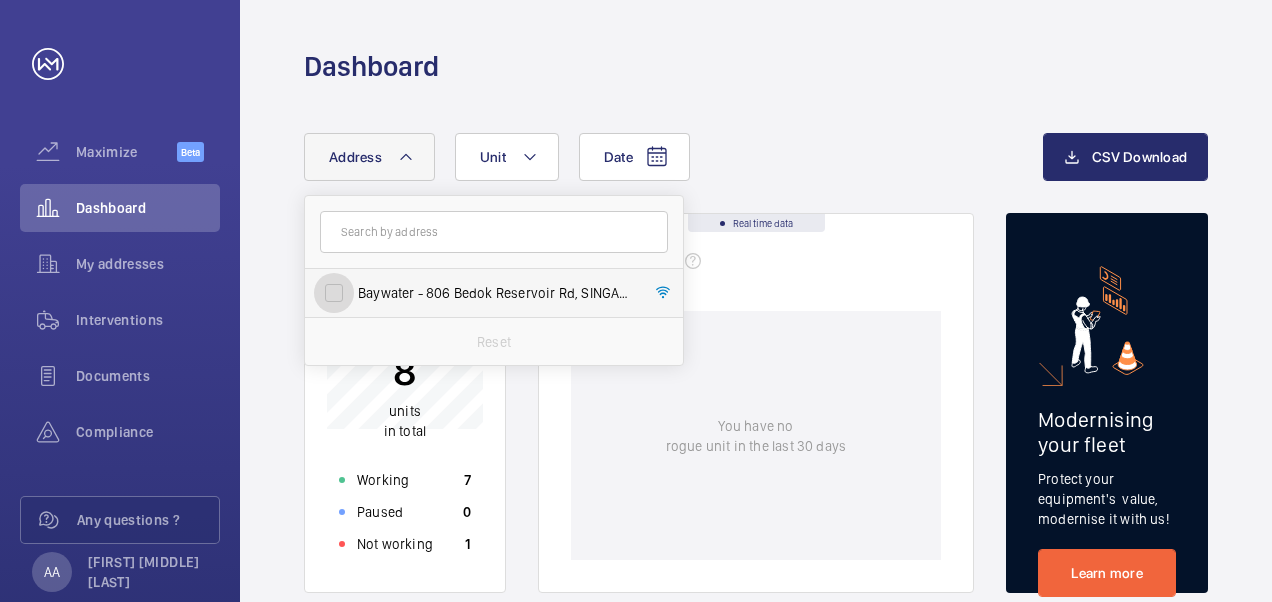 click on "Baywater - 806 Bedok Reservoir Rd, SINGAPORE [POSTAL_CODE]" at bounding box center (334, 293) 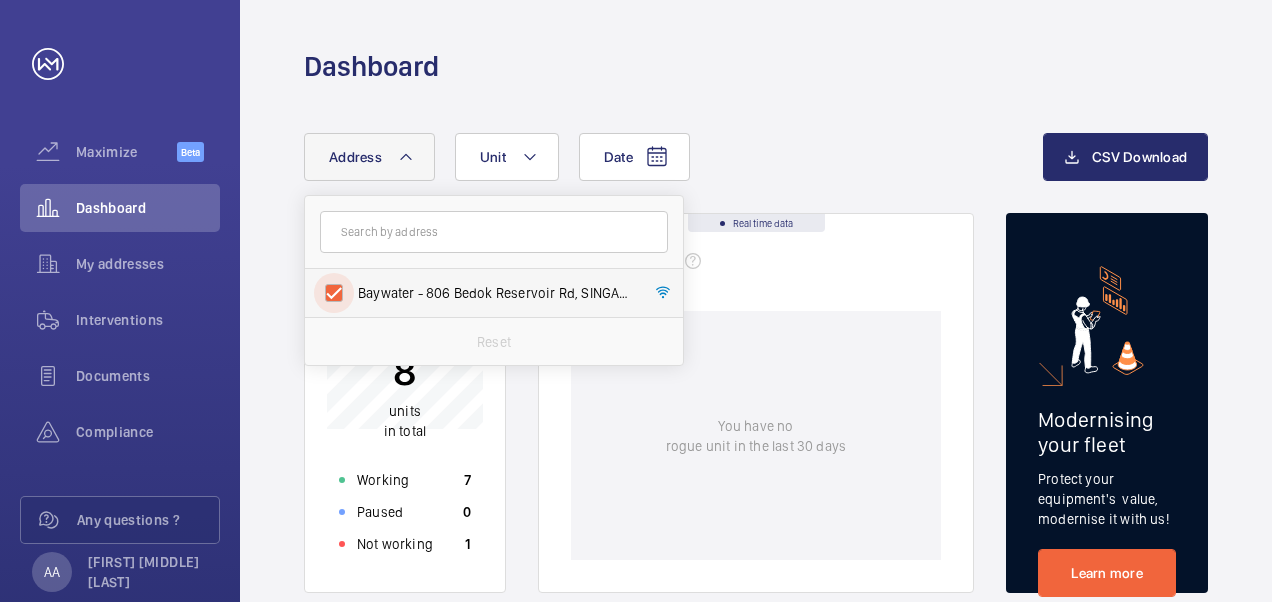 checkbox on "true" 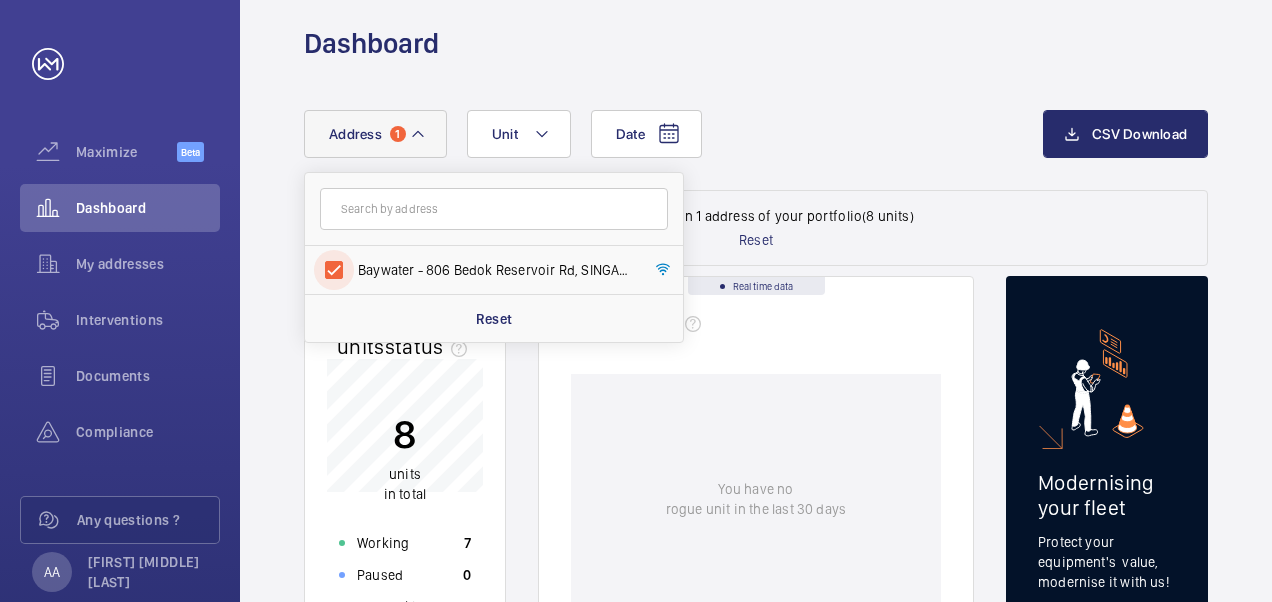 scroll, scrollTop: 0, scrollLeft: 0, axis: both 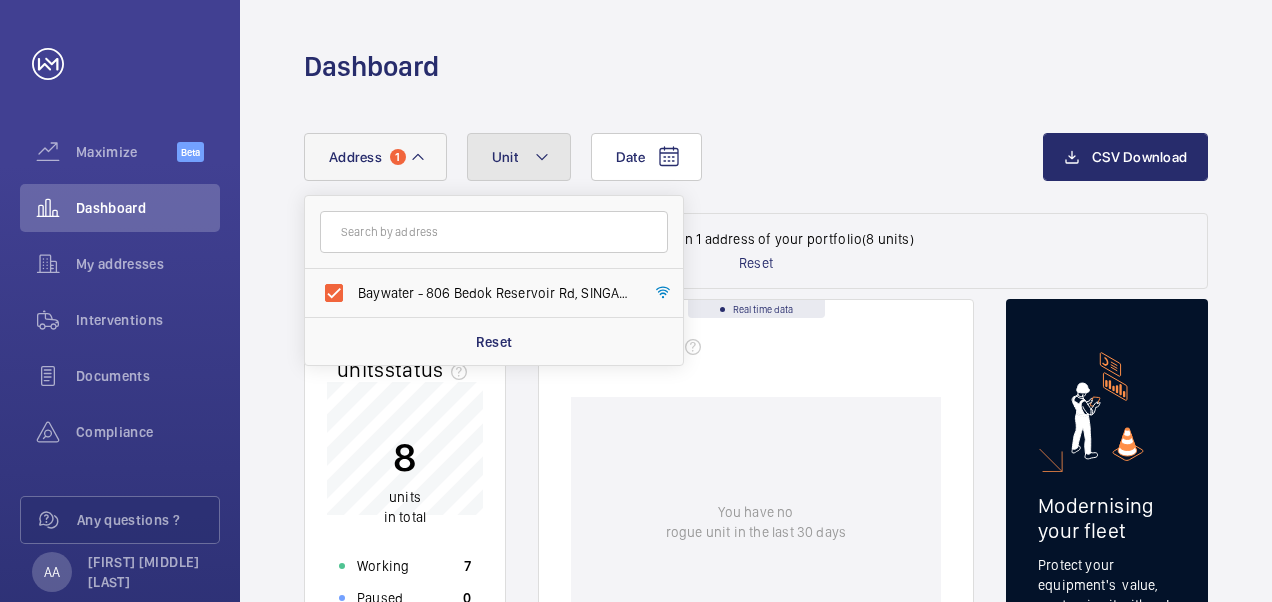 click on "Unit" 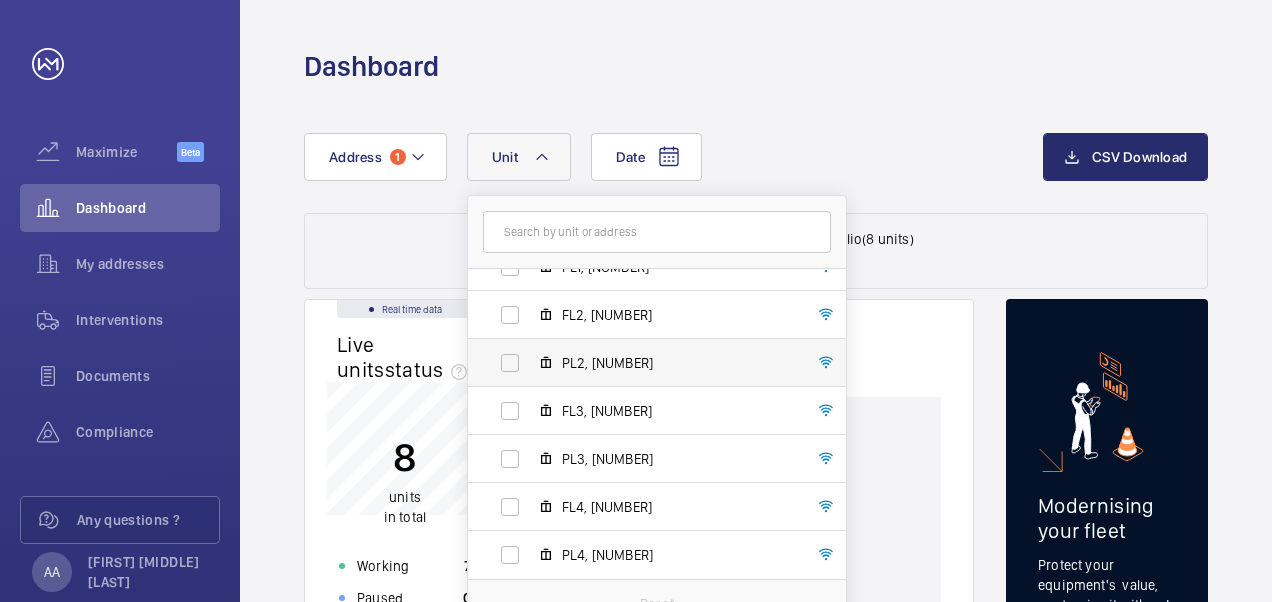 scroll, scrollTop: 0, scrollLeft: 0, axis: both 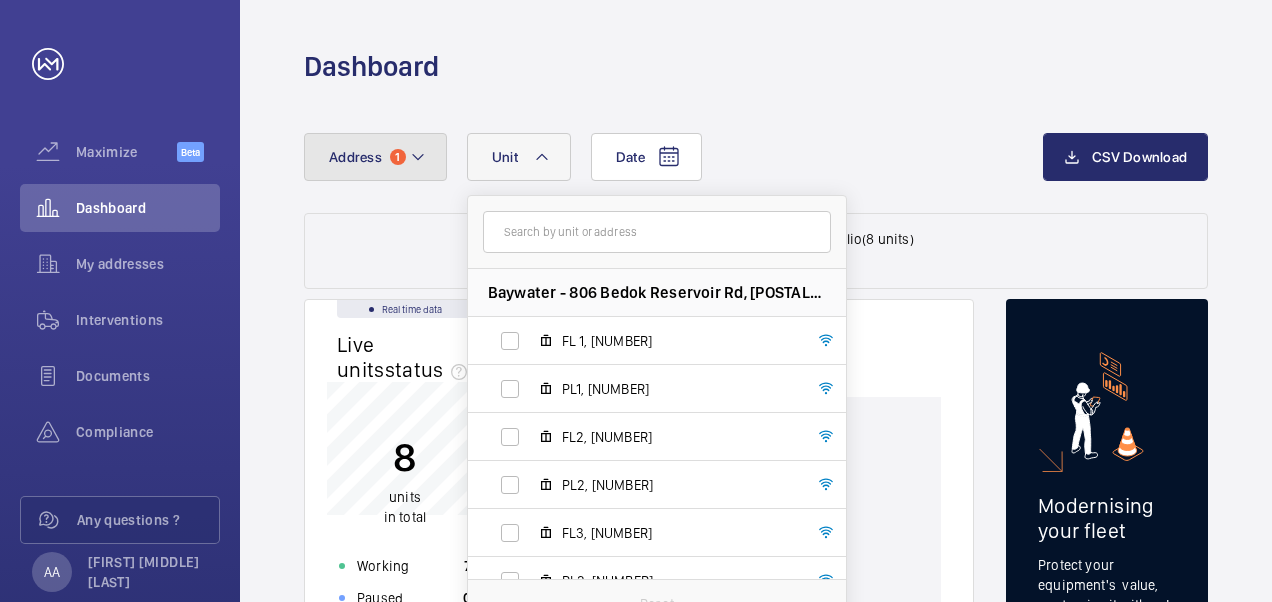 click on "Address 1" 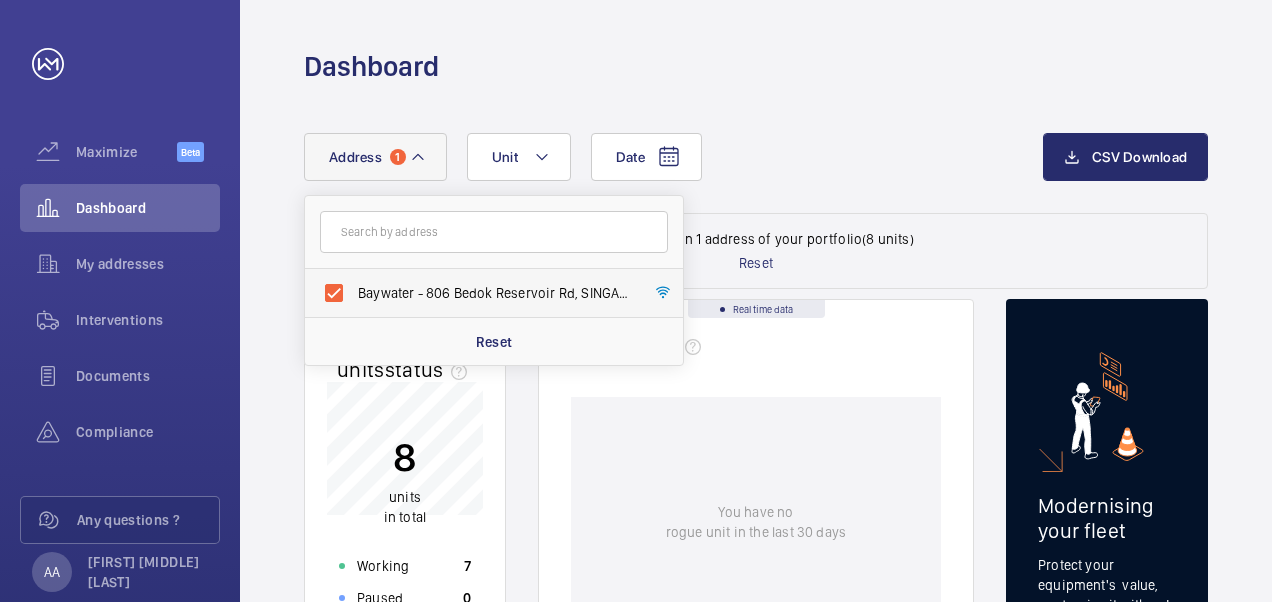 click on "Baywater - 806 Bedok Reservoir Rd, SINGAPORE [POSTAL_CODE]" at bounding box center [495, 293] 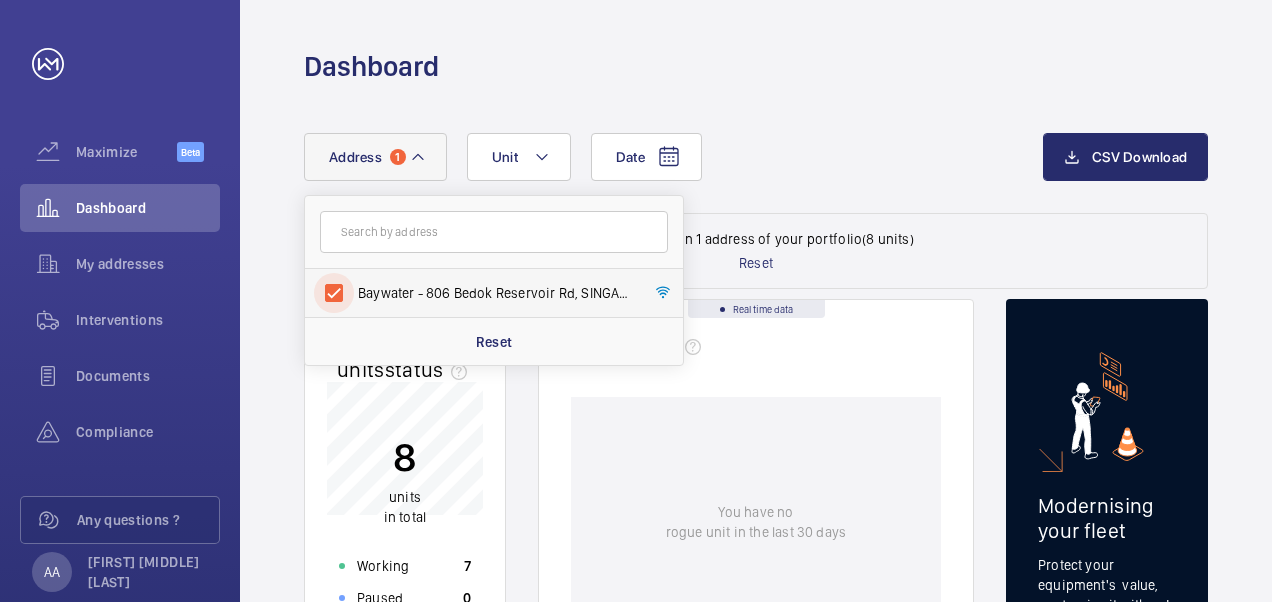 click on "Baywater - 806 Bedok Reservoir Rd, SINGAPORE [POSTAL_CODE]" at bounding box center [334, 293] 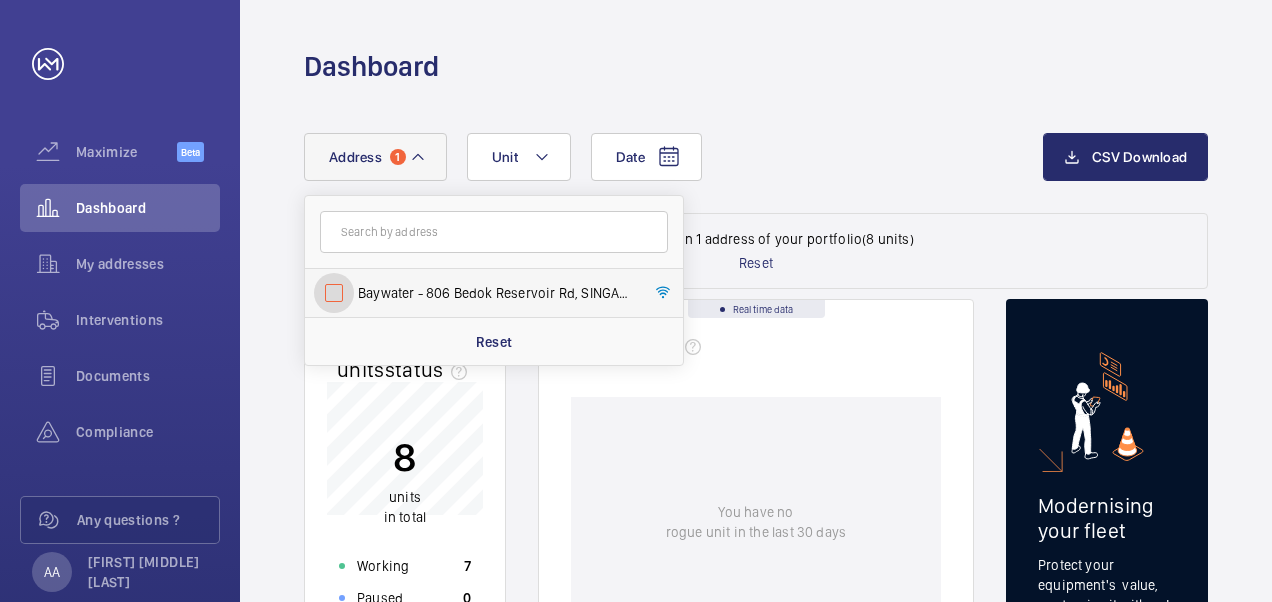 checkbox on "false" 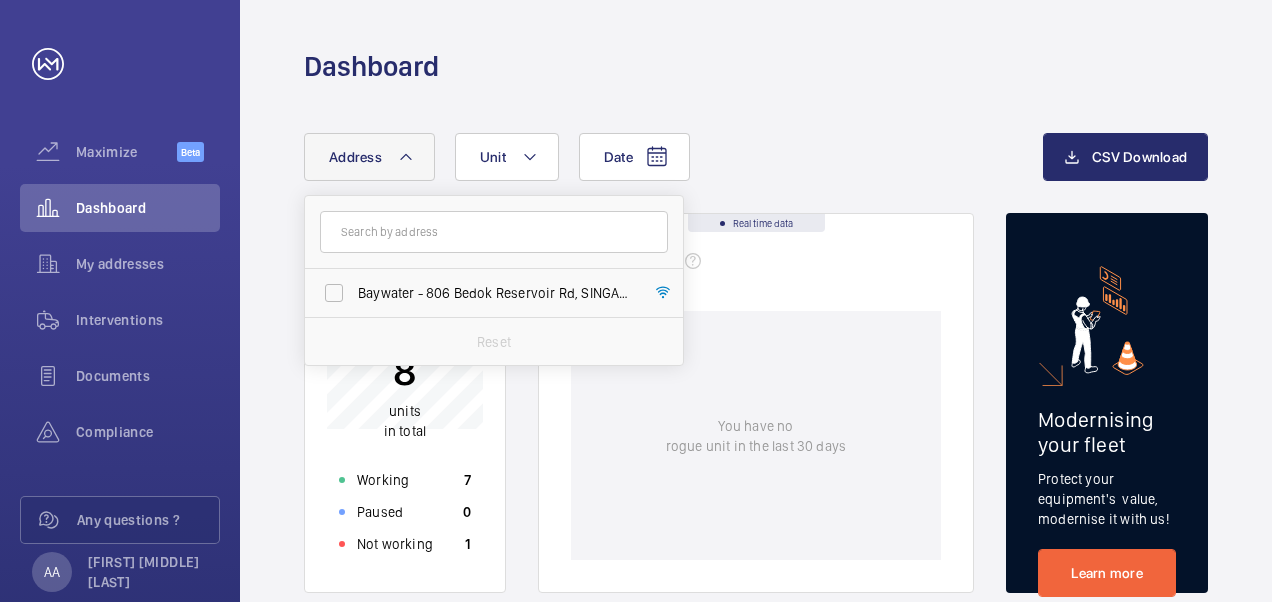 click on "Dashboard" 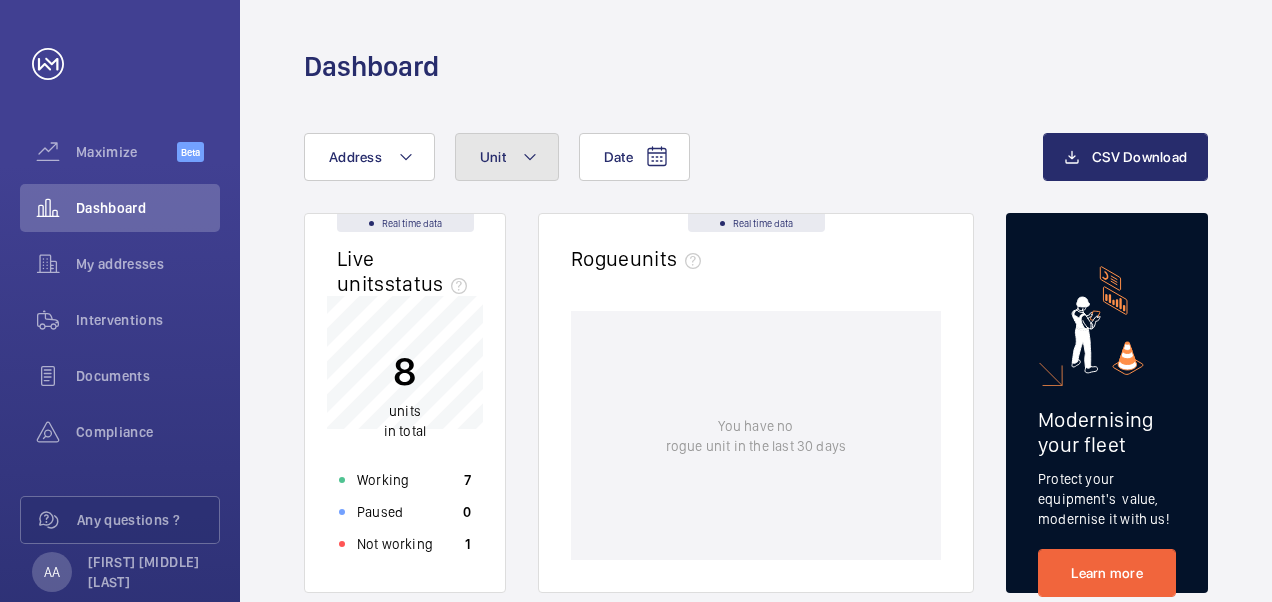 click 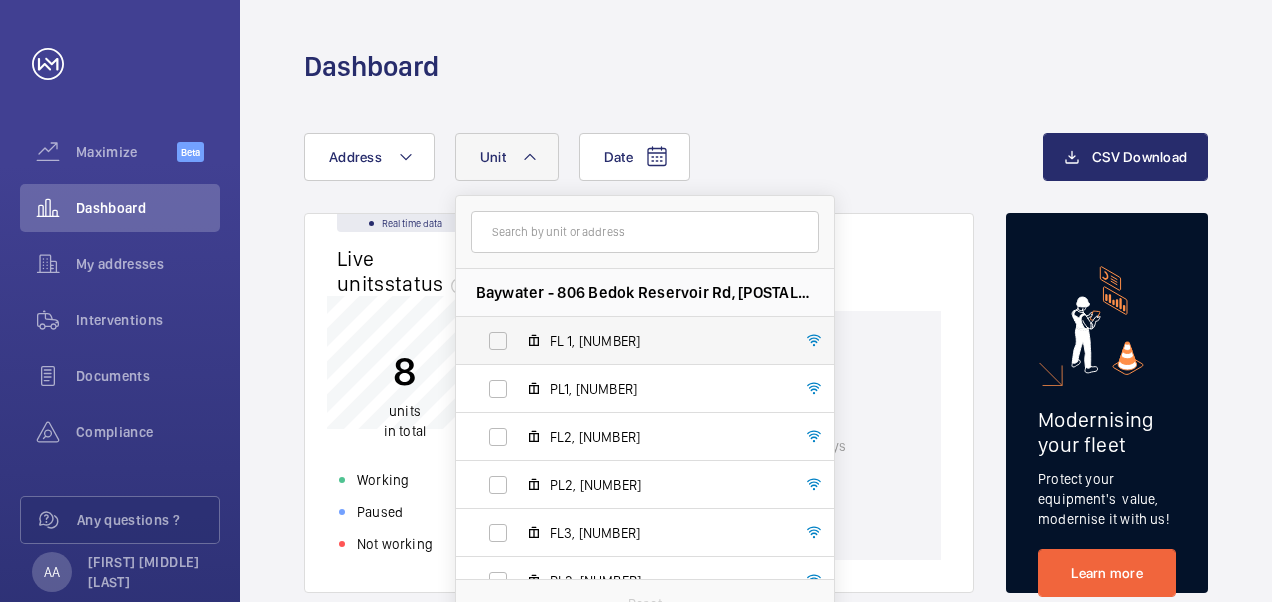 click on "FL 1, [NUMBER]" at bounding box center [629, 341] 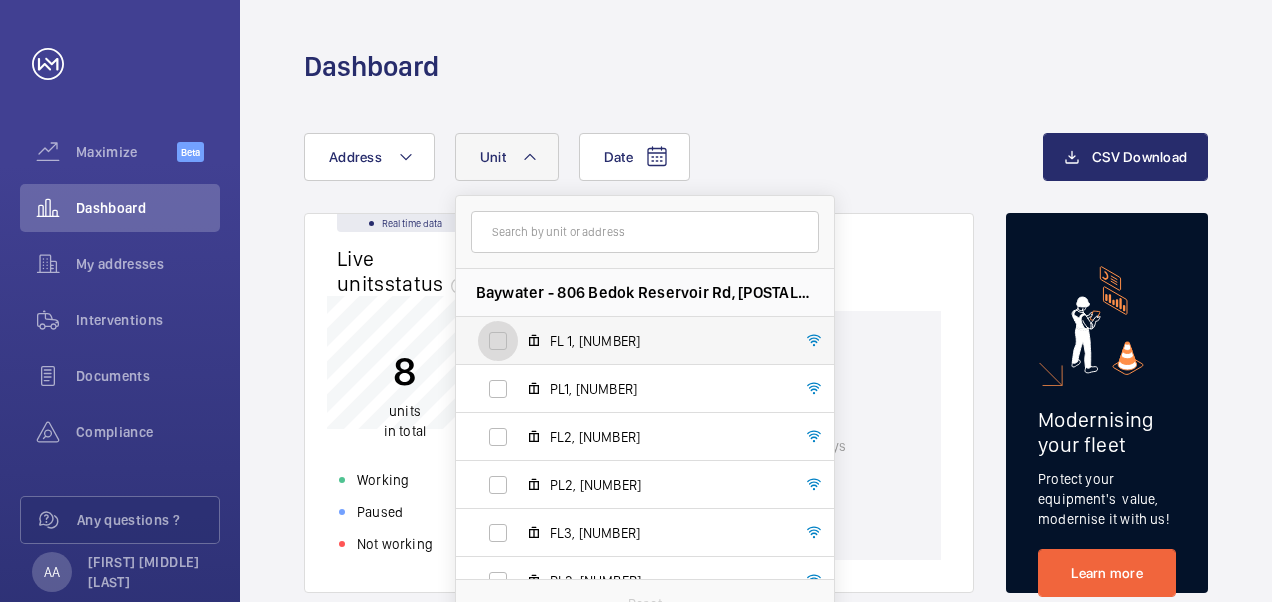click on "FL 1, [NUMBER]" at bounding box center (498, 341) 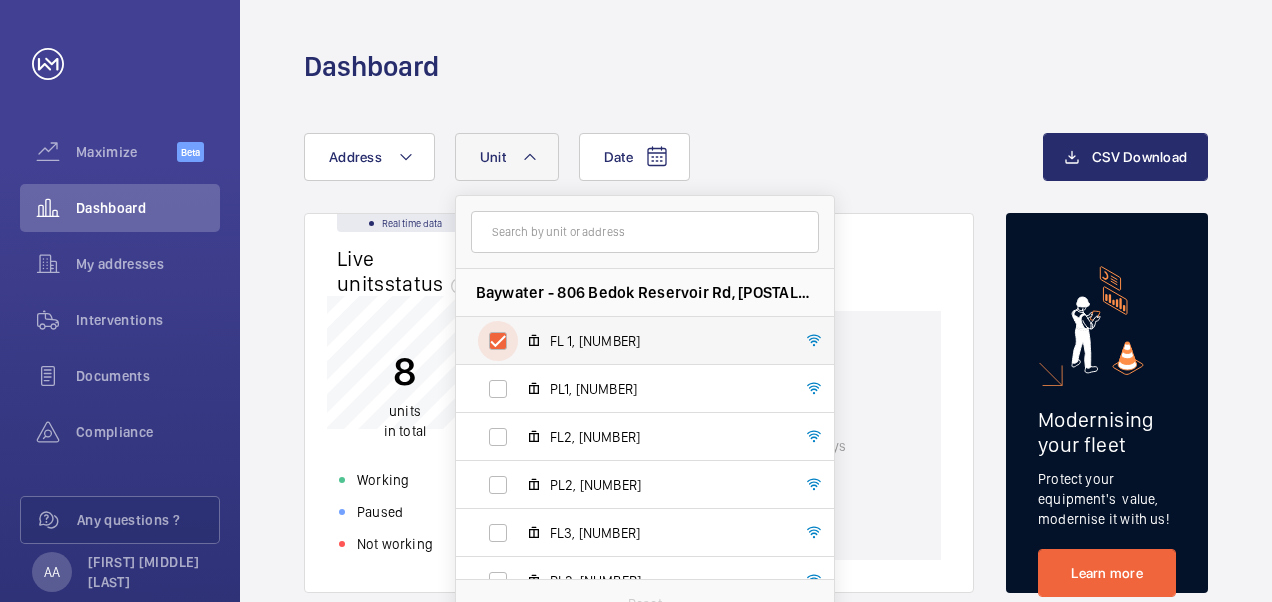 checkbox on "true" 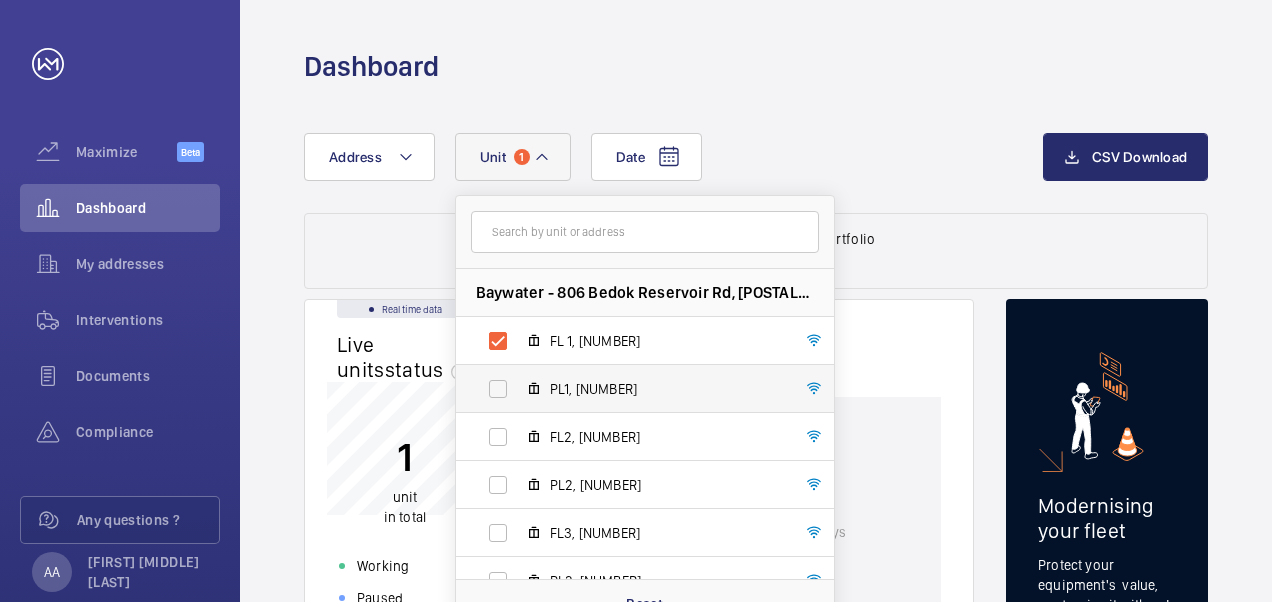 click on "PL1, [NUMBER]" at bounding box center [629, 389] 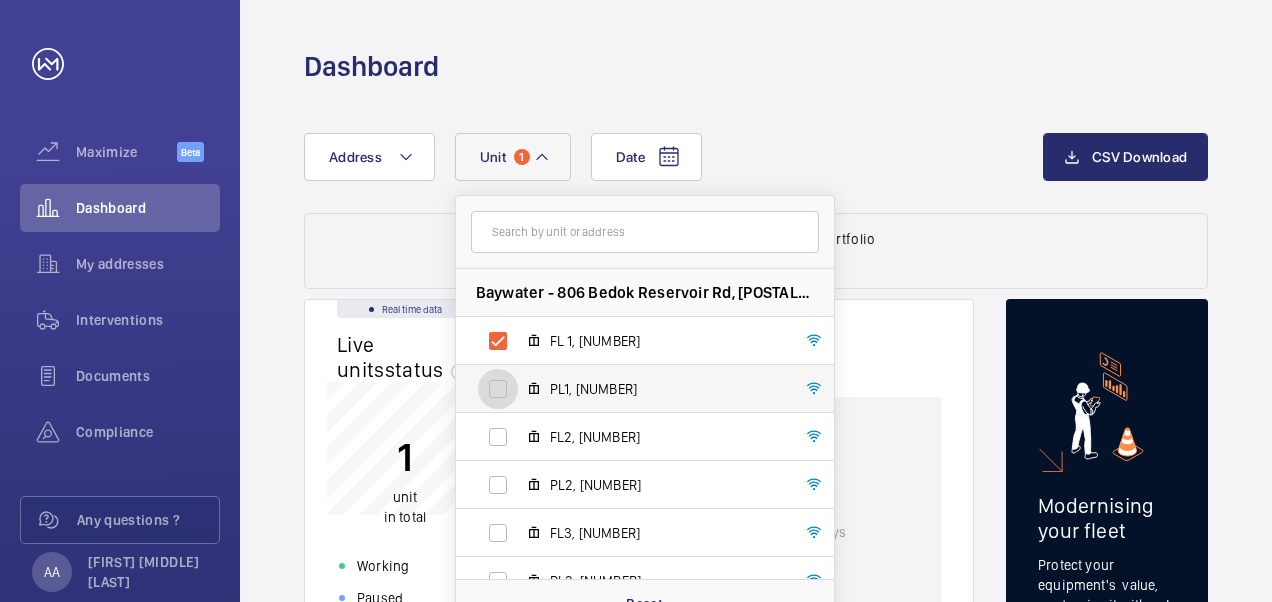 click on "PL1, [NUMBER]" at bounding box center [498, 389] 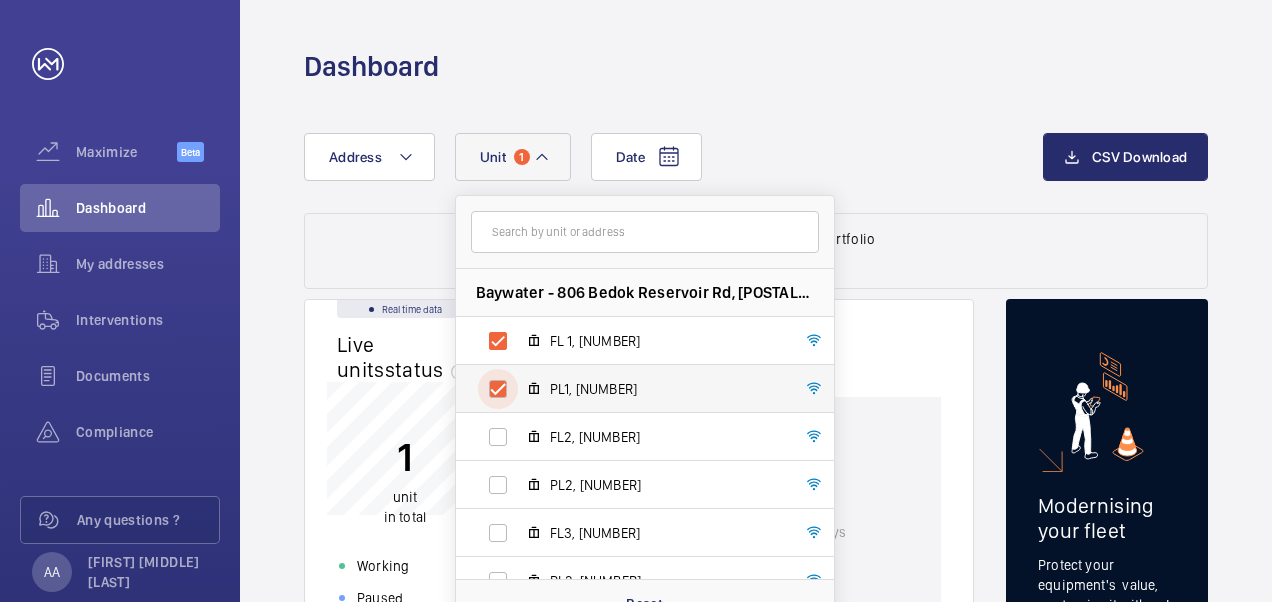 checkbox on "true" 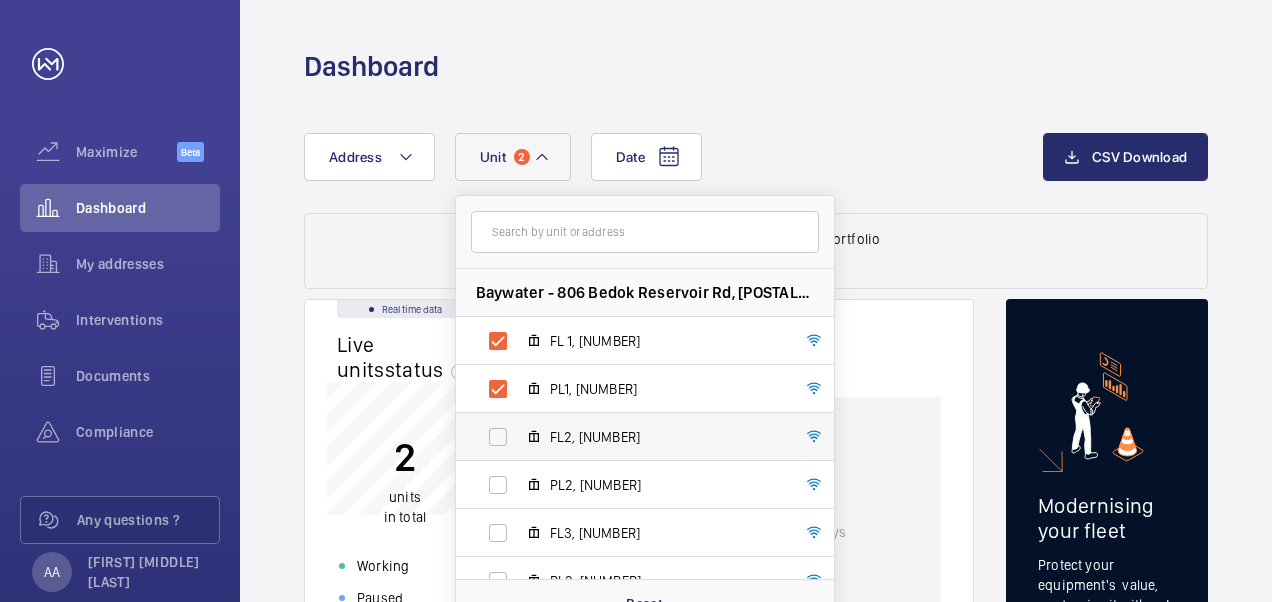 click on "FL2, [NUMBER]" at bounding box center (629, 437) 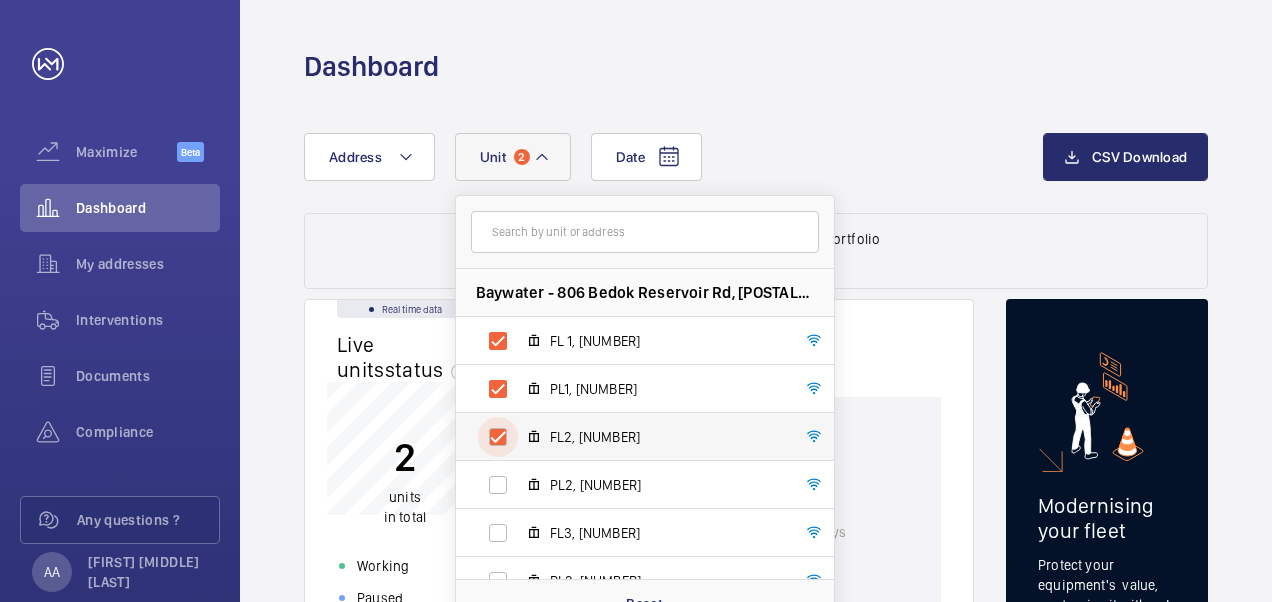 checkbox on "true" 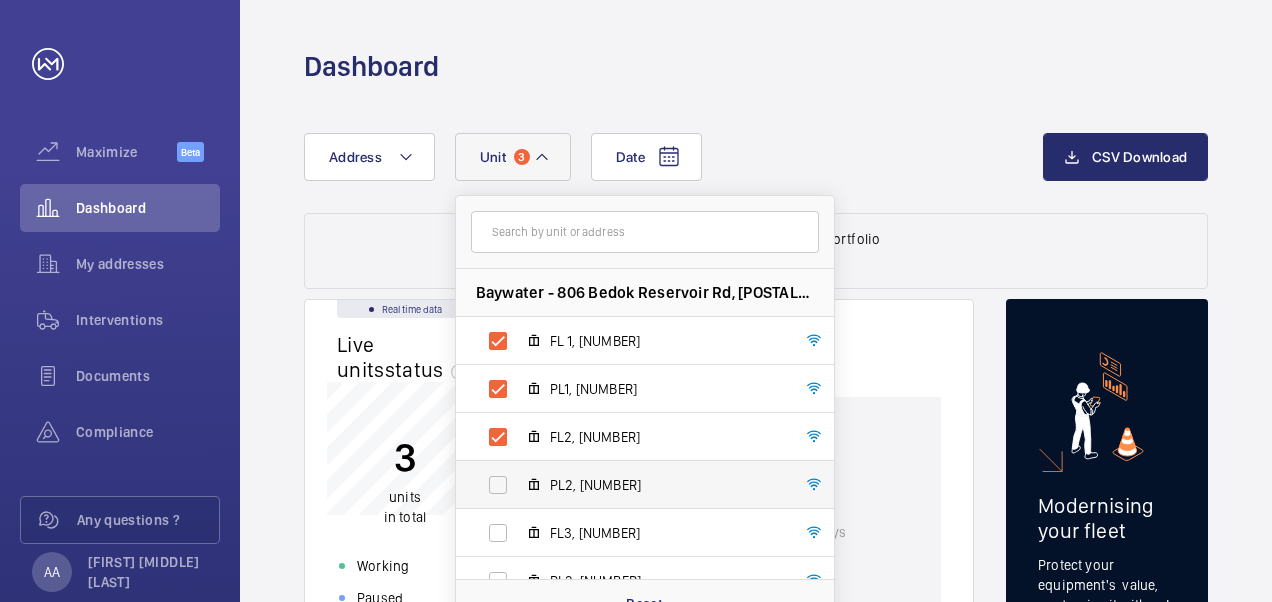 click on "PL2, [NUMBER]" at bounding box center [629, 485] 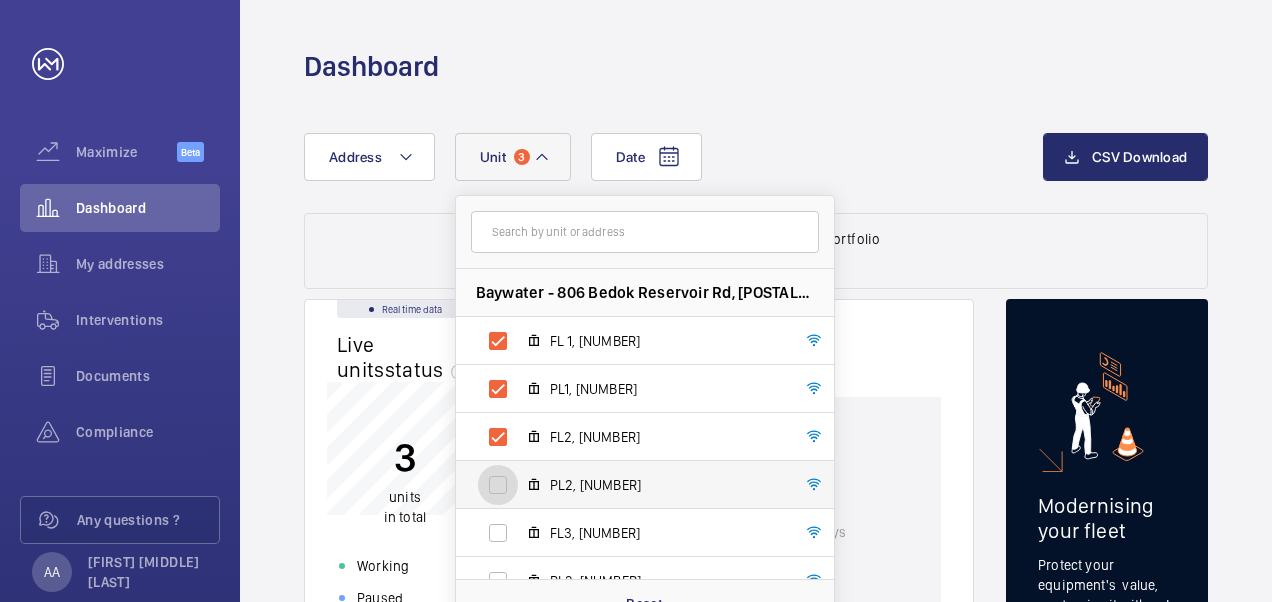 click on "PL2, [NUMBER]" at bounding box center (498, 485) 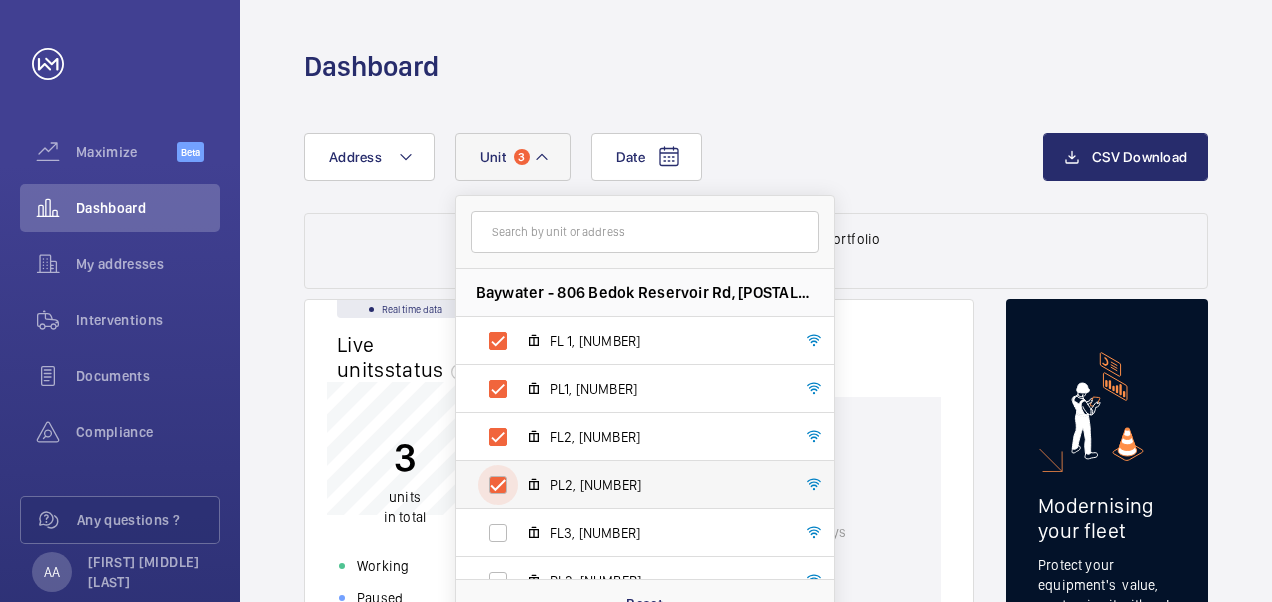 checkbox on "true" 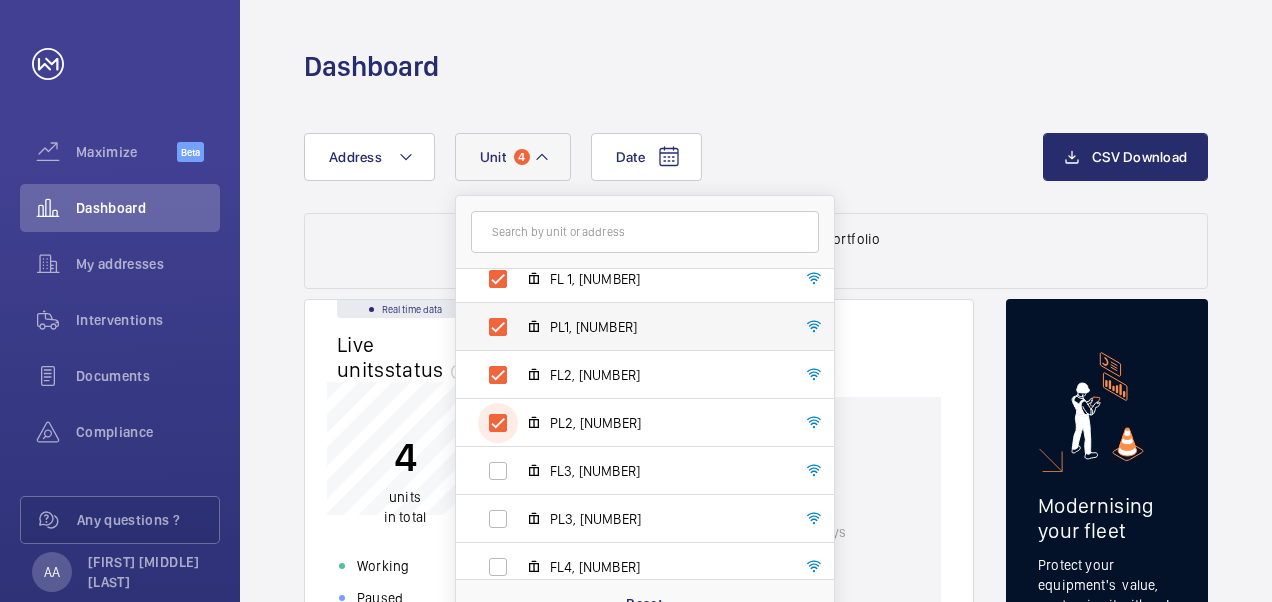 scroll, scrollTop: 122, scrollLeft: 0, axis: vertical 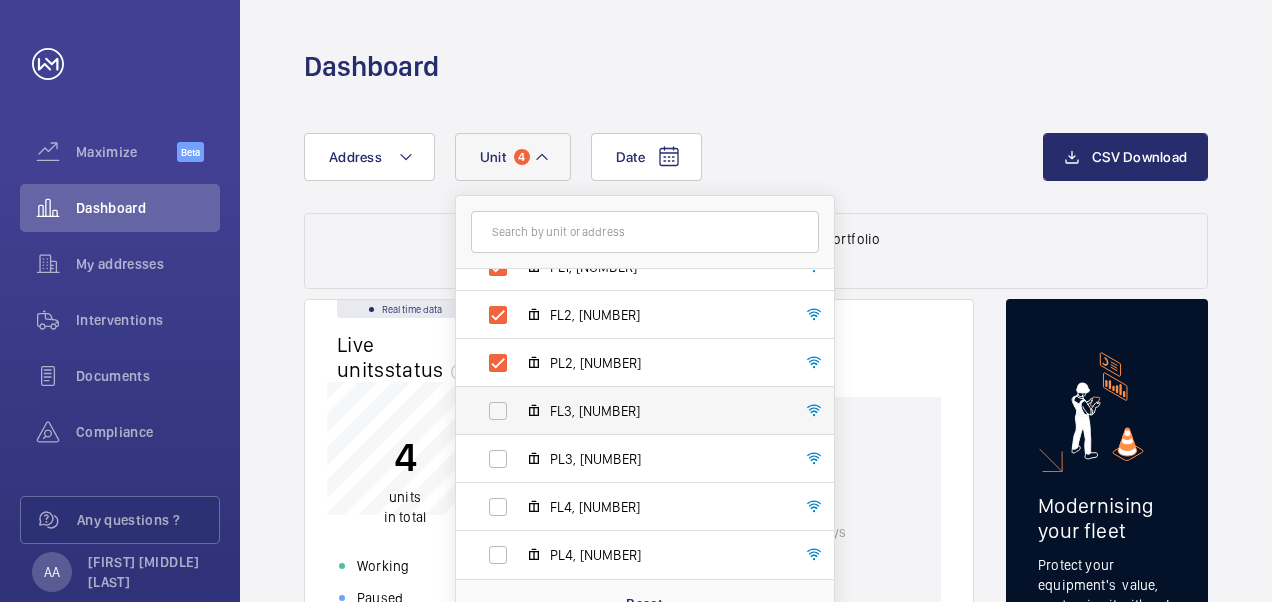 click on "FL3, [NUMBER]" at bounding box center (629, 411) 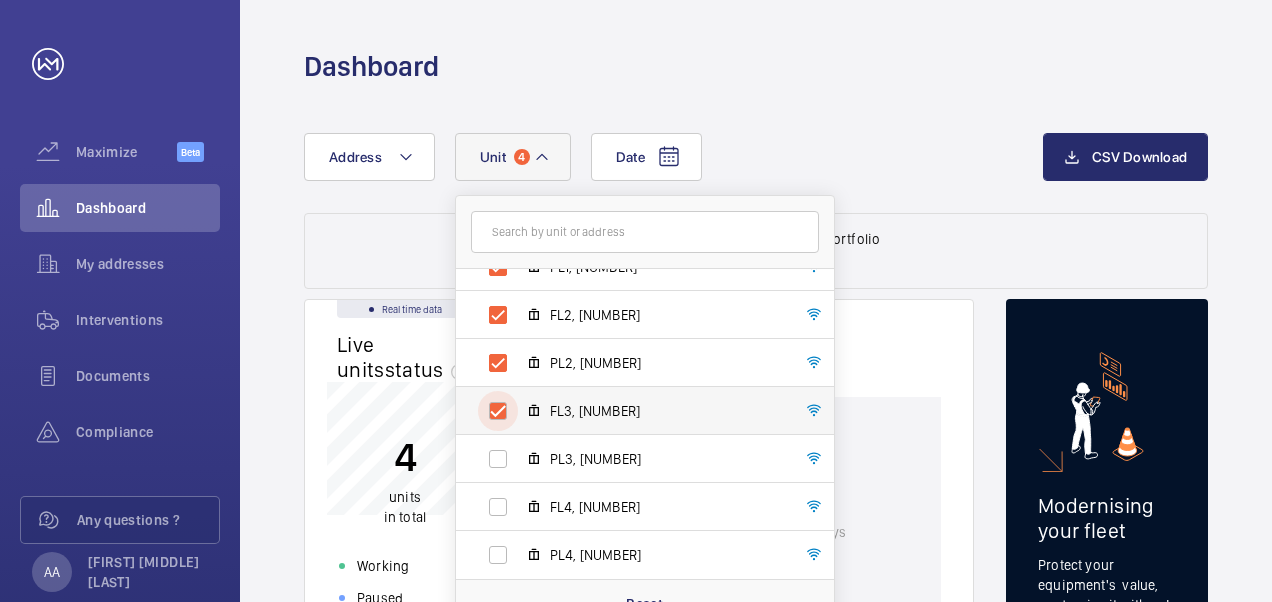 checkbox on "true" 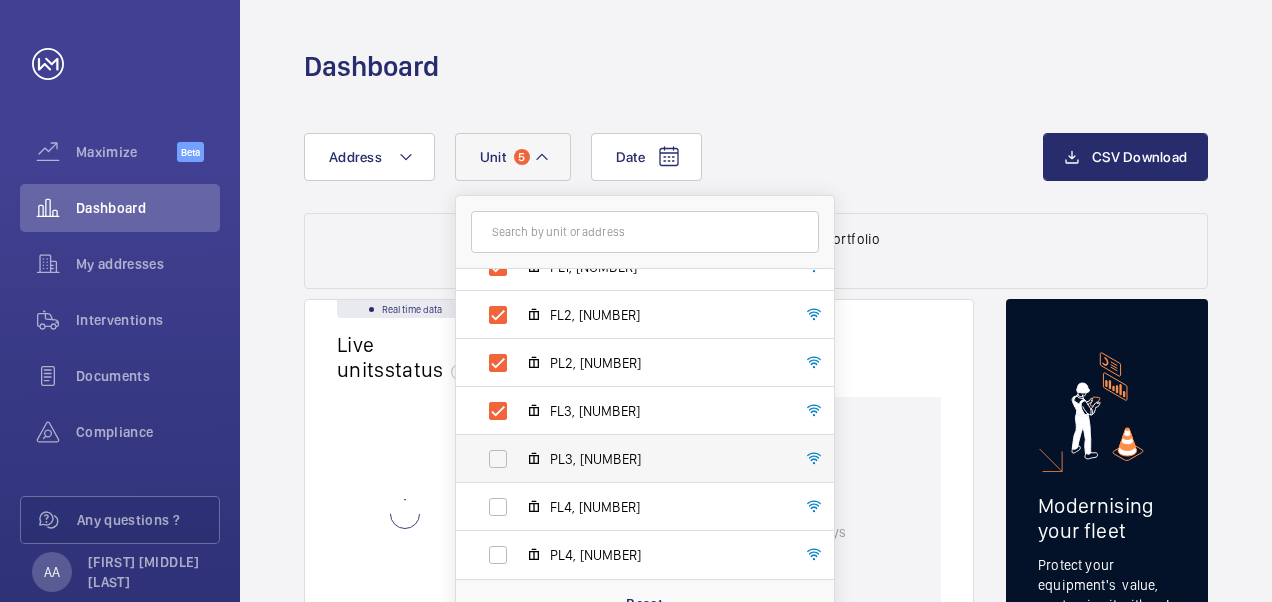 drag, startPoint x: 482, startPoint y: 449, endPoint x: 494, endPoint y: 456, distance: 13.892444 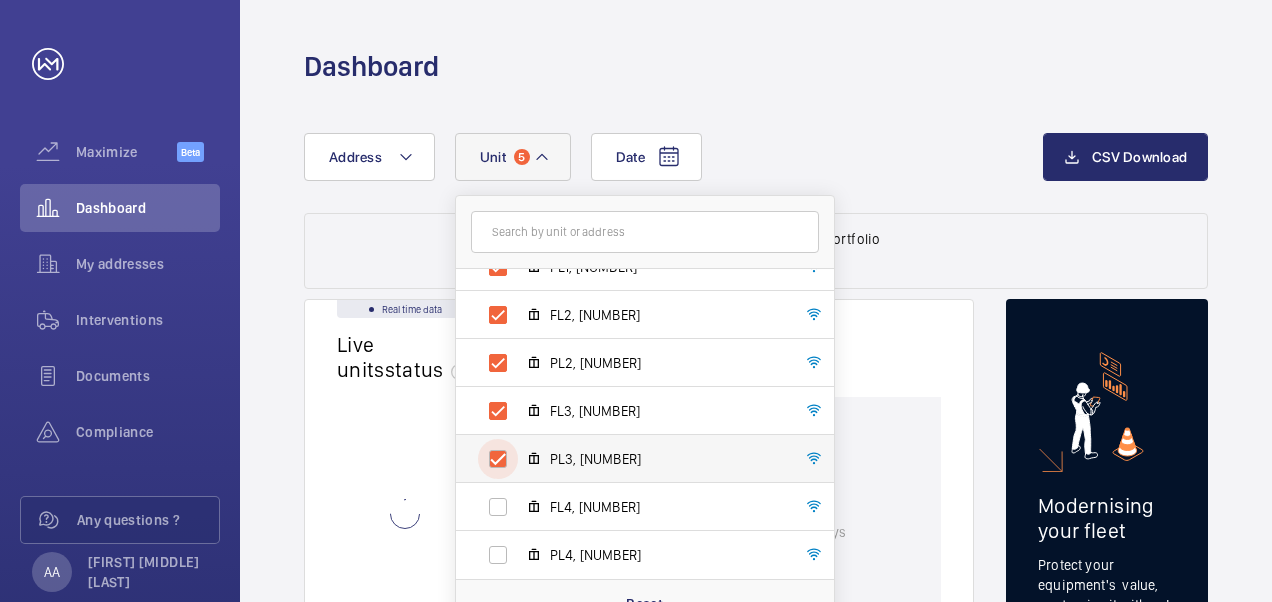 checkbox on "true" 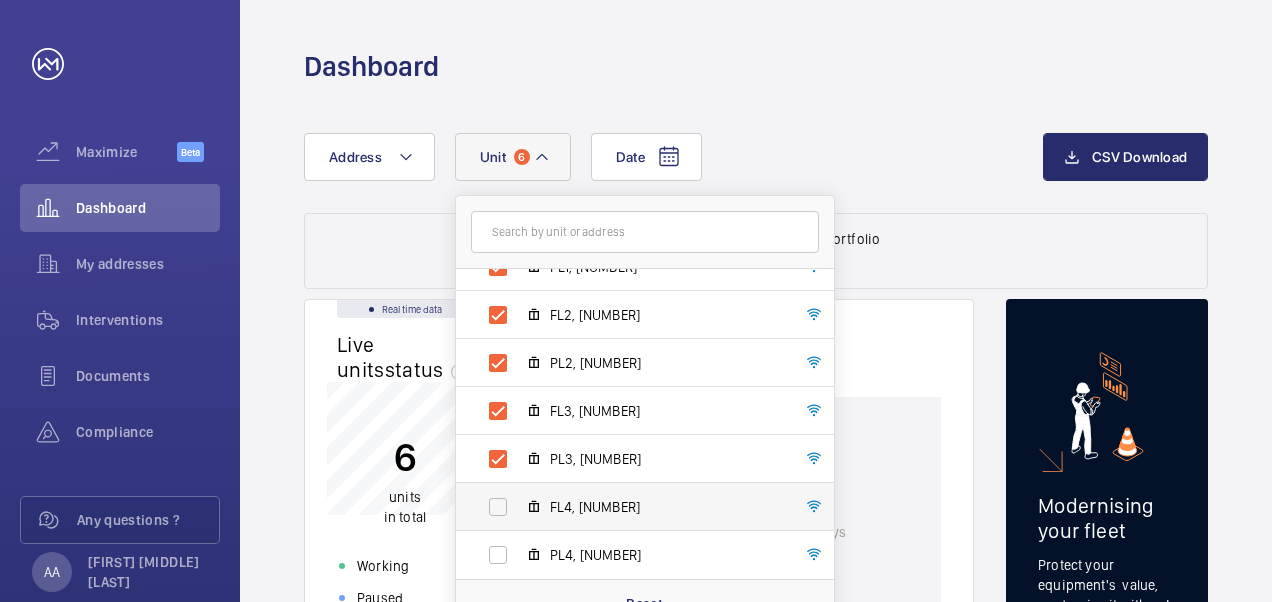 click on "FL4, [NUMBER]" at bounding box center (629, 507) 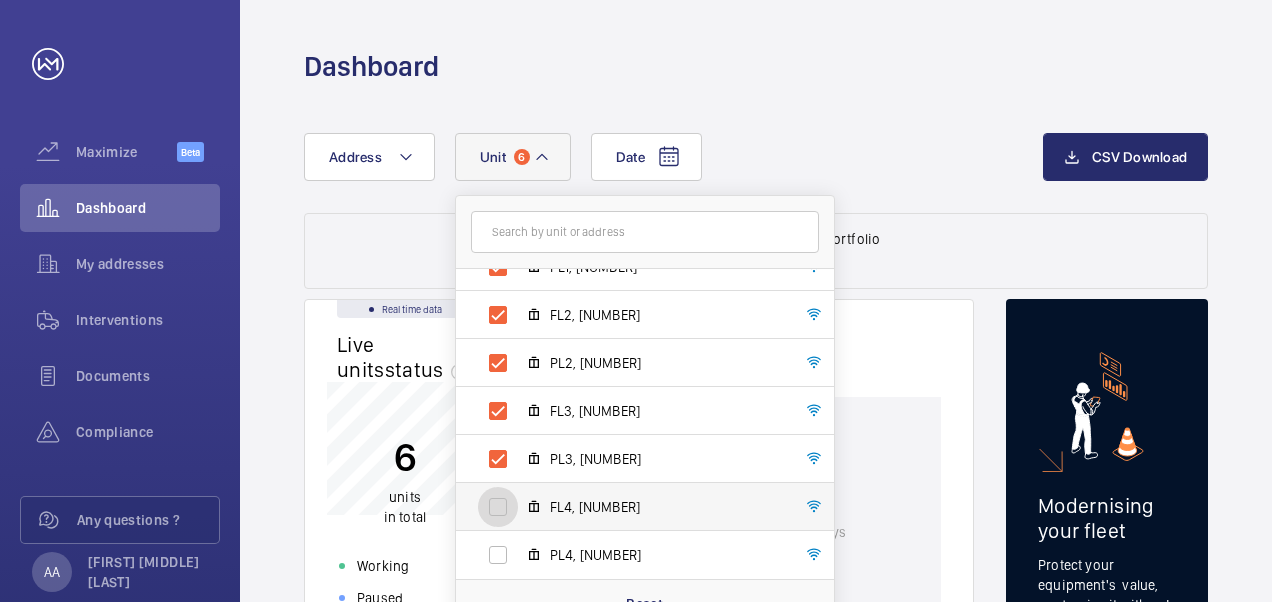 click on "FL4, [NUMBER]" at bounding box center [498, 507] 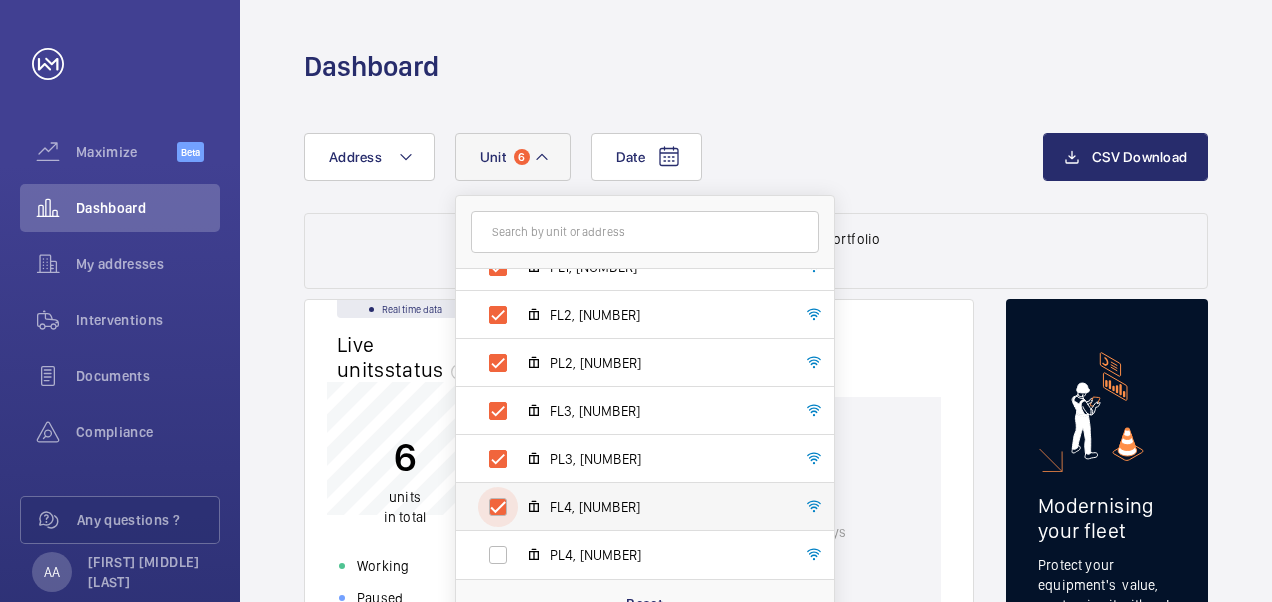 checkbox on "true" 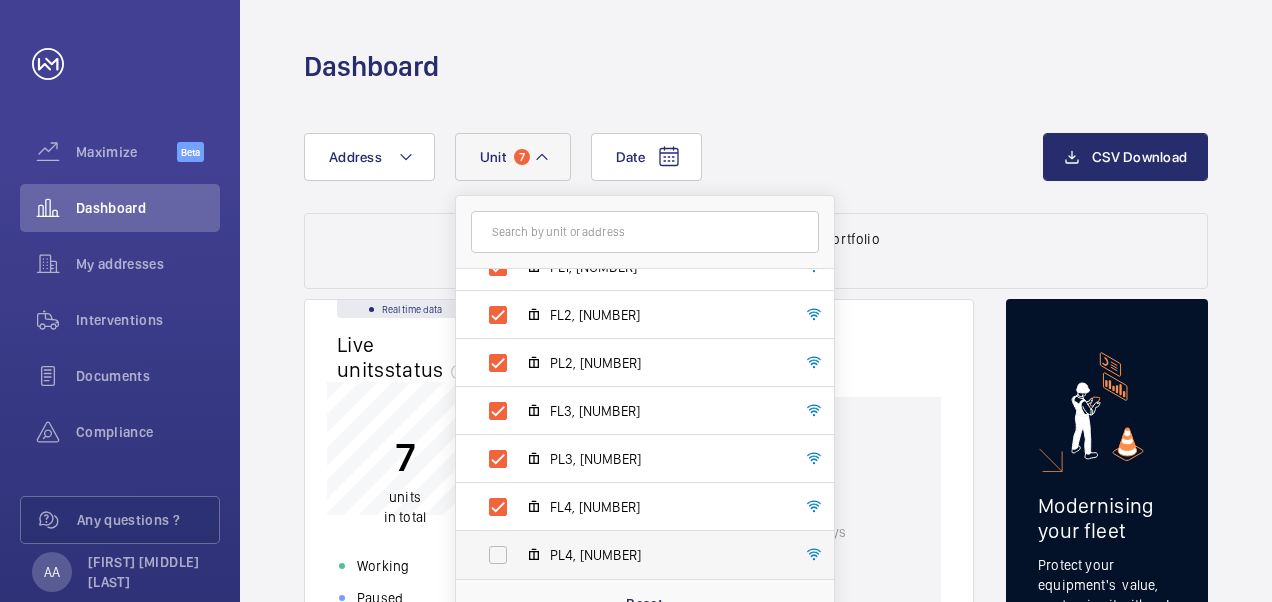 click on "PL4, [NUMBER]" at bounding box center [629, 555] 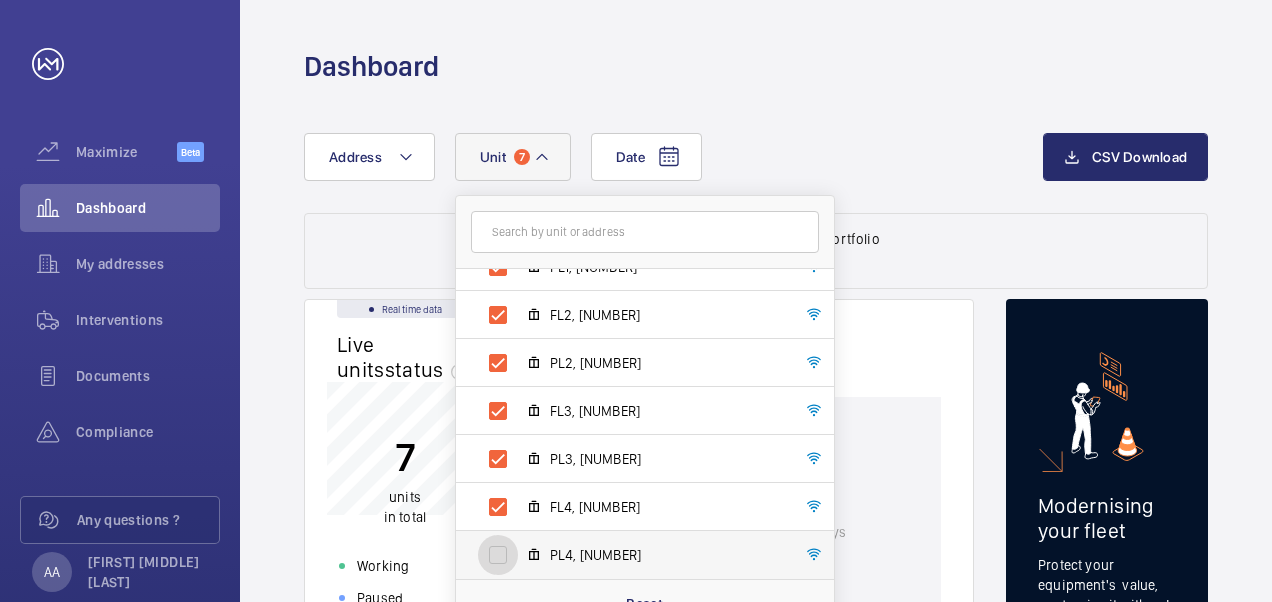 click on "PL4, [NUMBER]" at bounding box center (498, 555) 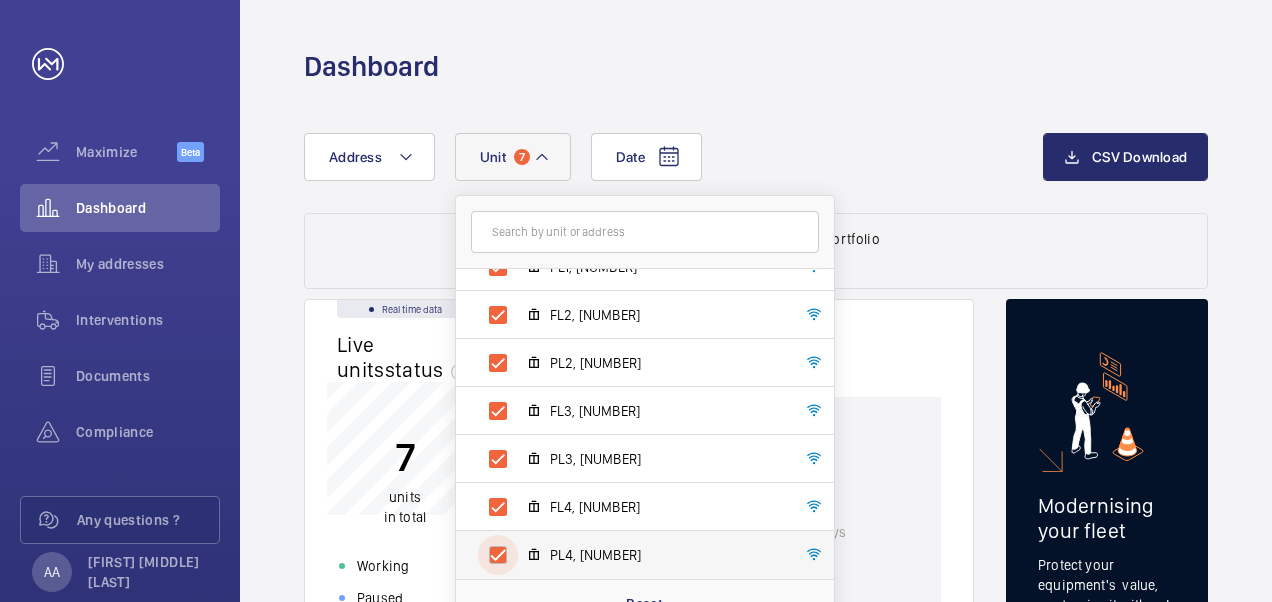 checkbox on "true" 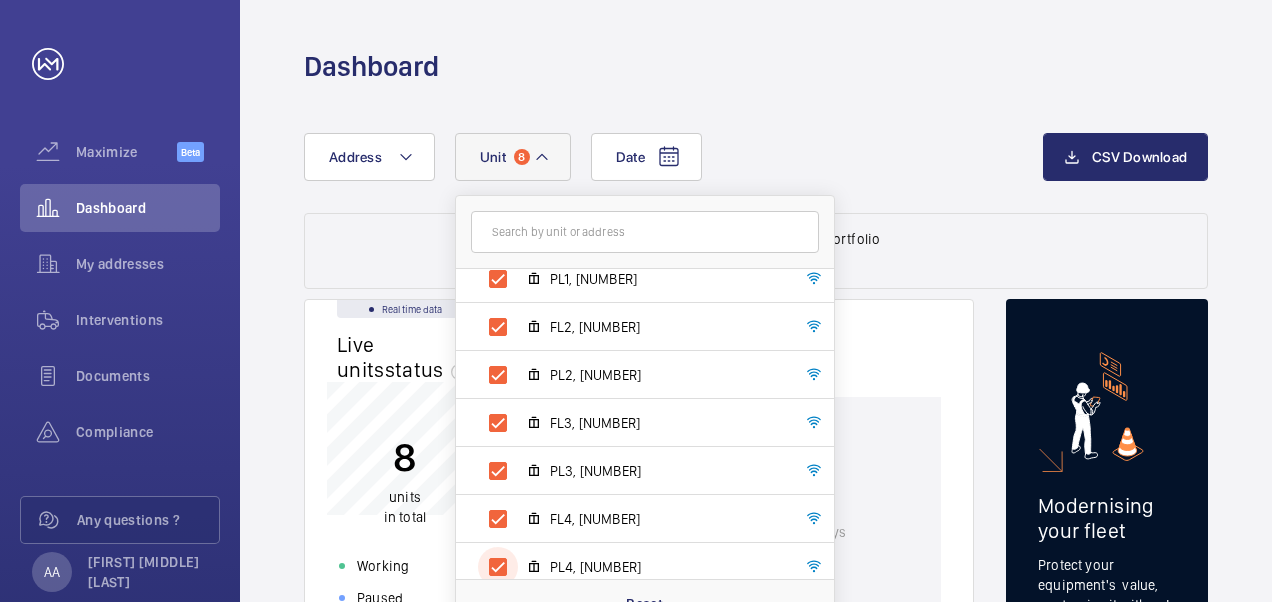scroll, scrollTop: 122, scrollLeft: 0, axis: vertical 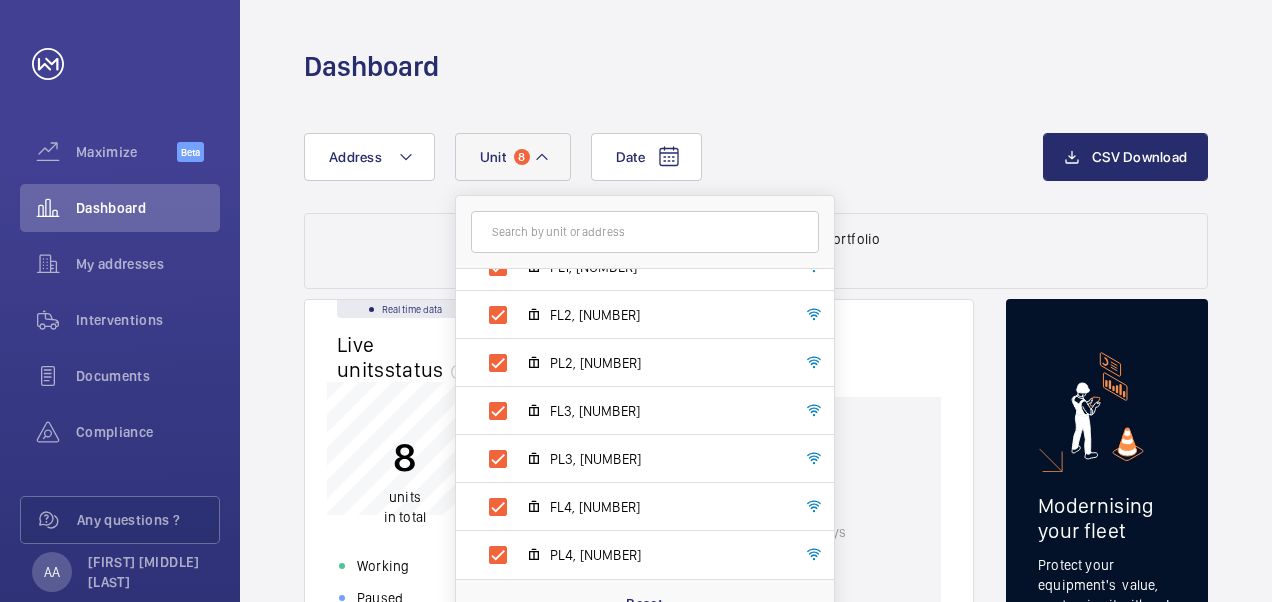 click on "Date Address Unit 8 Baywater - 806 Bedok Reservoir Rd, [POSTAL_CODE] SINGAPORE FL 1, [NUMBER] PL1, [NUMBER] FL2, [NUMBER] PL2, [NUMBER] FL3, [NUMBER] PL3, [NUMBER] FL4, [NUMBER] PL4, [NUMBER] Reset" 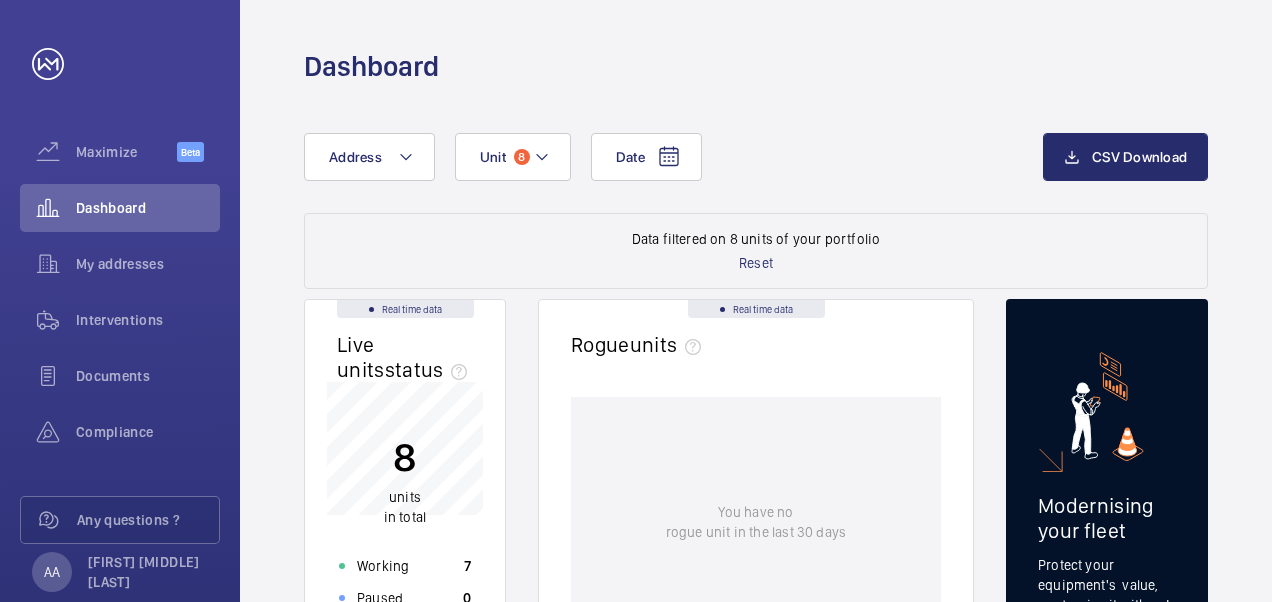 scroll, scrollTop: 0, scrollLeft: 0, axis: both 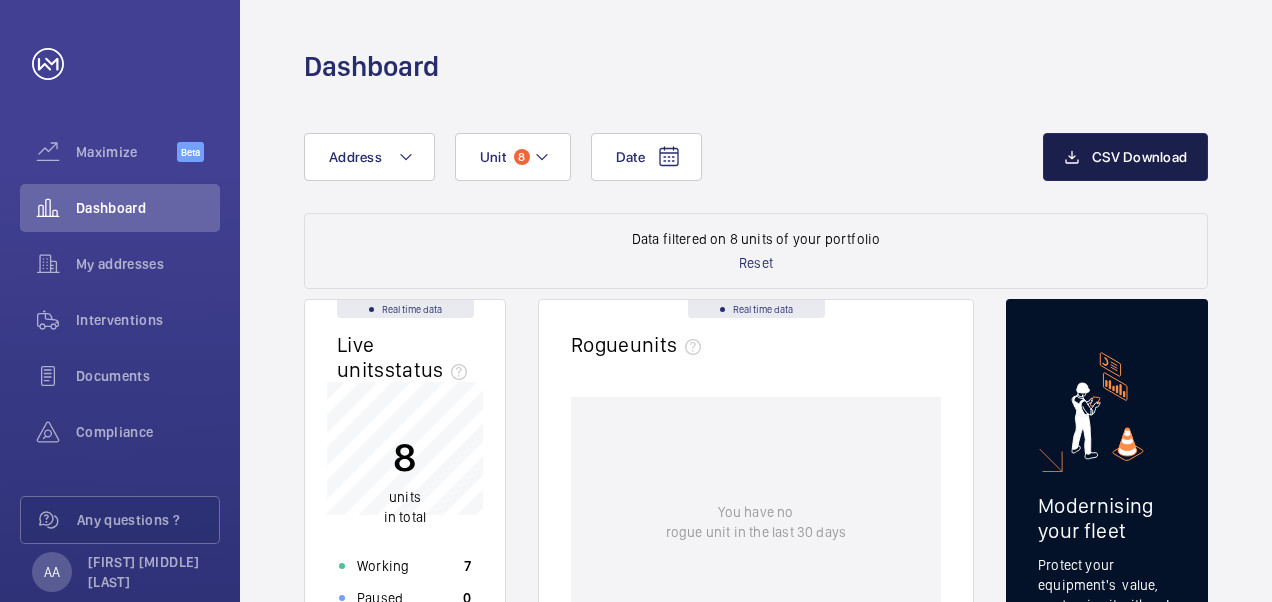 click on "CSV Download" 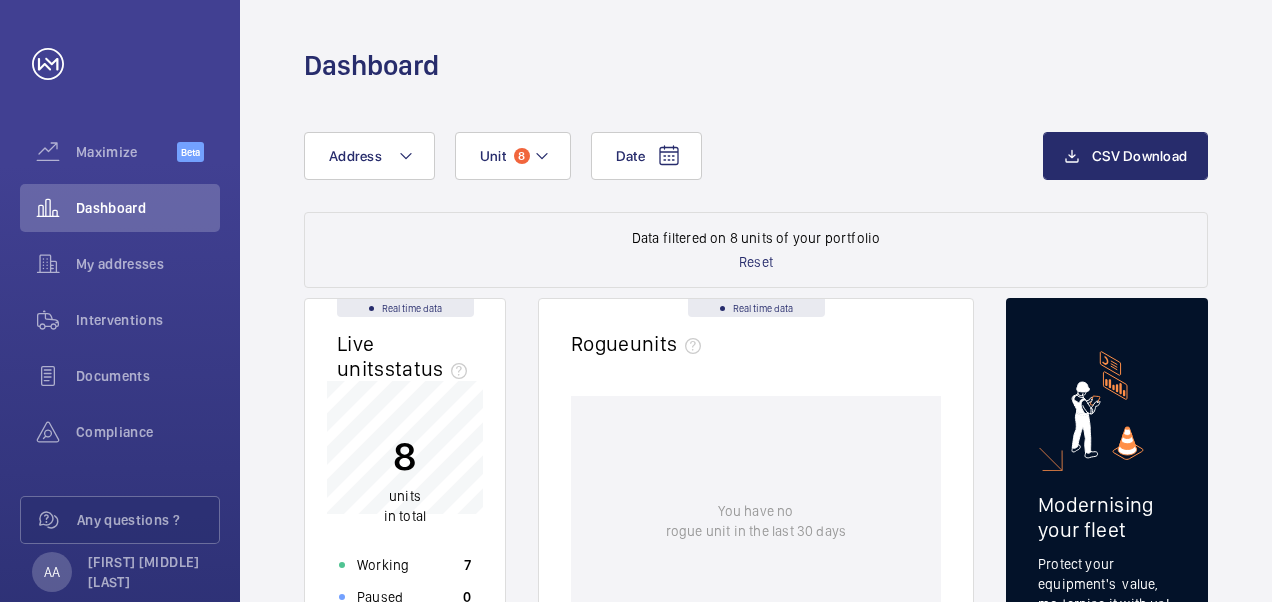scroll, scrollTop: 0, scrollLeft: 0, axis: both 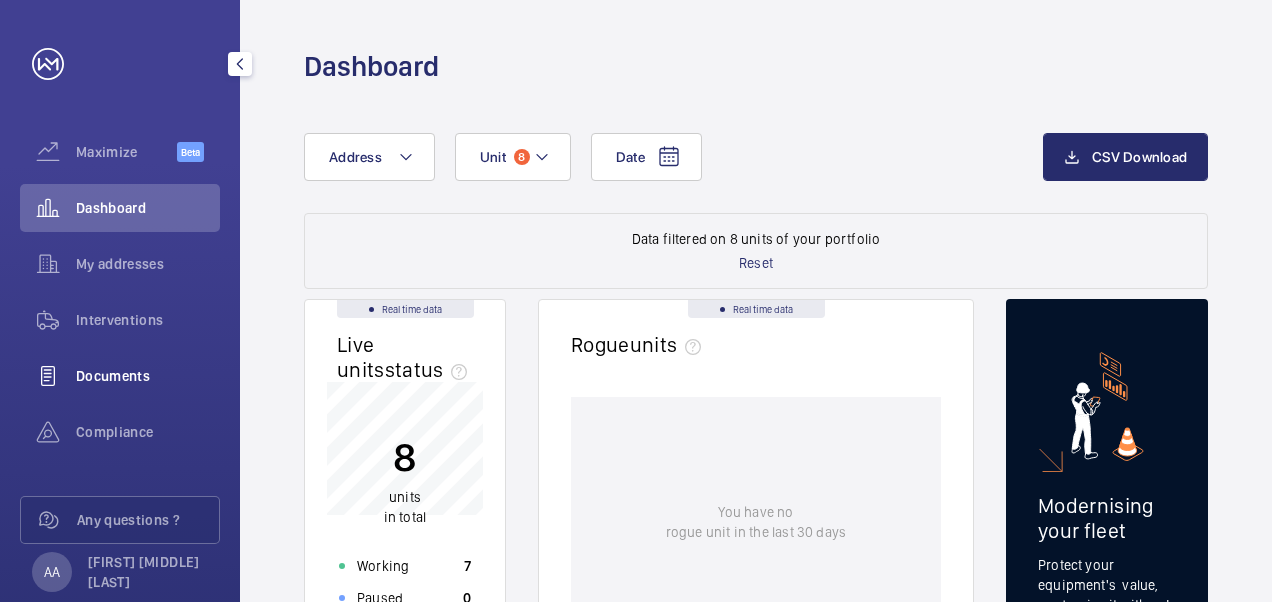 click on "Documents" 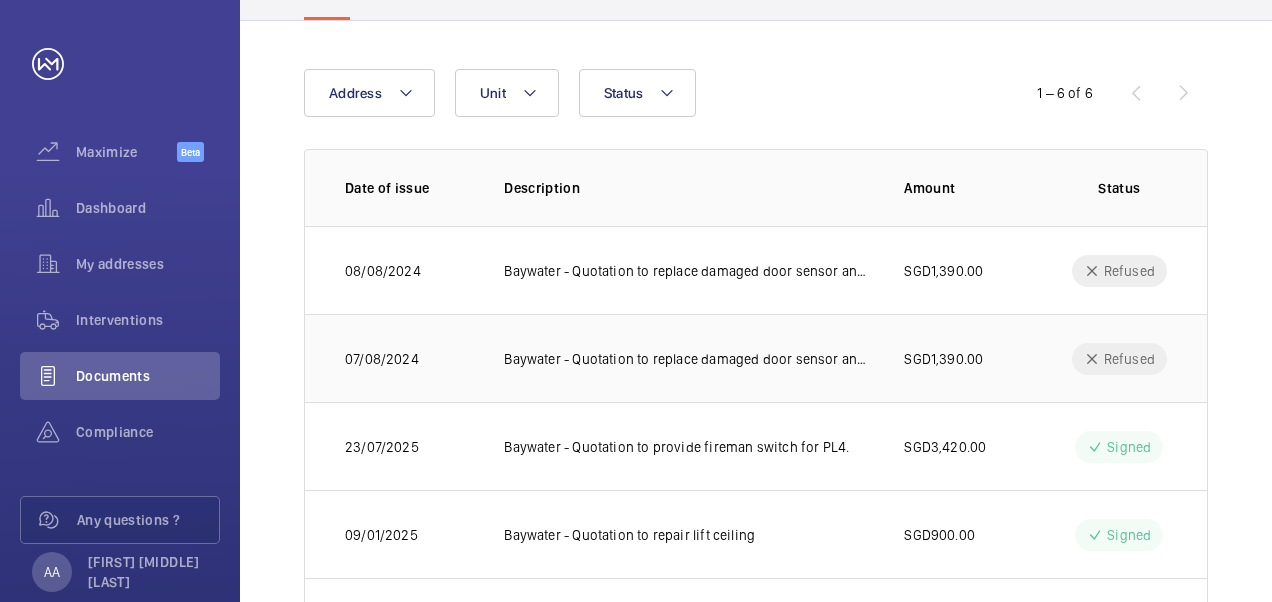 scroll, scrollTop: 0, scrollLeft: 0, axis: both 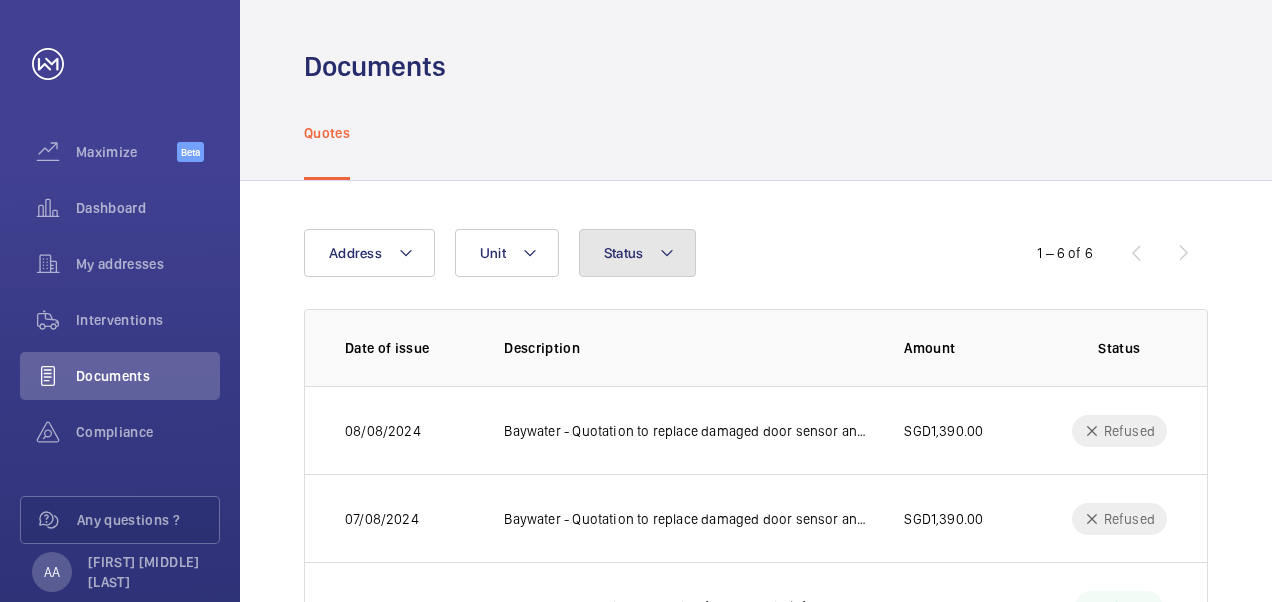 click 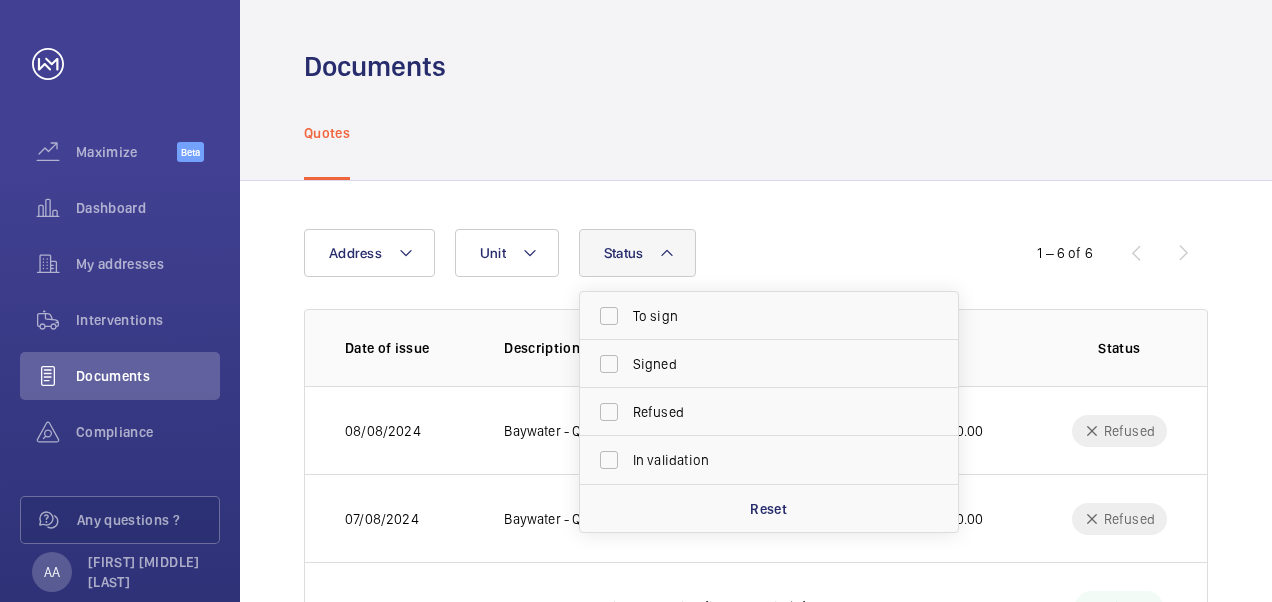 click on "Address Unit Status    To sign Signed Refused In validation Reset  1 – 6 of 6  Date of issue Description Amount Status  [DATE]   Baywater - Quotation to replace damaged door sensor and adjustment on lift door   SGD1,390.00   Refused   [DATE]   Baywater - Quotation to replace damaged door sensor and adjustment on door sill   SGD1,390.00   Refused   [DATE]   Baywater - Quotation to provide fireman switch for PL4.   SGD3,420.00   Signed   [DATE]   Baywater - Quotation to repair lift ceiling   SGD900.00   Signed   [DATE]   Baywater- Quotation to Repair Lift Ceiling Panel   SGD589.00   Signed   [DATE]   Baywater - Quotation to replace lifts supervisory panel and intercom system   SGD20,210.00   Signed" 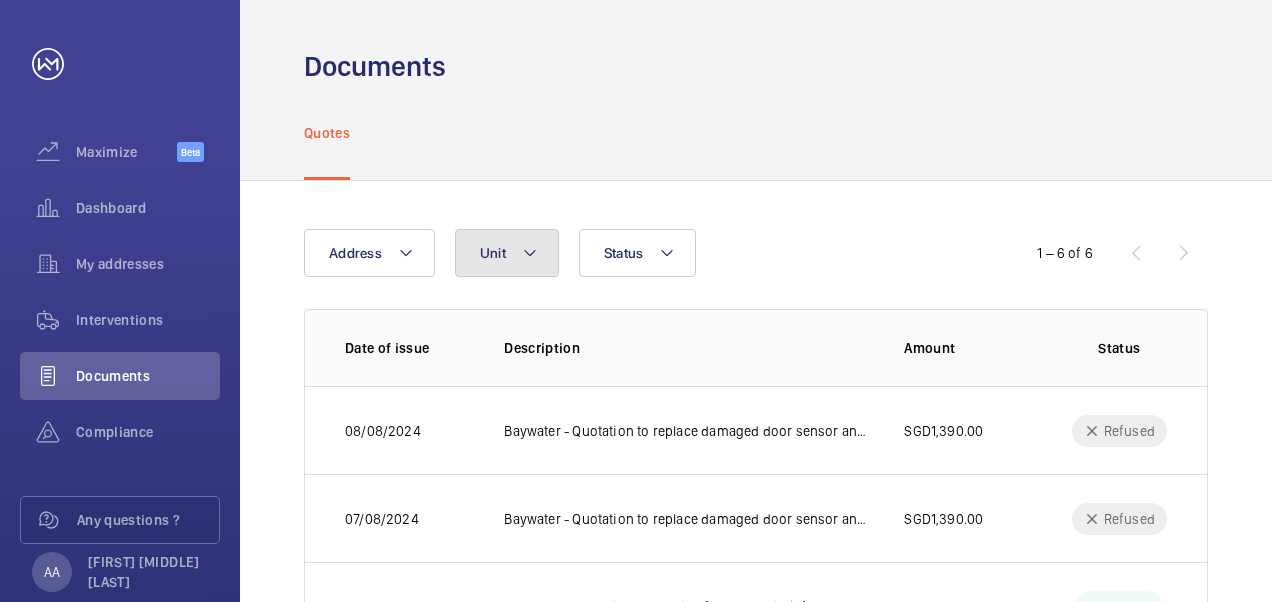 click on "Unit" 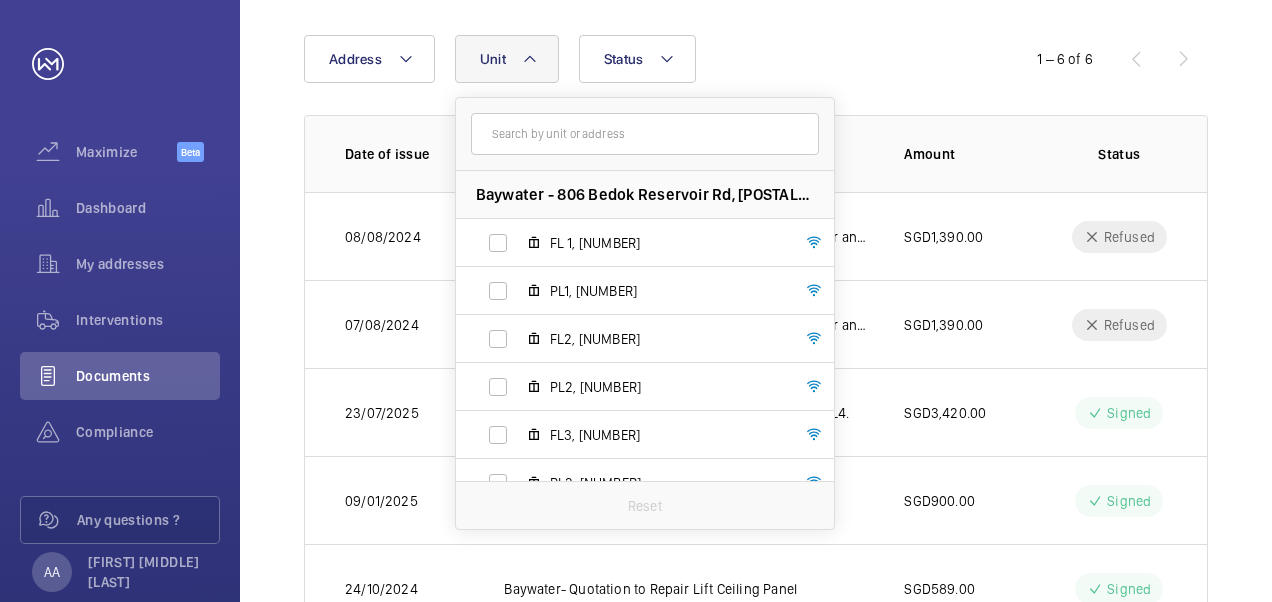scroll, scrollTop: 200, scrollLeft: 0, axis: vertical 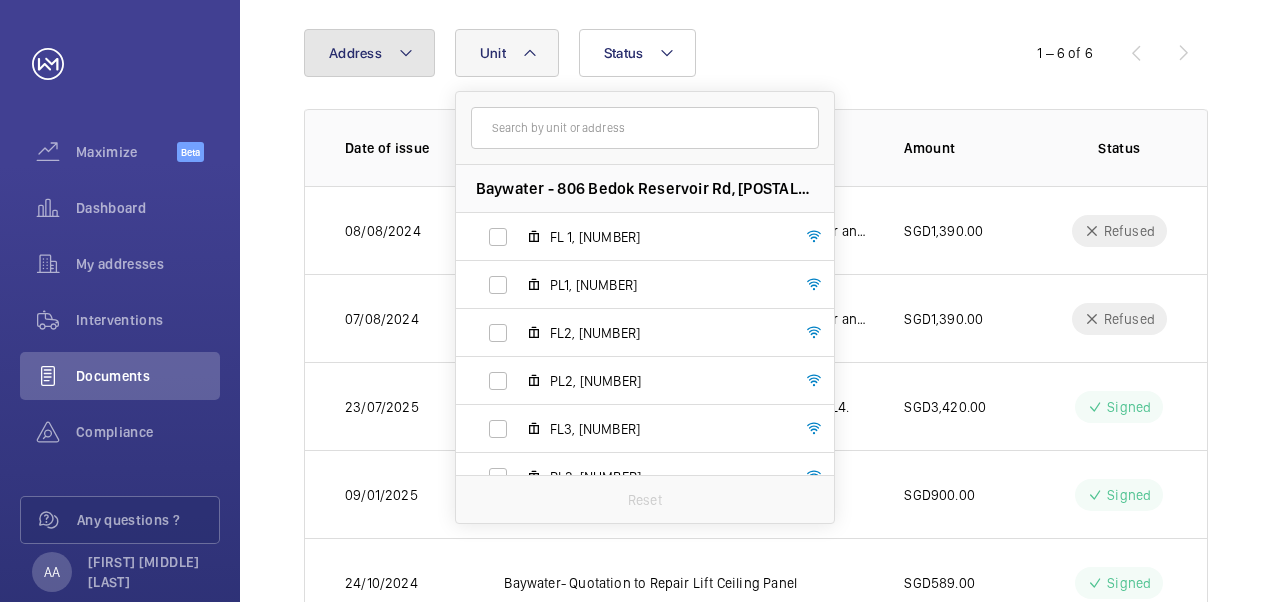 click on "Address" 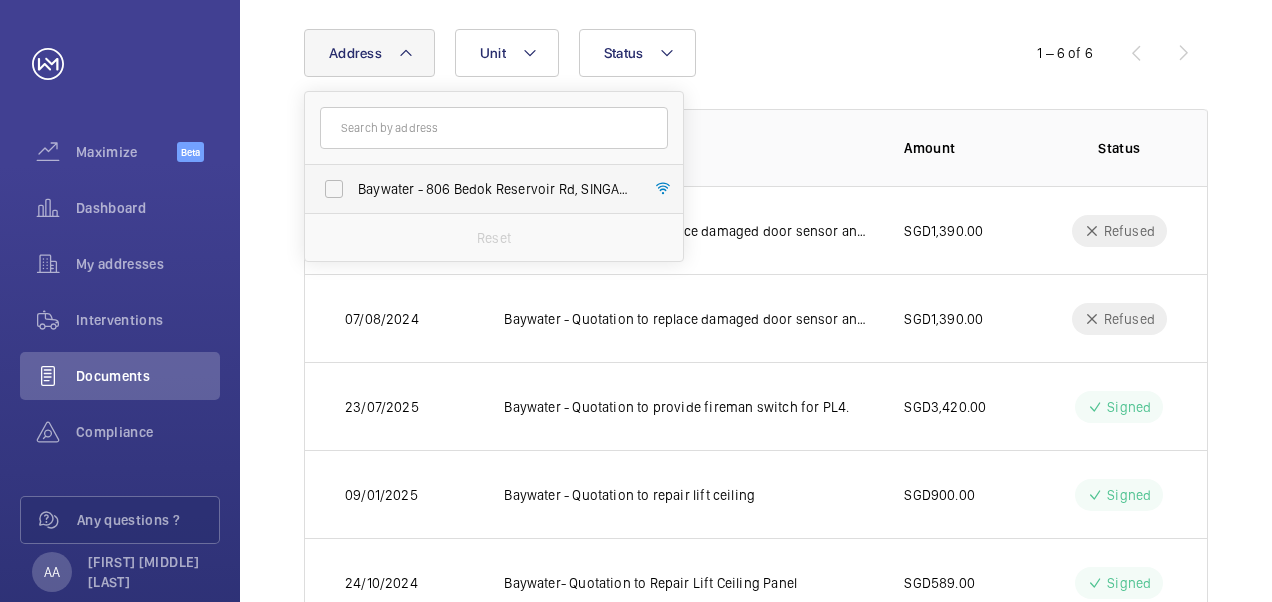 click on "Baywater - 806 Bedok Reservoir Rd, SINGAPORE [POSTAL_CODE]" at bounding box center [479, 189] 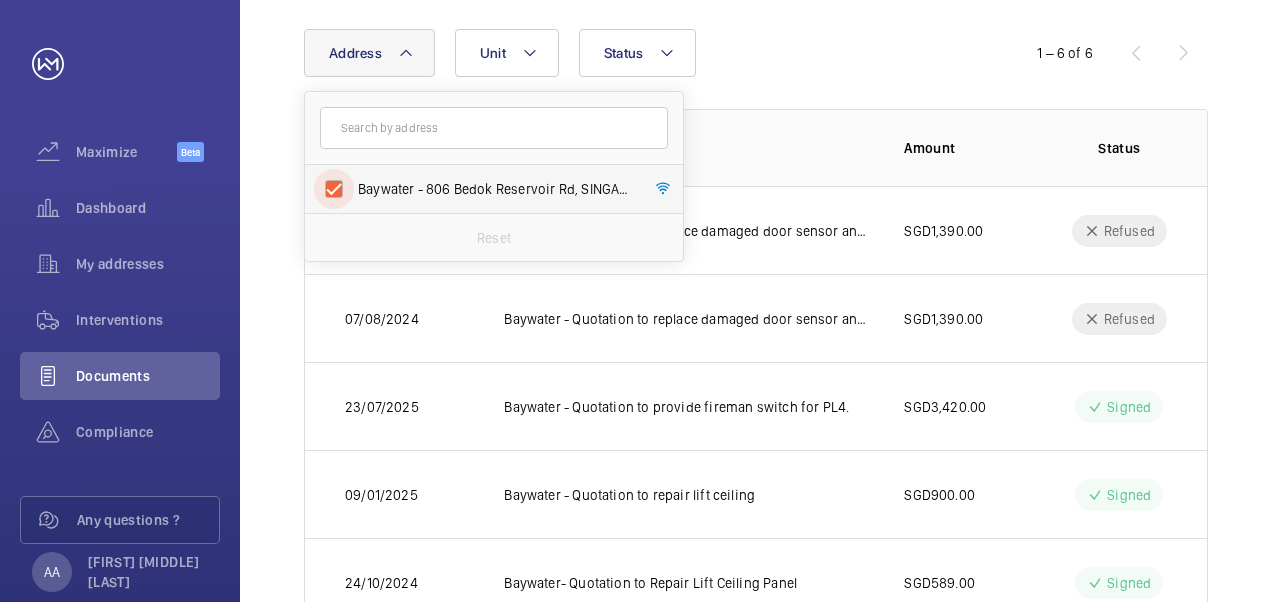 checkbox on "true" 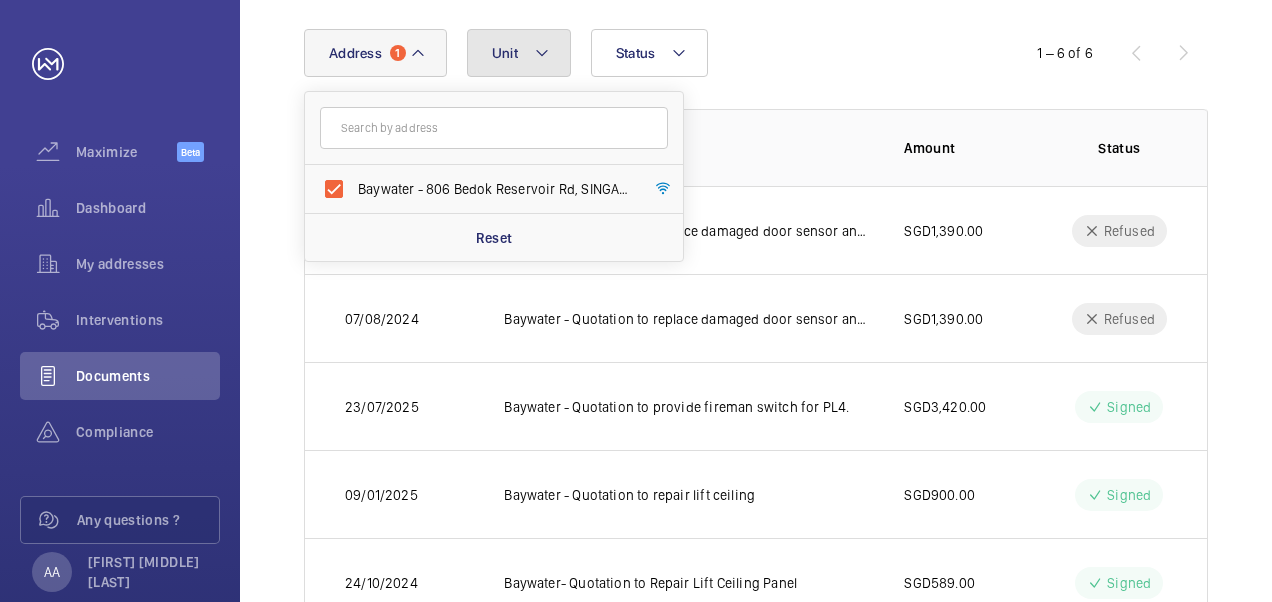 click on "Unit" 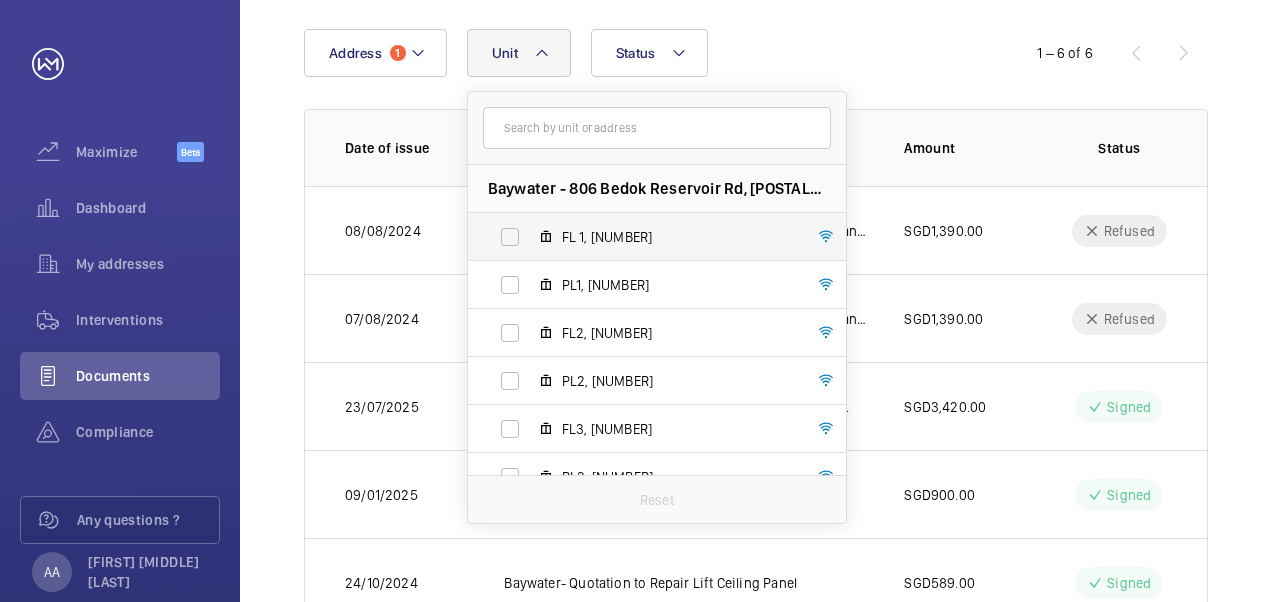 click on "FL 1, [NUMBER]" at bounding box center [641, 237] 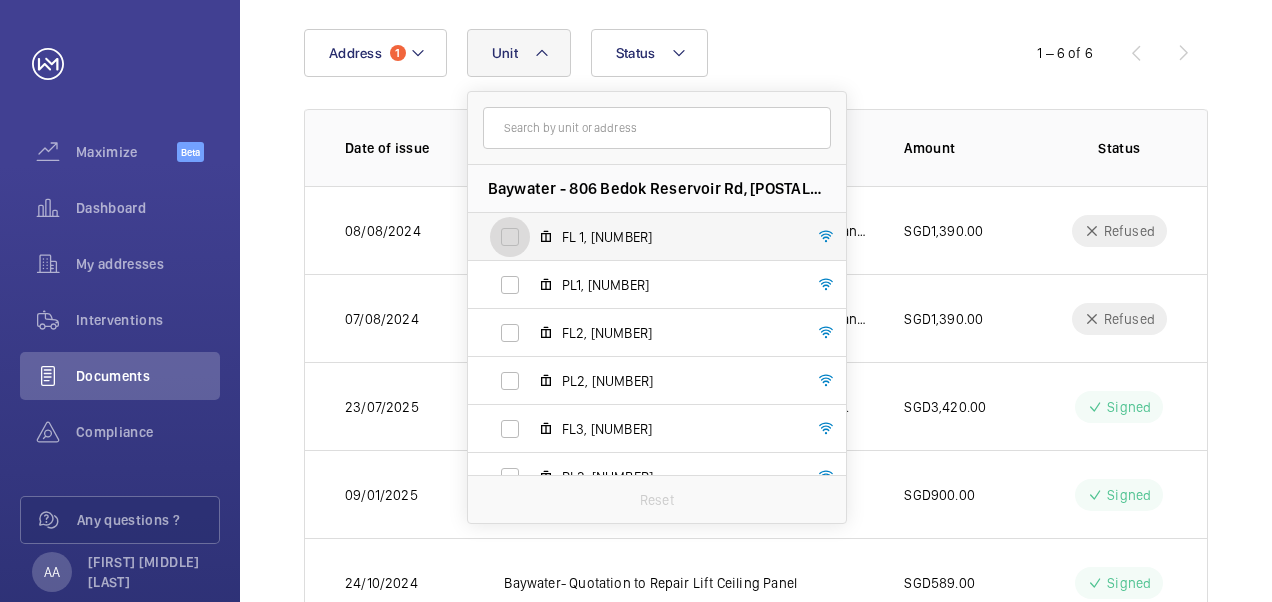 click on "FL 1, [NUMBER]" at bounding box center [510, 237] 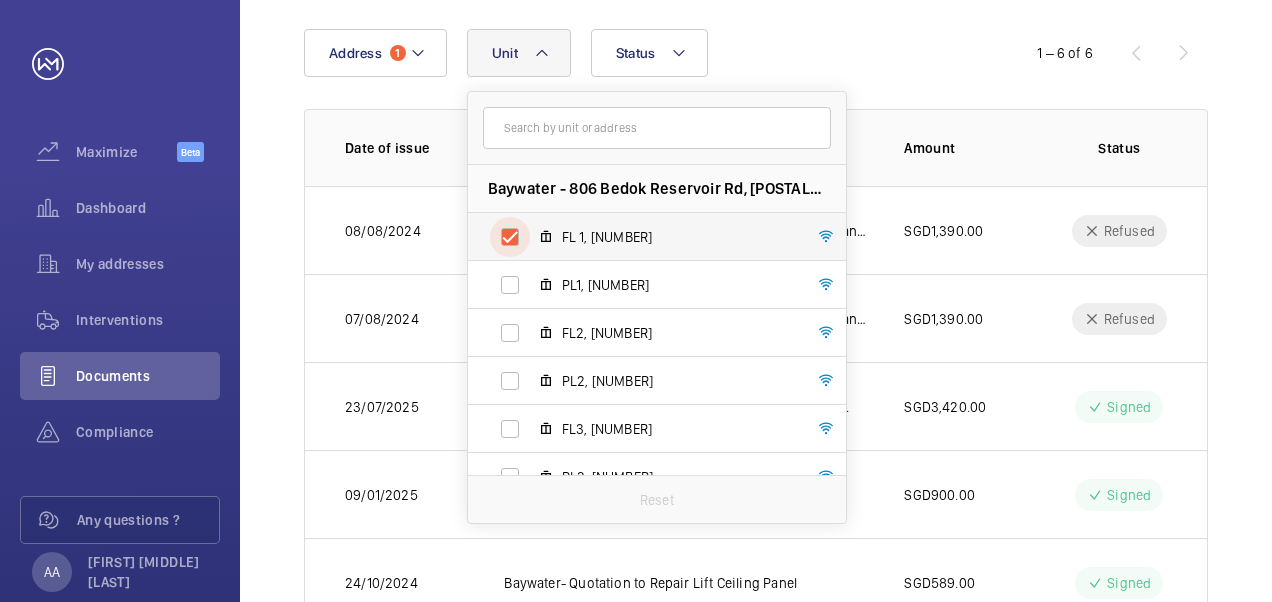 checkbox on "true" 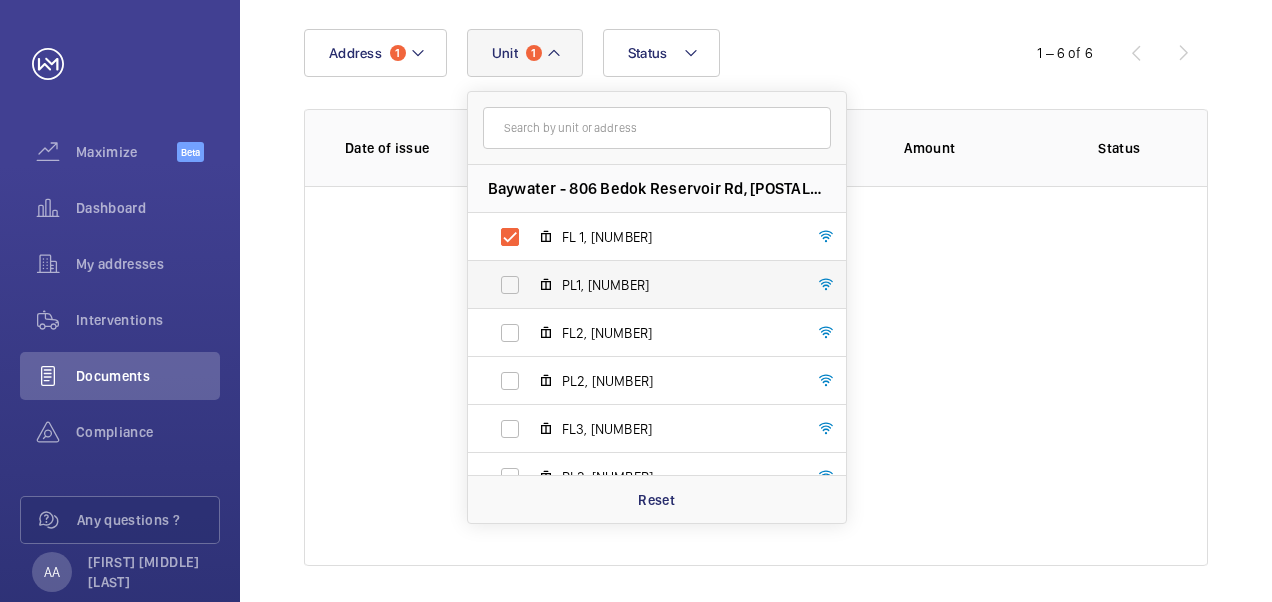 click on "PL1, [NUMBER]" at bounding box center [641, 285] 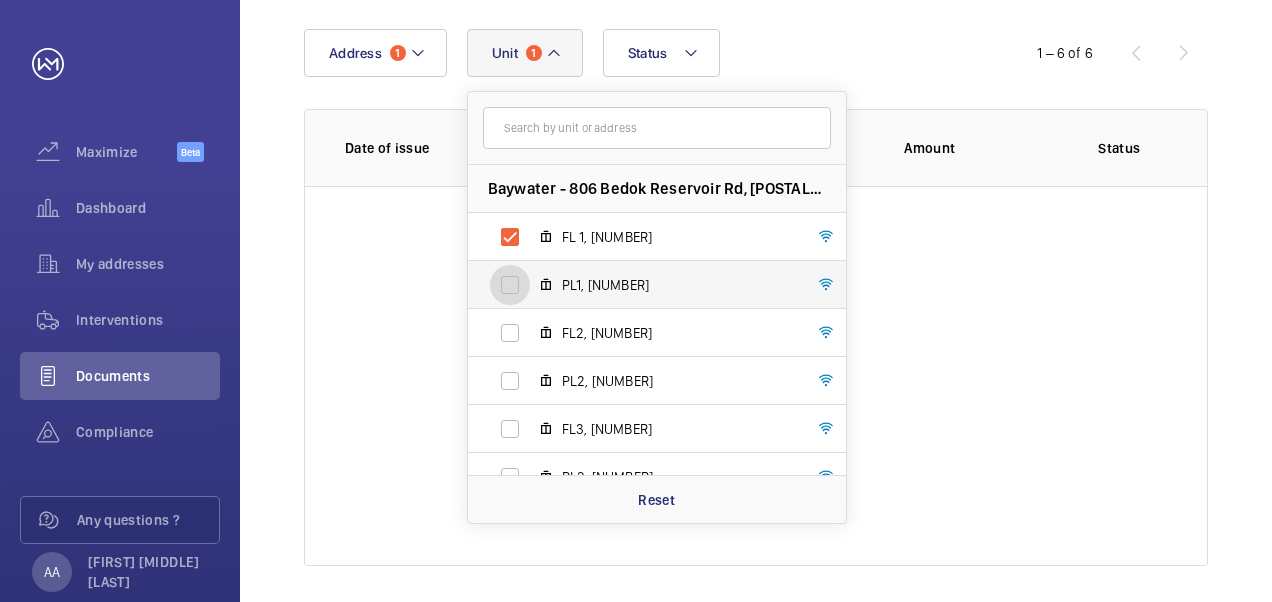 click on "PL1, [NUMBER]" at bounding box center [510, 285] 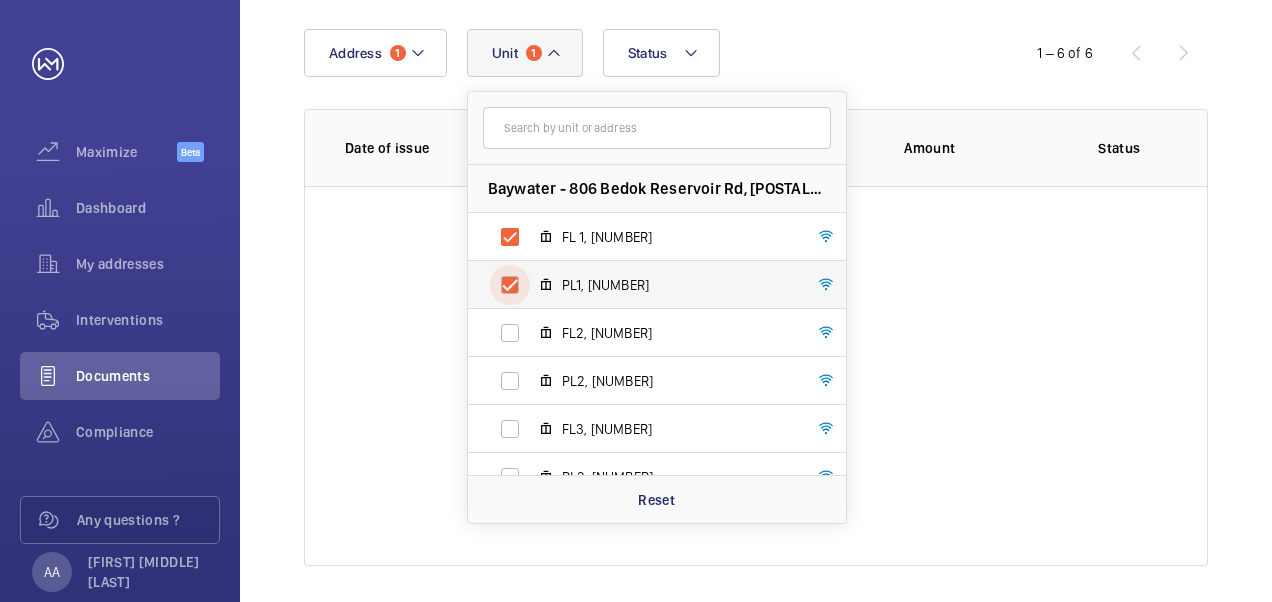 checkbox on "true" 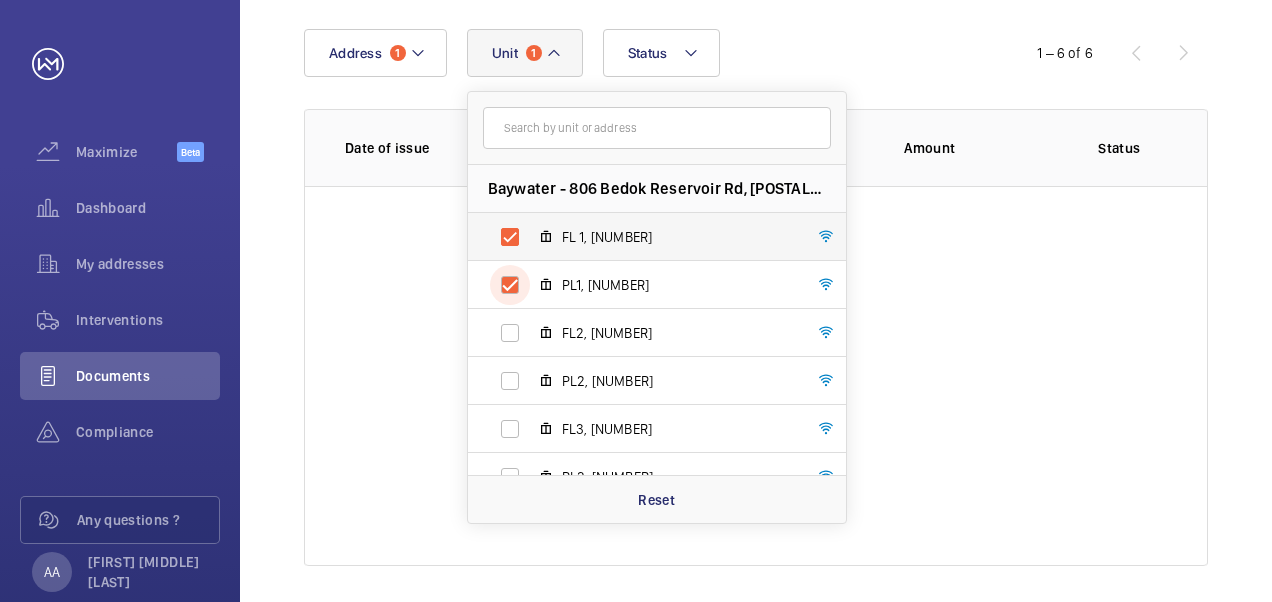 scroll, scrollTop: 121, scrollLeft: 0, axis: vertical 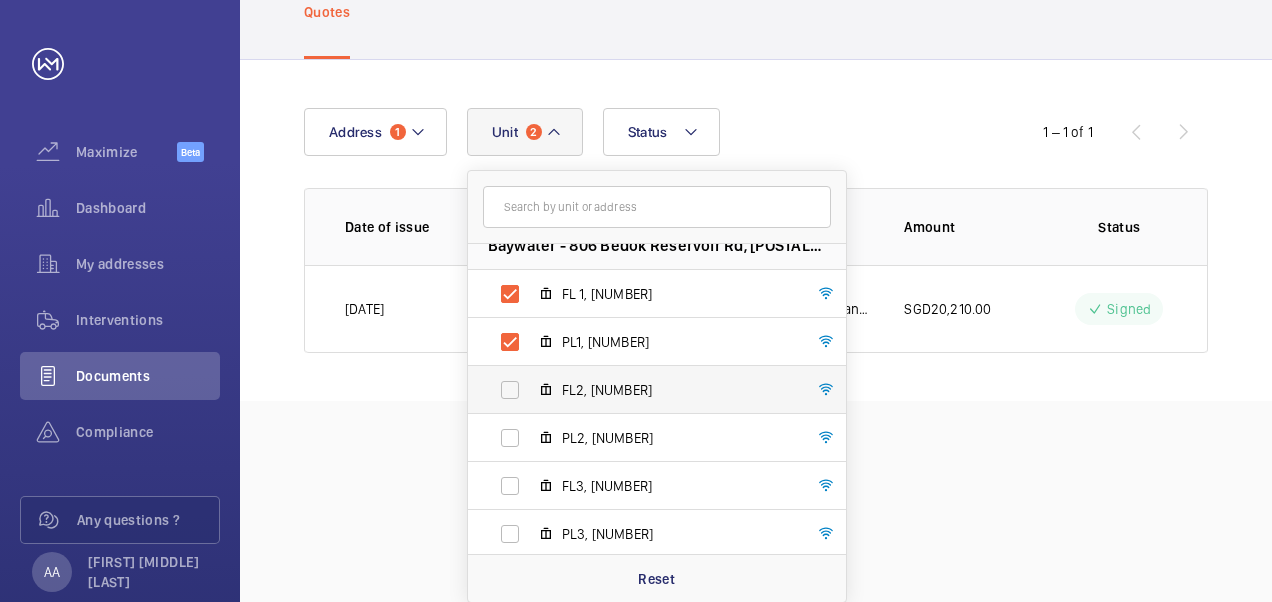 click on "FL2, [NUMBER]" at bounding box center (641, 390) 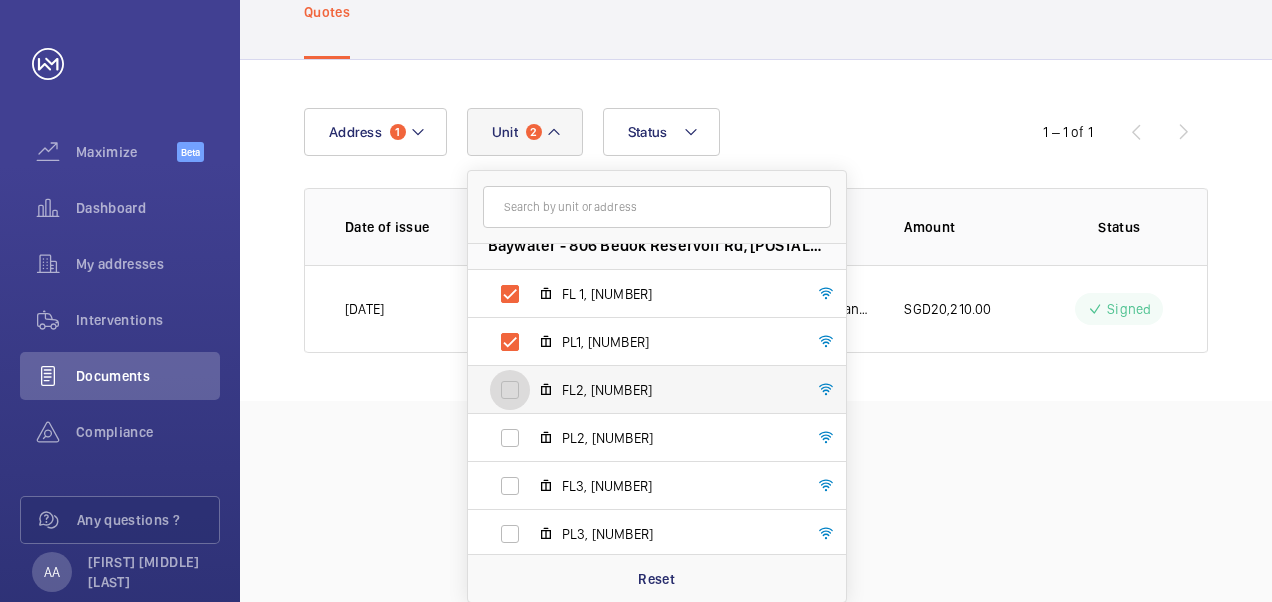 click on "FL2, [NUMBER]" at bounding box center [510, 390] 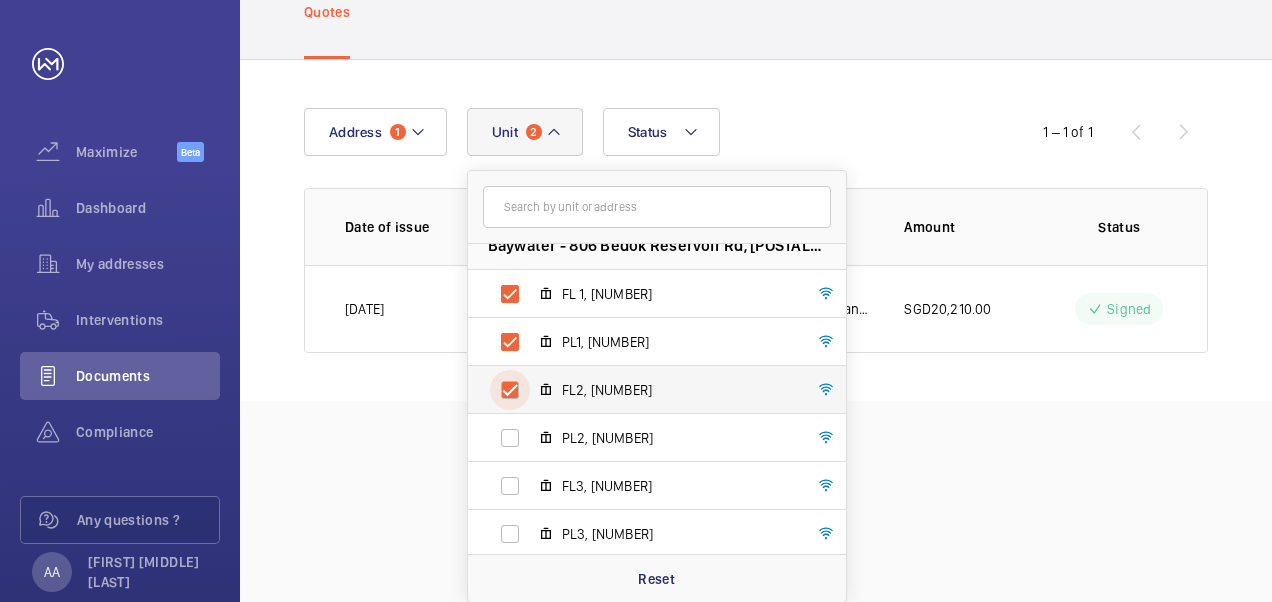 checkbox on "true" 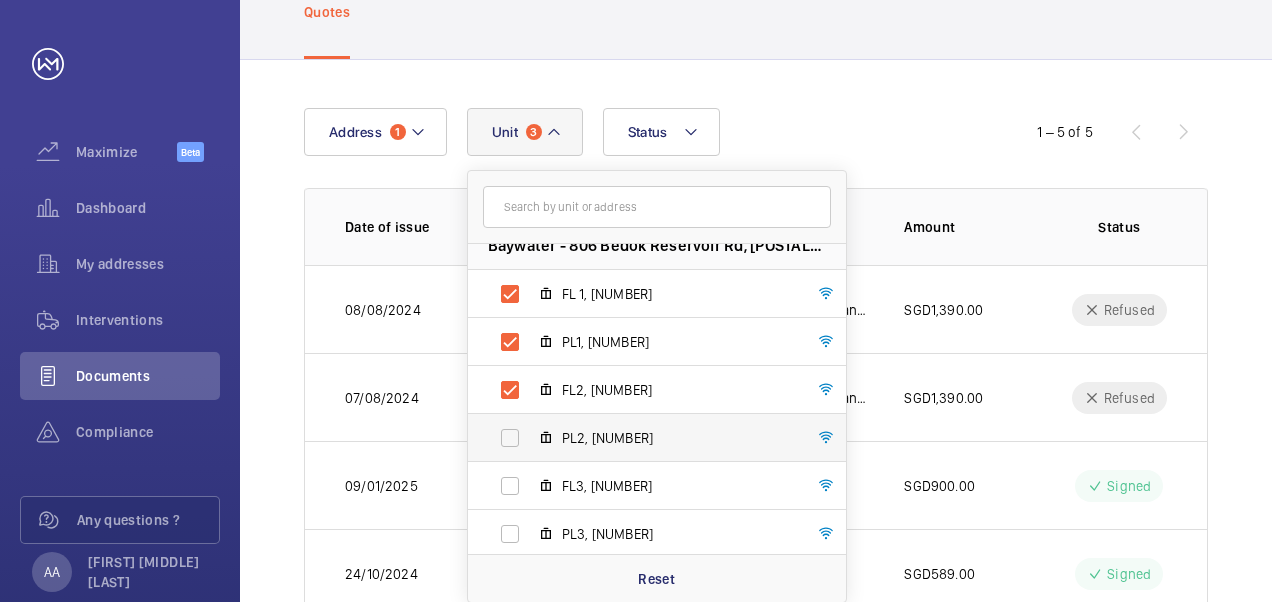 click on "PL2, [NUMBER]" at bounding box center [641, 438] 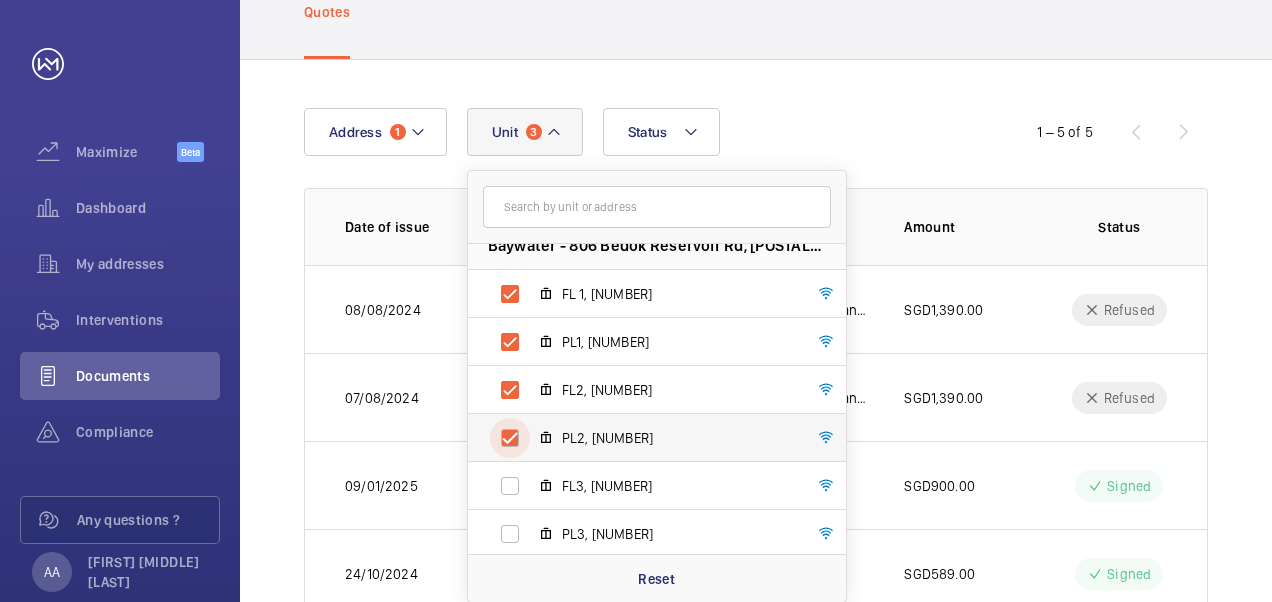 checkbox on "true" 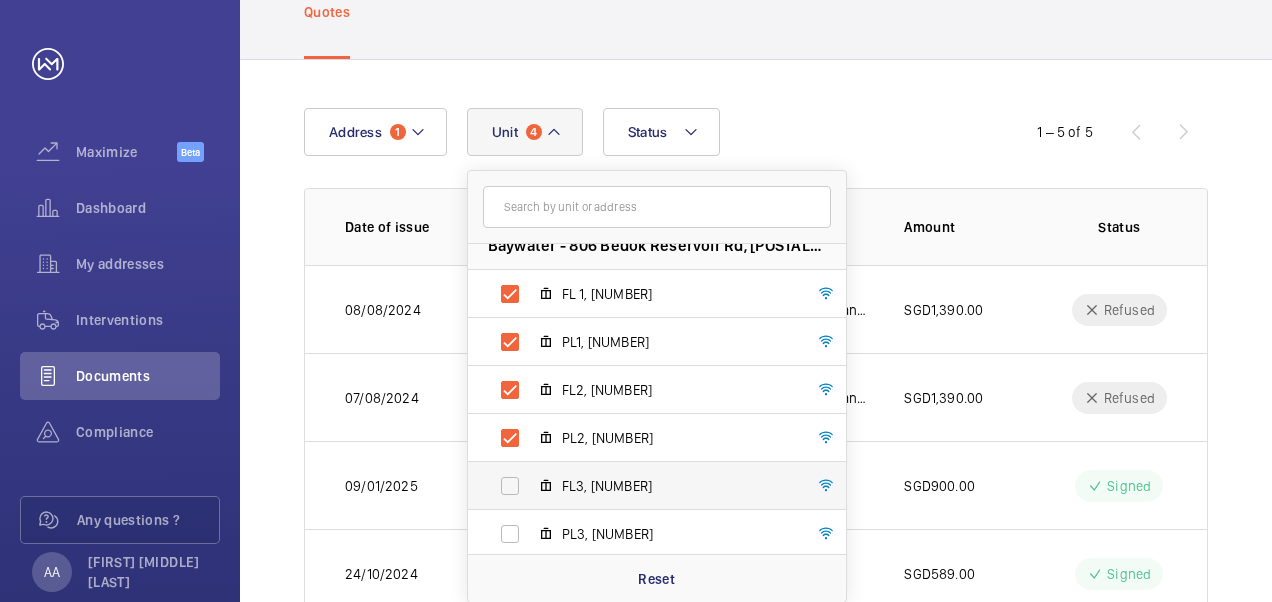click on "FL3, [NUMBER]" at bounding box center (641, 486) 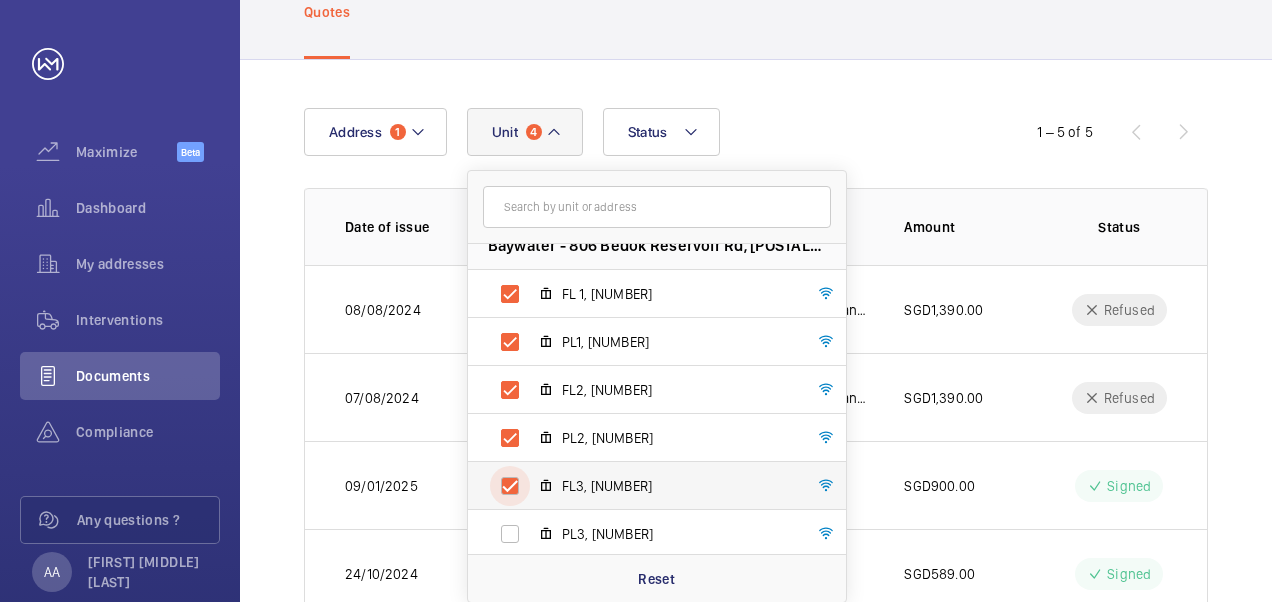 checkbox on "true" 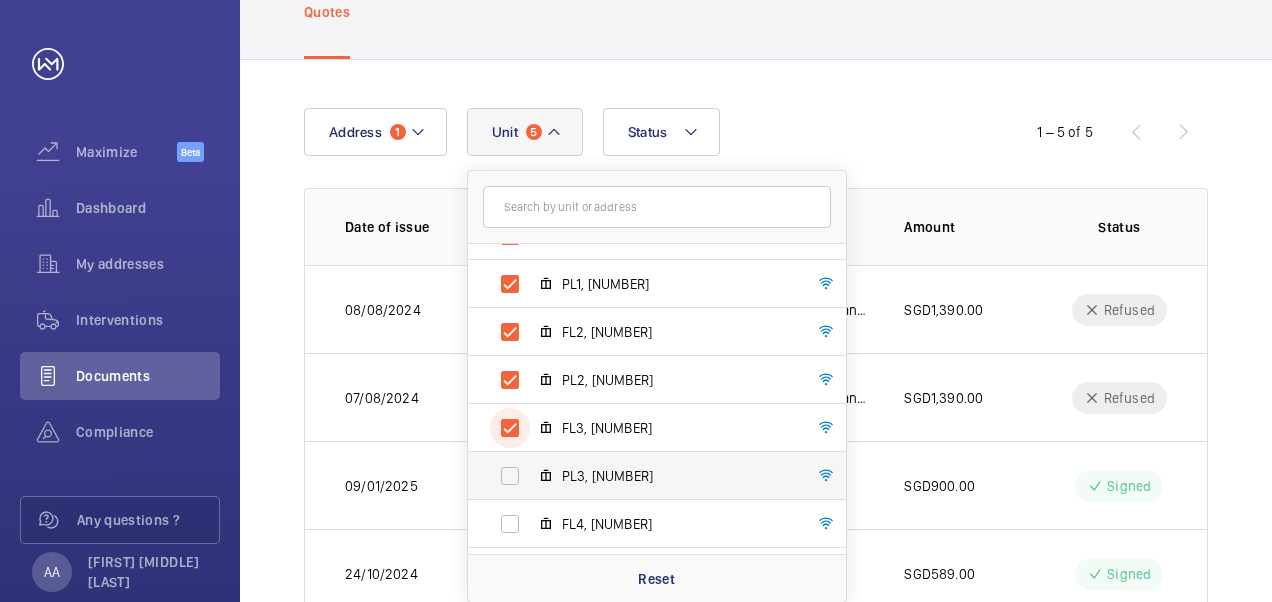 scroll, scrollTop: 122, scrollLeft: 0, axis: vertical 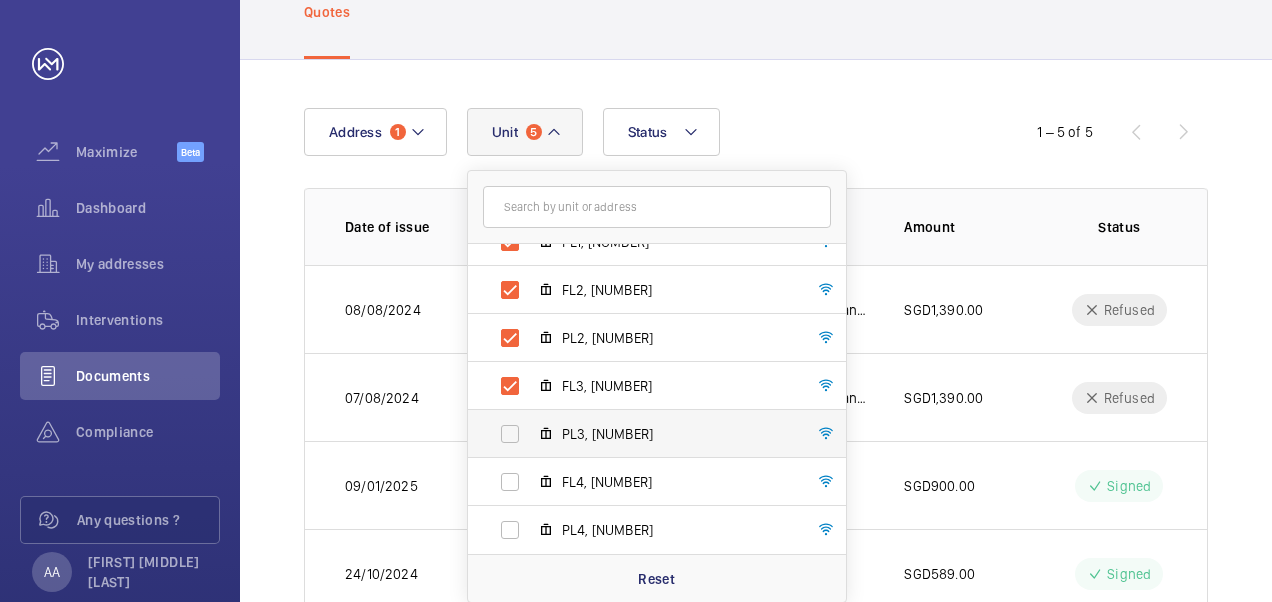 click on "PL3, [NUMBER]" at bounding box center [641, 434] 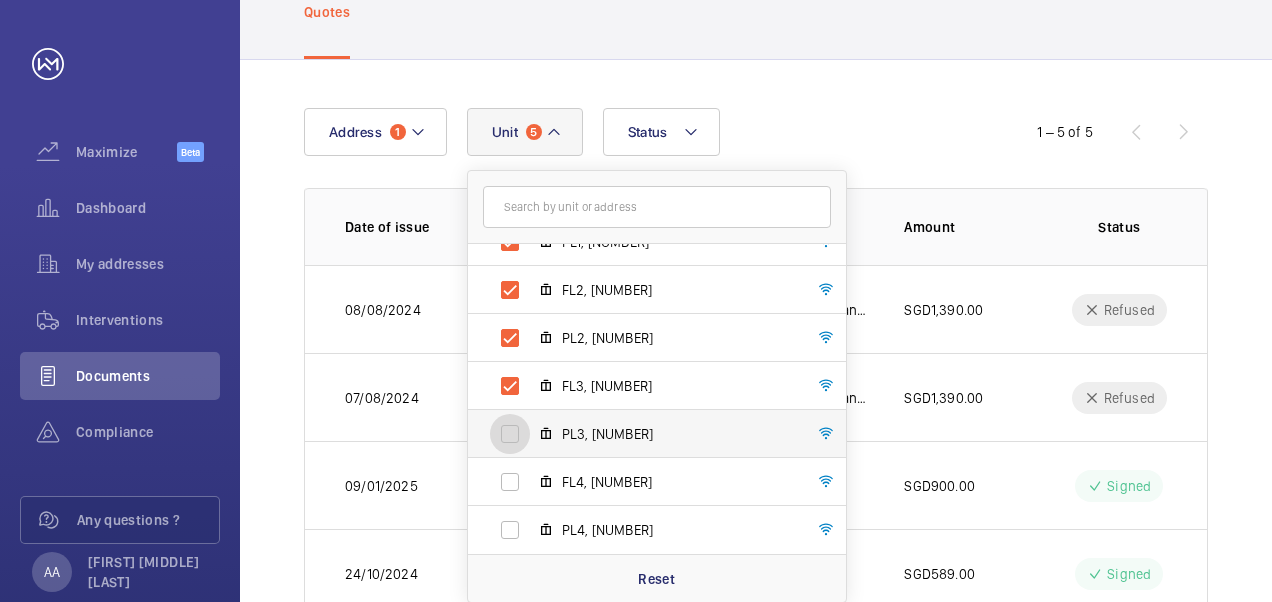 click on "PL3, [NUMBER]" at bounding box center [510, 434] 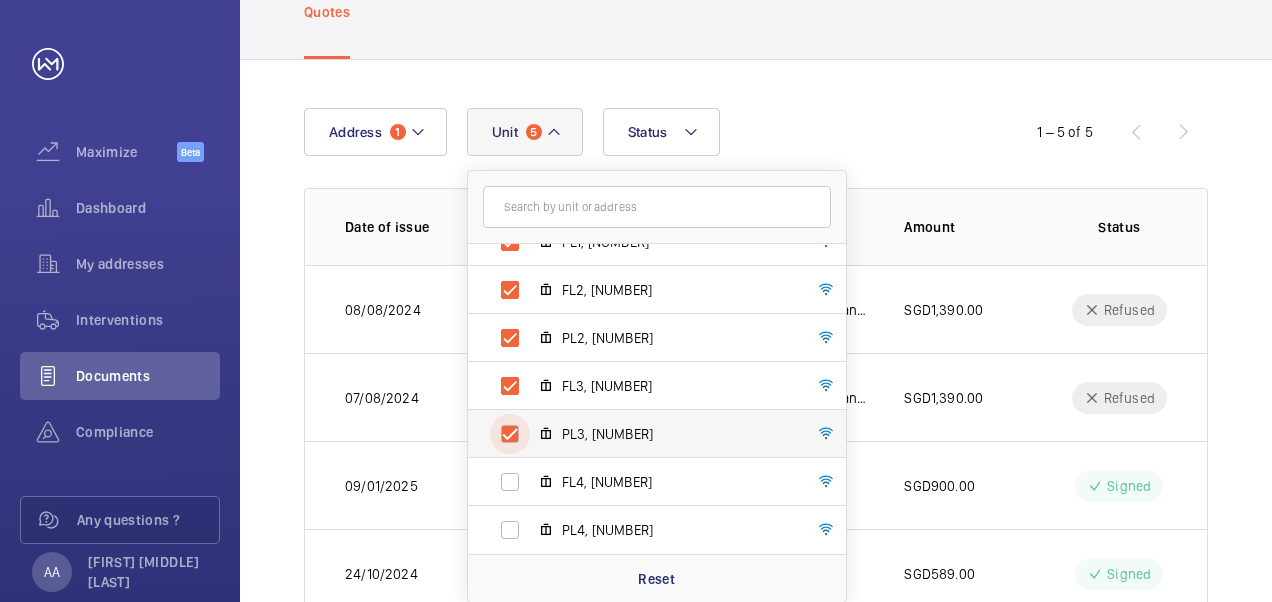 checkbox on "true" 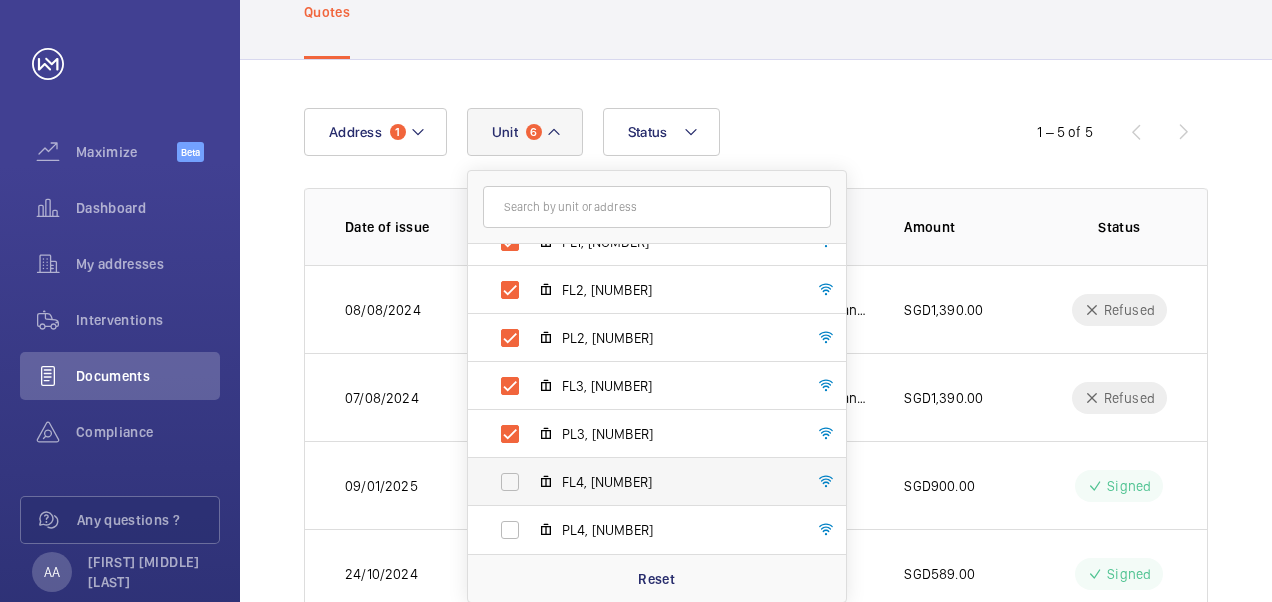 click on "FL4, [NUMBER]" at bounding box center (641, 482) 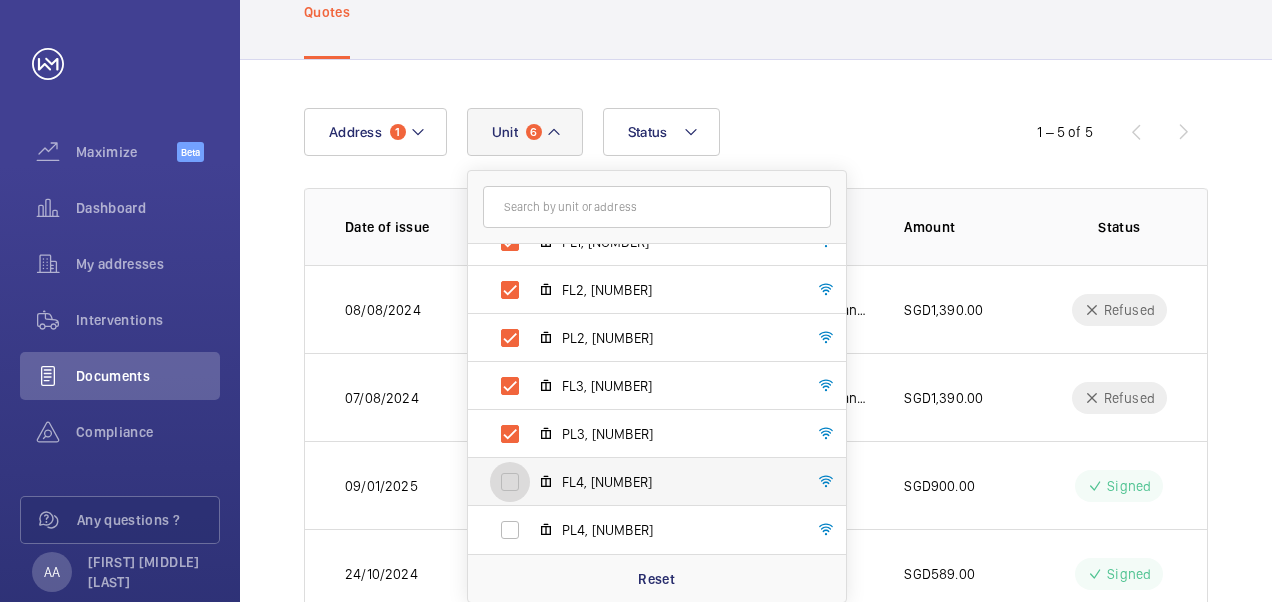 click on "FL4, [NUMBER]" at bounding box center [510, 482] 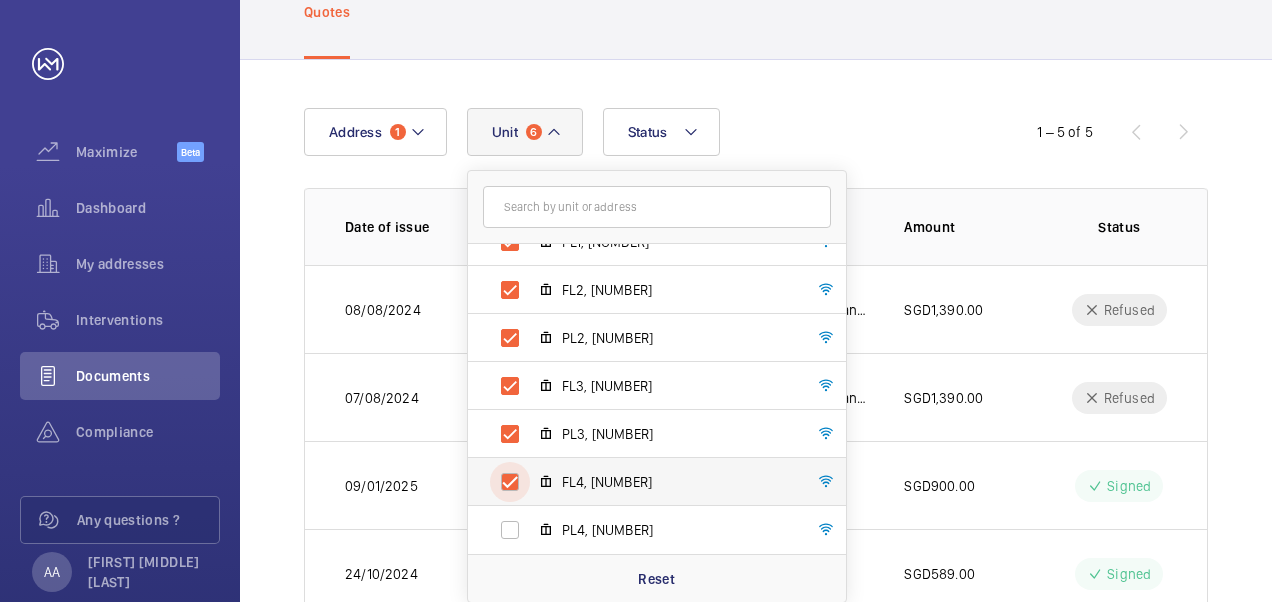 checkbox on "true" 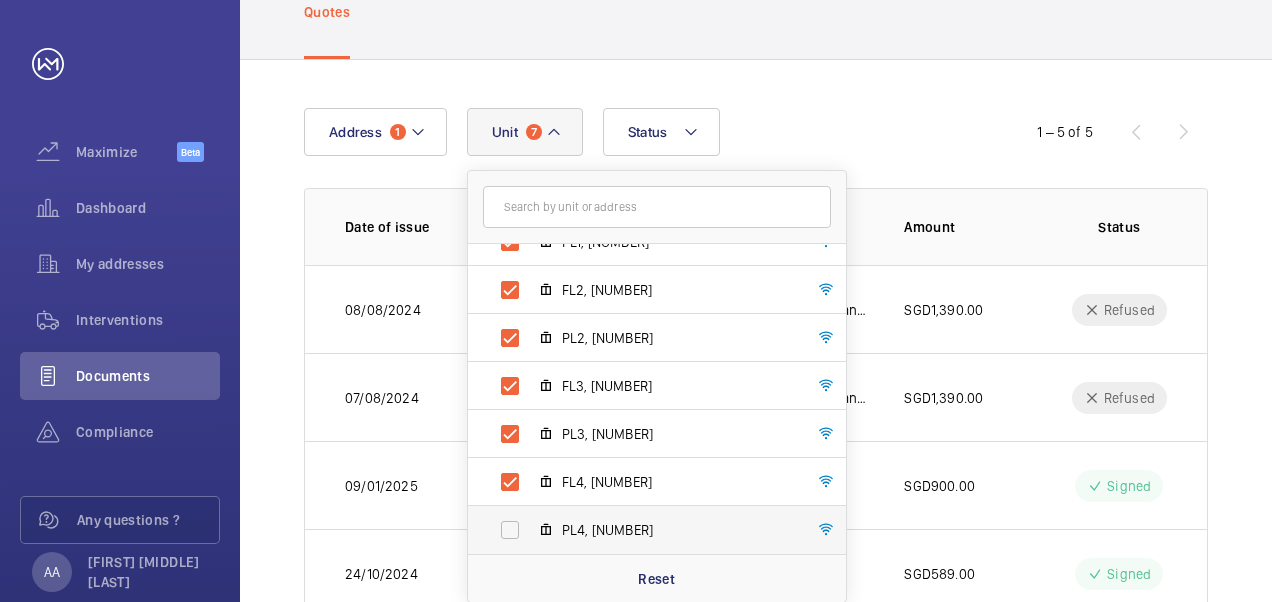 click on "PL4, [NUMBER]" at bounding box center [641, 530] 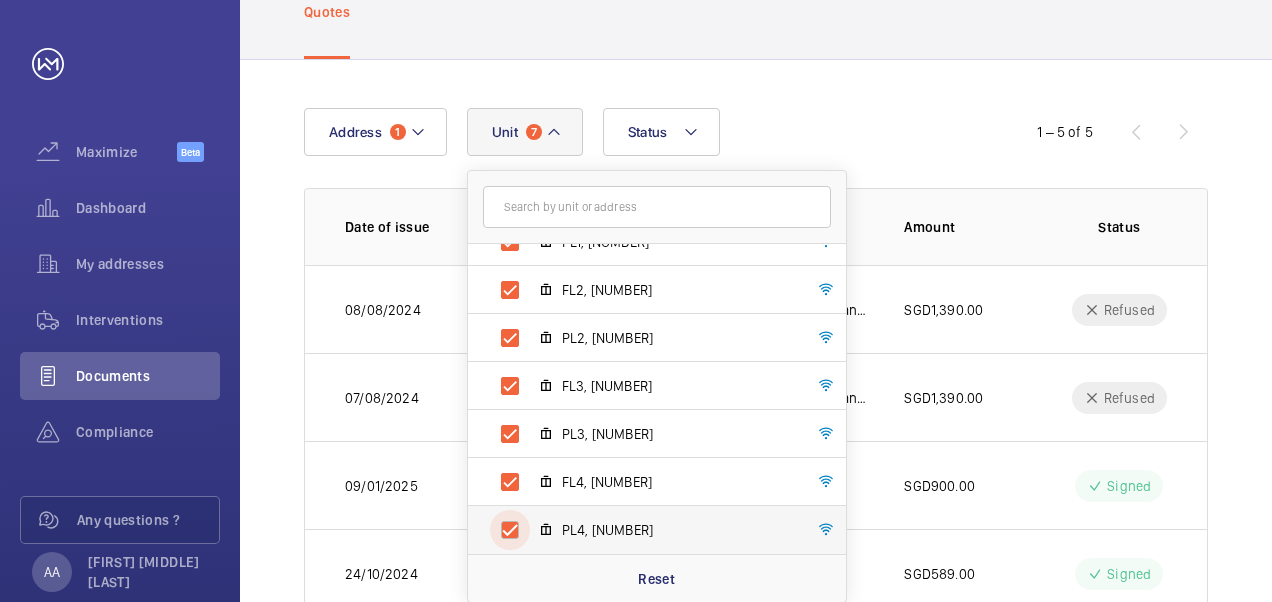 checkbox on "true" 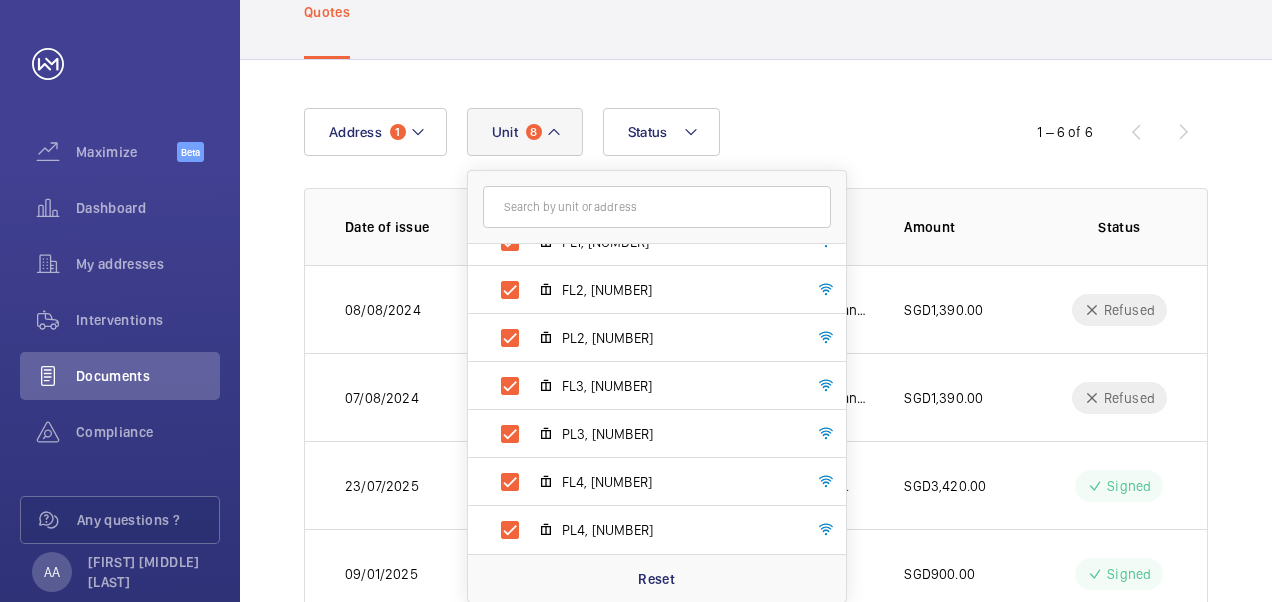 click on "Address 1 Unit 8 Baywater - 806 Bedok Reservoir Rd, [POSTAL_CODE] SINGAPORE FL 1, [NUMBER] PL1, [NUMBER] FL2, [NUMBER] PL2, [NUMBER] FL3, [NUMBER] PL3, [NUMBER] FL4, [NUMBER] PL4, [NUMBER] Reset Status     1 – 6 of 6  Date of issue Description Amount Status  [DATE]   Baywater - Quotation to replace damaged door sensor and adjustment on lift door   SGD1,390.00   Refused   [DATE]   Baywater - Quotation to replace damaged door sensor and adjustment on door sill   SGD1,390.00   Refused   [DATE]   Baywater - Quotation to provide fireman switch for PL4.   SGD3,420.00   Signed   [DATE]   Baywater - Quotation to repair lift ceiling   SGD900.00   Signed   [DATE]   Baywater- Quotation to Repair Lift Ceiling Panel   SGD589.00   Signed   [DATE]   Baywater - Quotation to replace lifts supervisory panel and intercom system   SGD20,210.00   Signed" 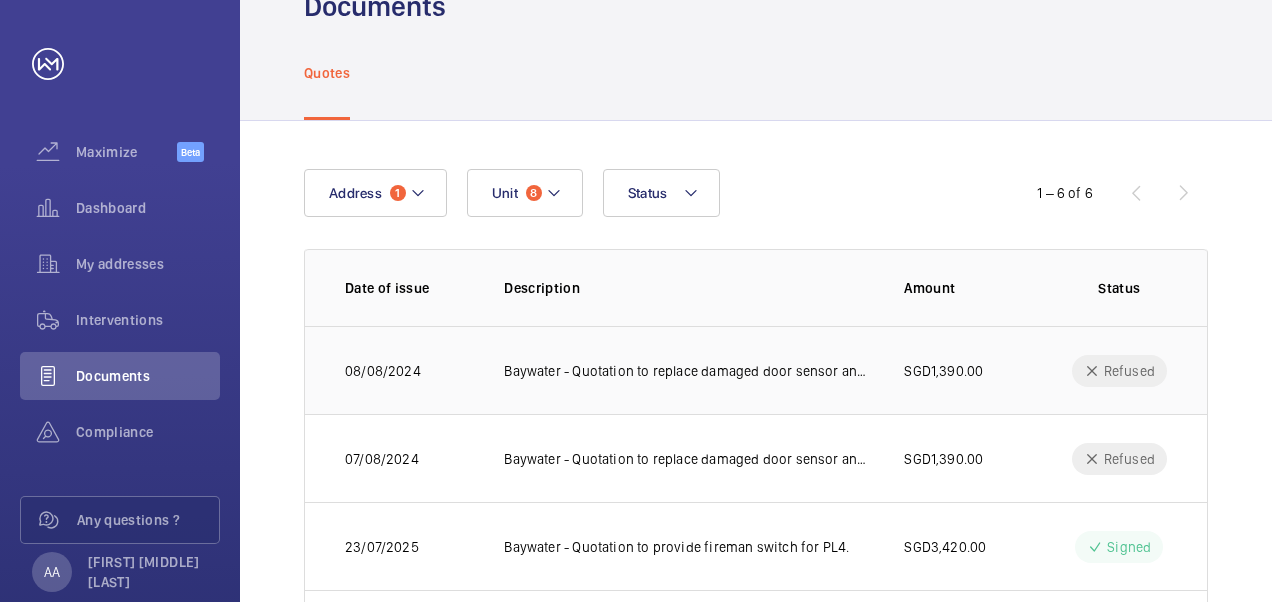 scroll, scrollTop: 0, scrollLeft: 0, axis: both 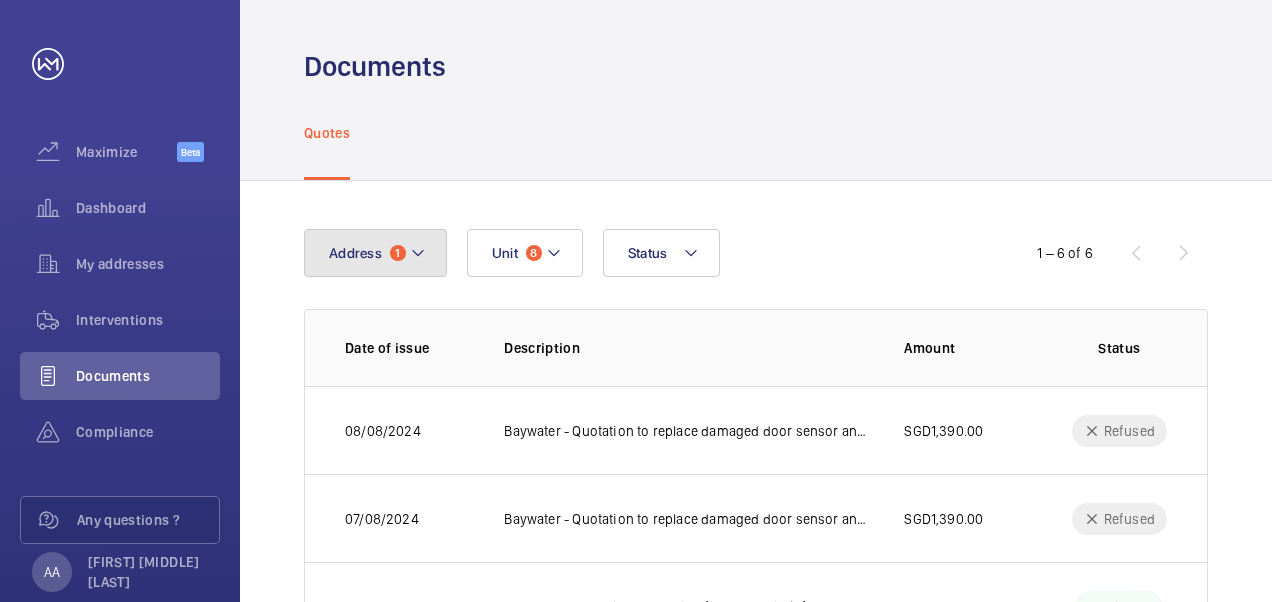 click 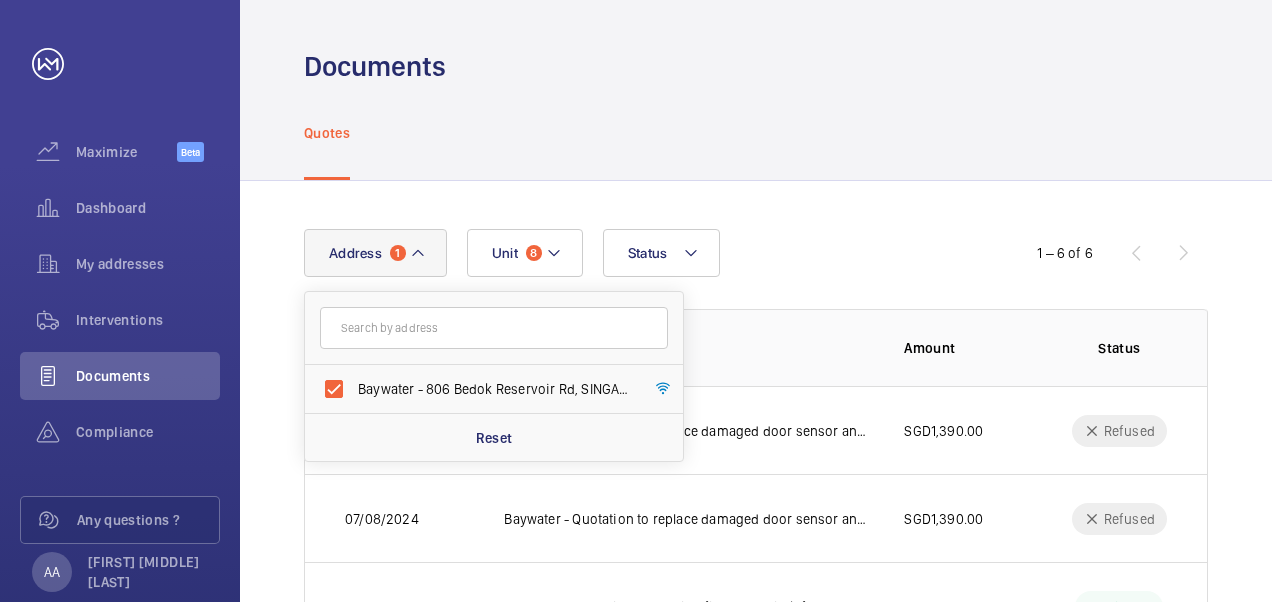click 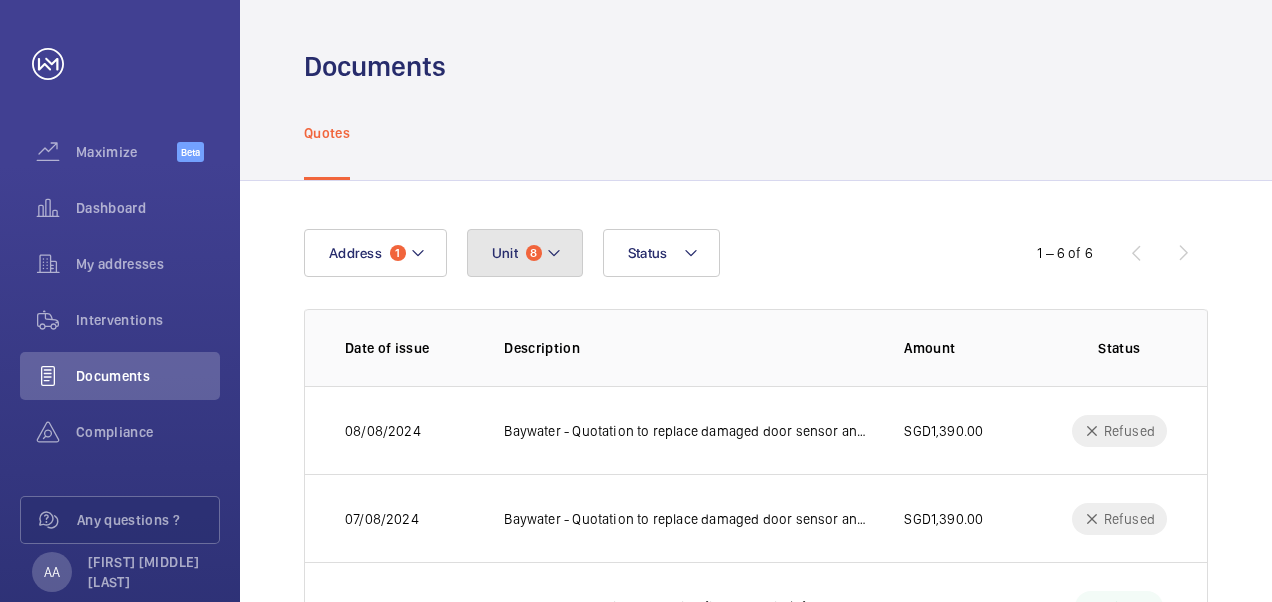 click on "Unit 8" 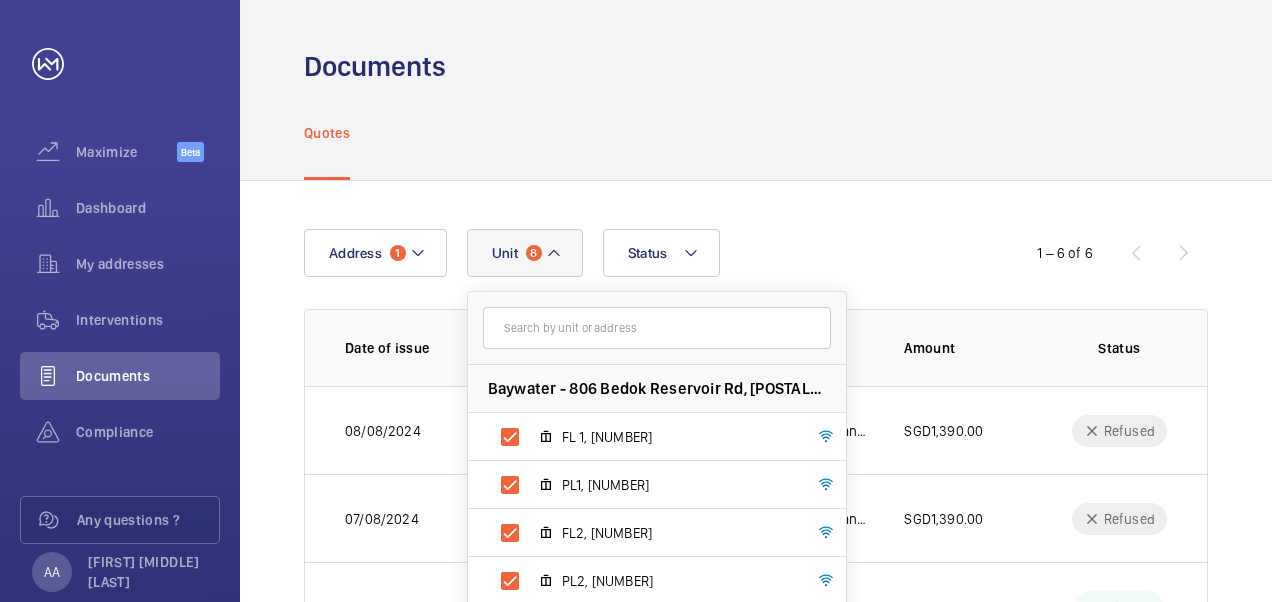 click on "Quotes" 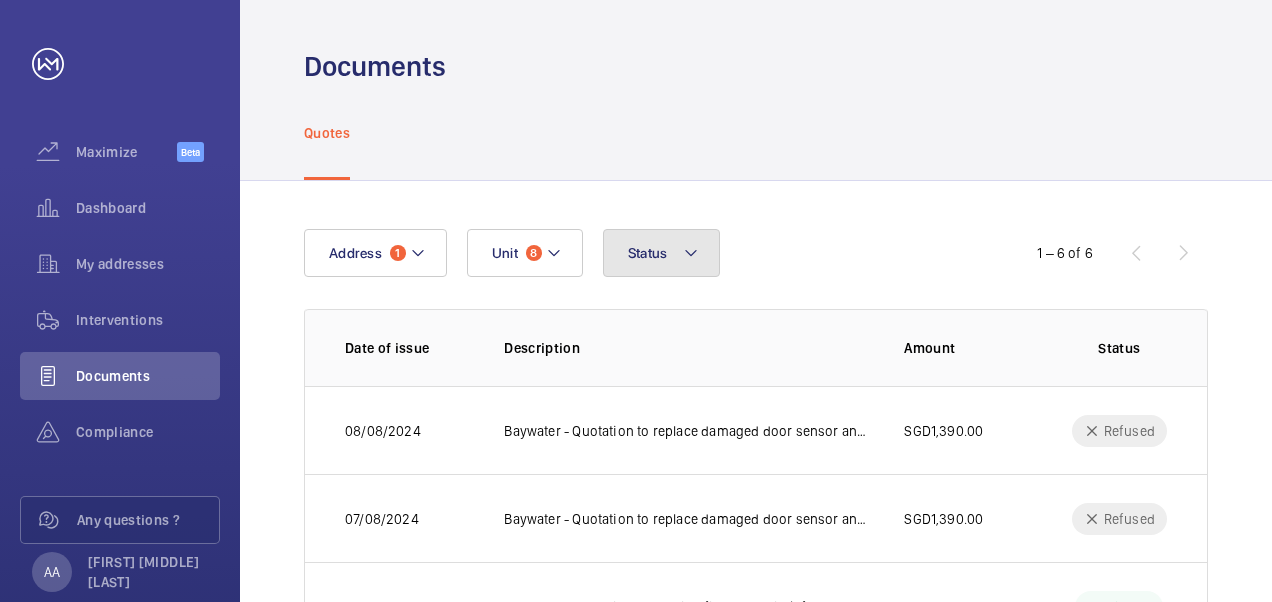 click 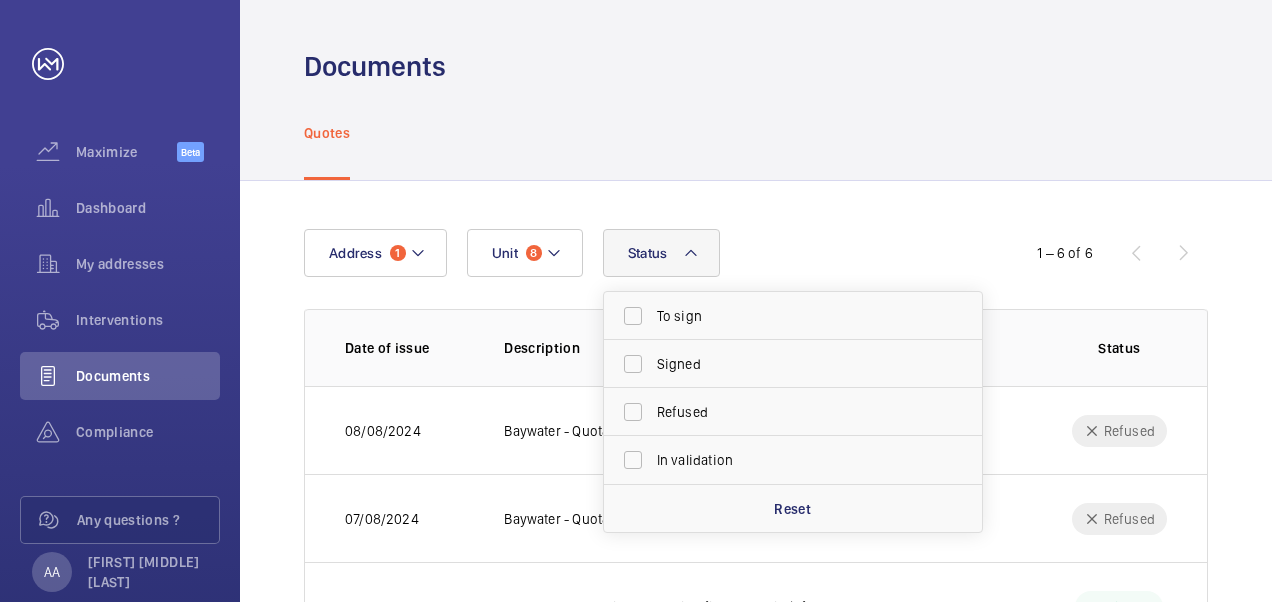 click on "Address Unit Status     1 – 6 of 6  Date of issue Description Amount Status  [DATE]   Baywater - Quotation to replace damaged door sensor and adjustment on lift door   SGD1,390.00   Refused   [DATE]   Baywater - Quotation to replace damaged door sensor and adjustment on door sill   SGD1,390.00   Refused   [DATE]   Baywater - Quotation to provide fireman switch for PL4.   SGD3,420.00   Signed   [DATE]   Baywater - Quotation to repair lift ceiling   SGD900.00   Signed   [DATE]   Baywater- Quotation to Repair Lift Ceiling Panel   SGD589.00   Signed   [DATE]   Baywater - Quotation to replace lifts supervisory panel and intercom system   SGD20,210.00   Signed" 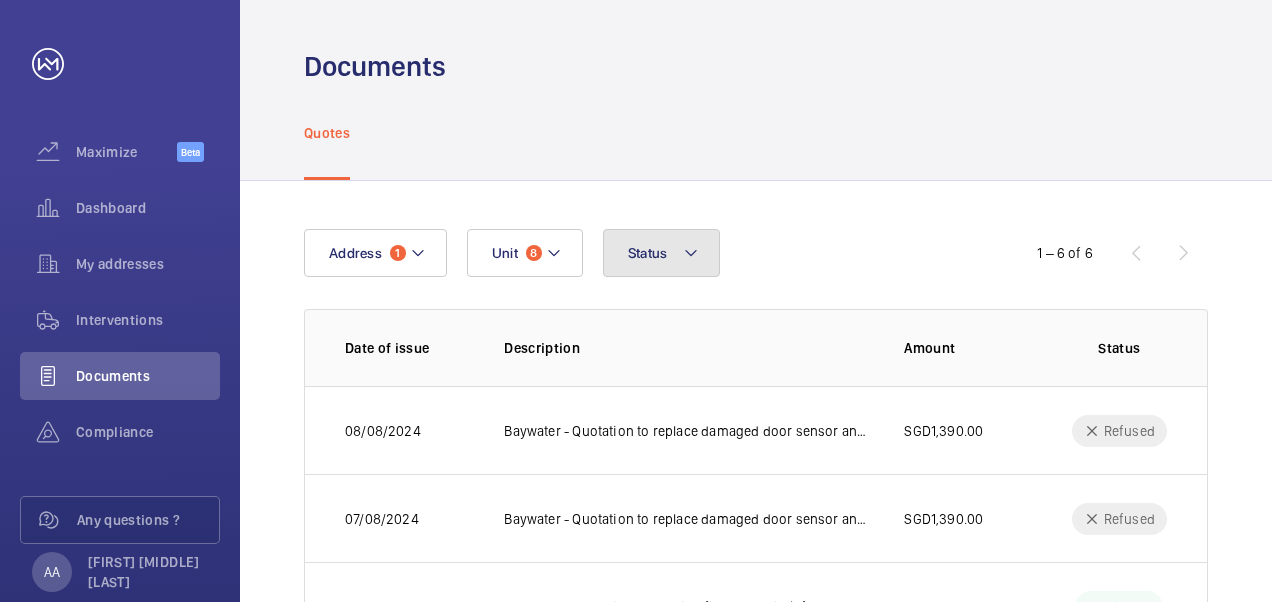 click 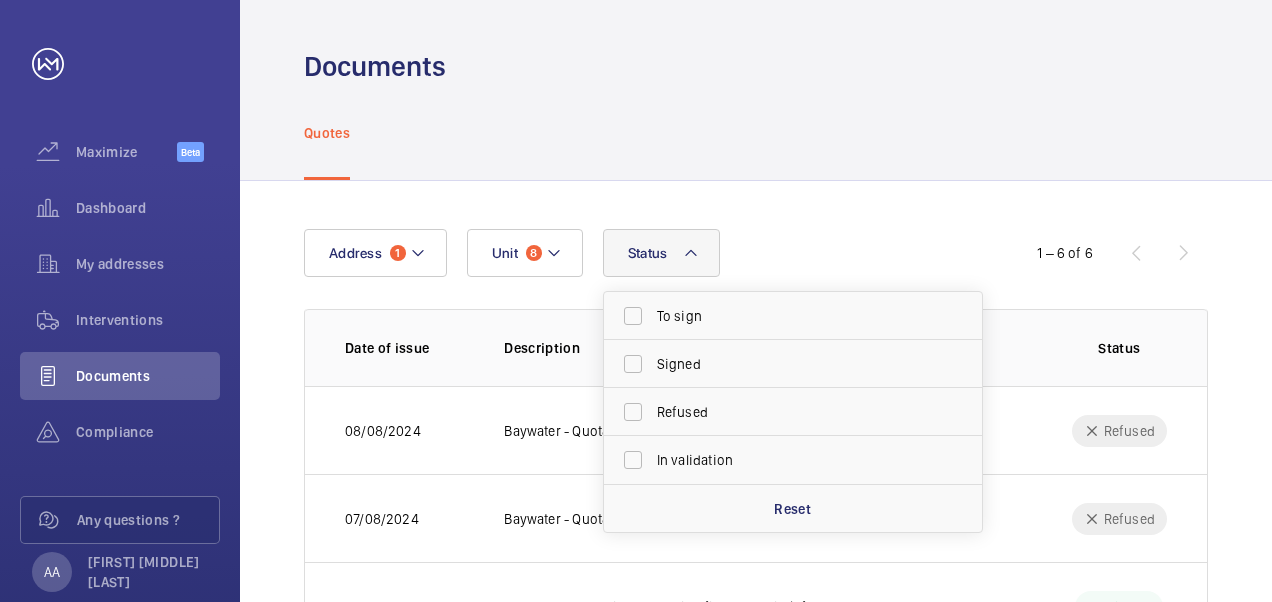 click on "Address Unit Status     1 – 6 of 6  Date of issue Description Amount Status  [DATE]   Baywater - Quotation to replace damaged door sensor and adjustment on lift door   SGD1,390.00   Refused   [DATE]   Baywater - Quotation to replace damaged door sensor and adjustment on door sill   SGD1,390.00   Refused   [DATE]   Baywater - Quotation to provide fireman switch for PL4.   SGD3,420.00   Signed   [DATE]   Baywater - Quotation to repair lift ceiling   SGD900.00   Signed   [DATE]   Baywater- Quotation to Repair Lift Ceiling Panel   SGD589.00   Signed   [DATE]   Baywater - Quotation to replace lifts supervisory panel and intercom system   SGD20,210.00   Signed" 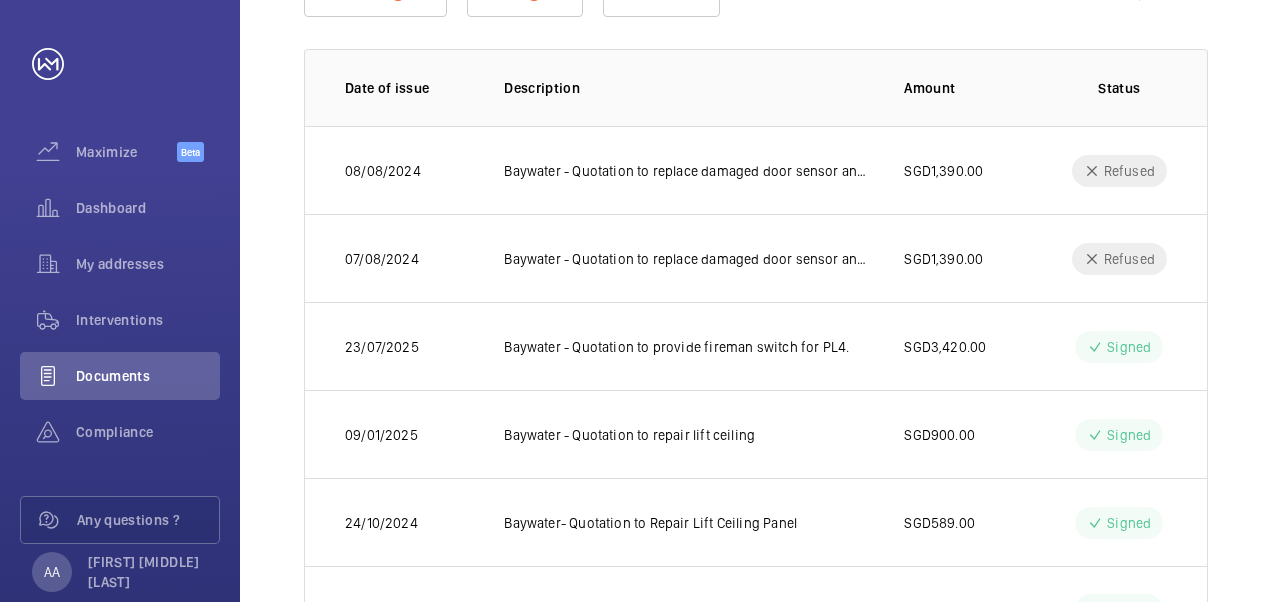 scroll, scrollTop: 360, scrollLeft: 0, axis: vertical 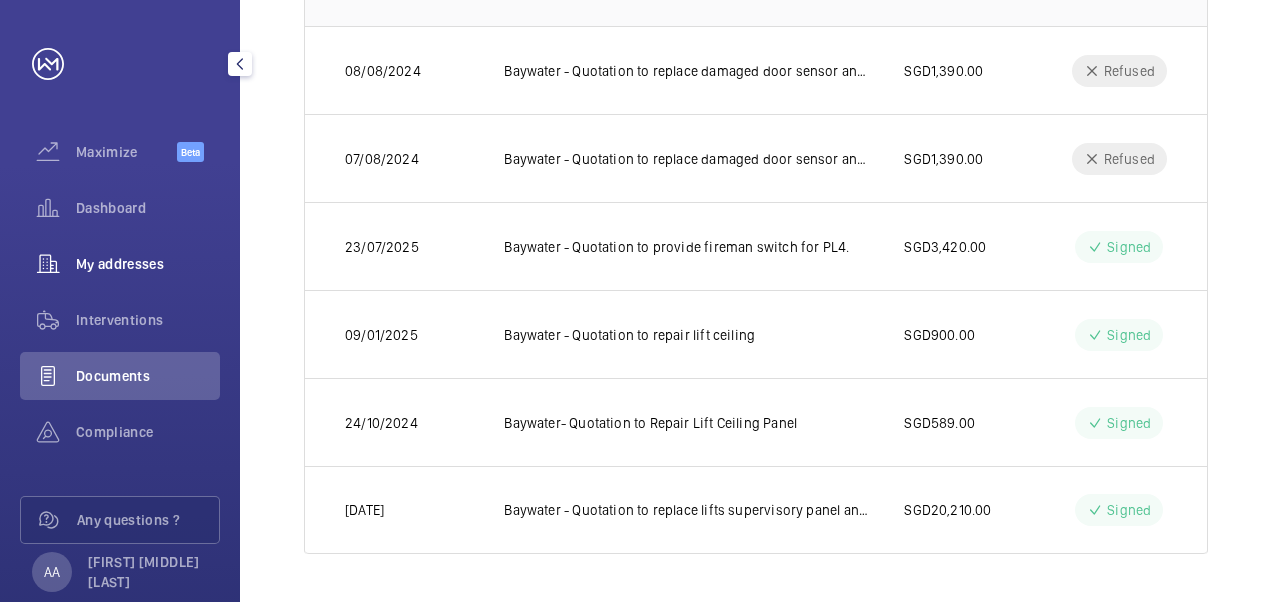 click on "My addresses" 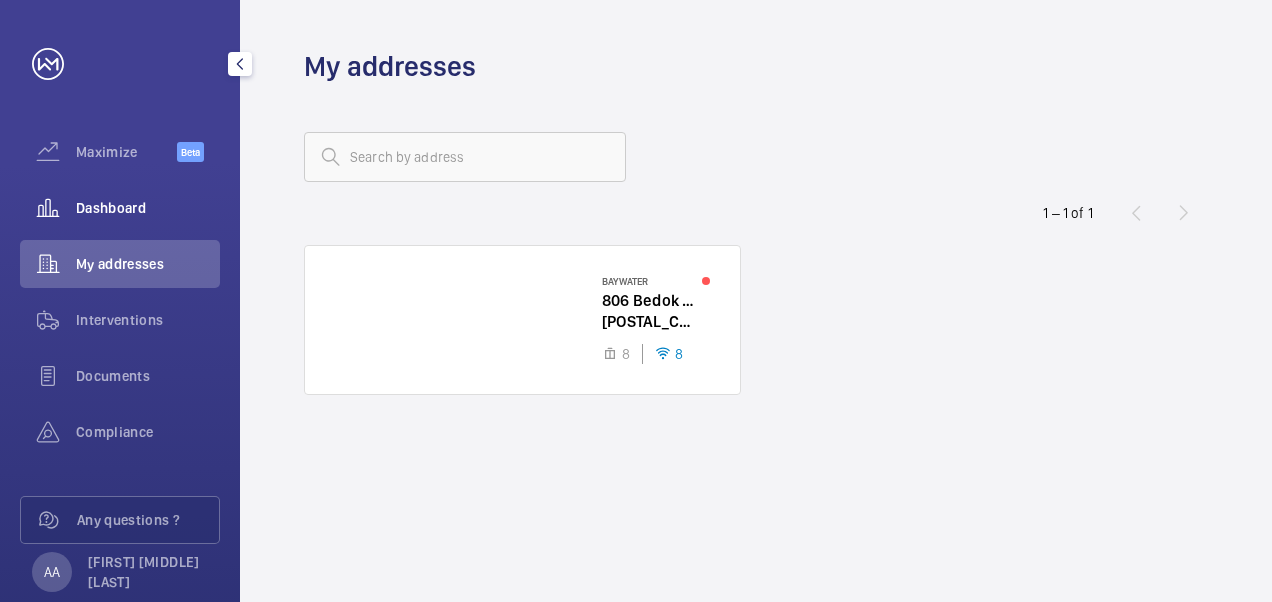 click on "Dashboard" 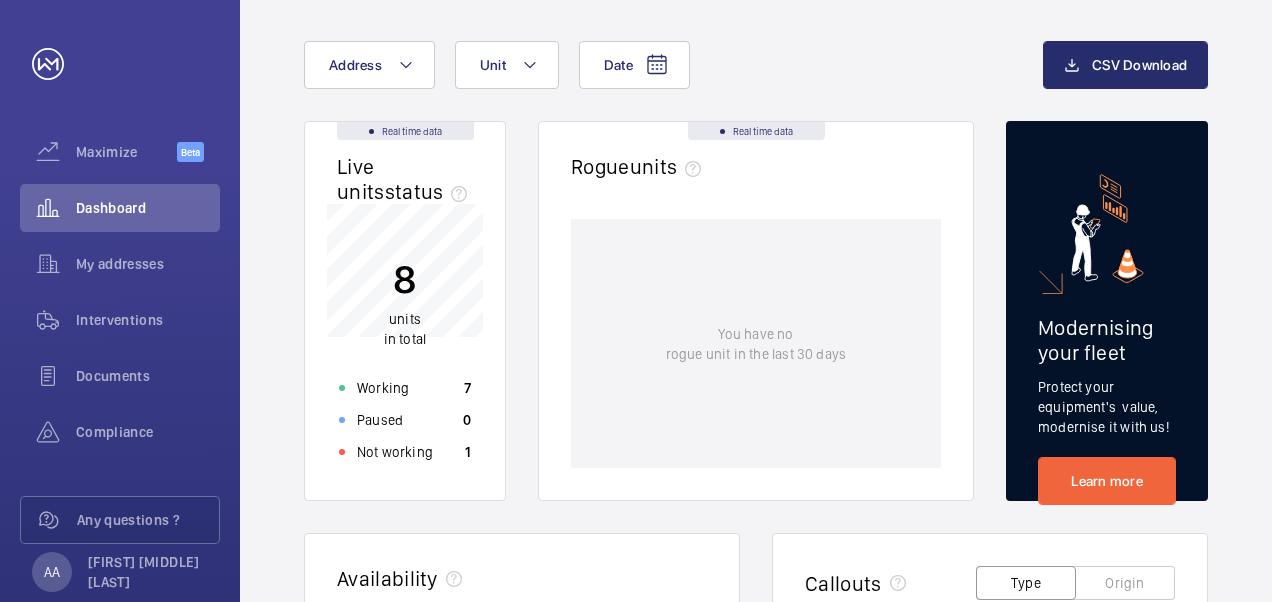 scroll, scrollTop: 0, scrollLeft: 0, axis: both 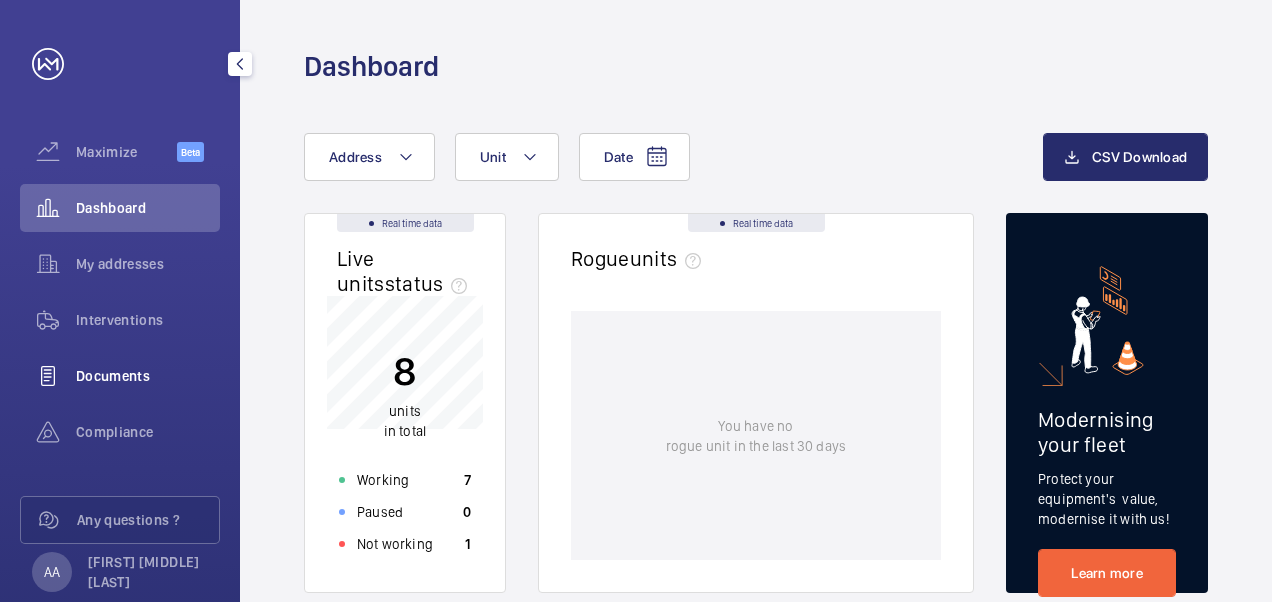click on "Documents" 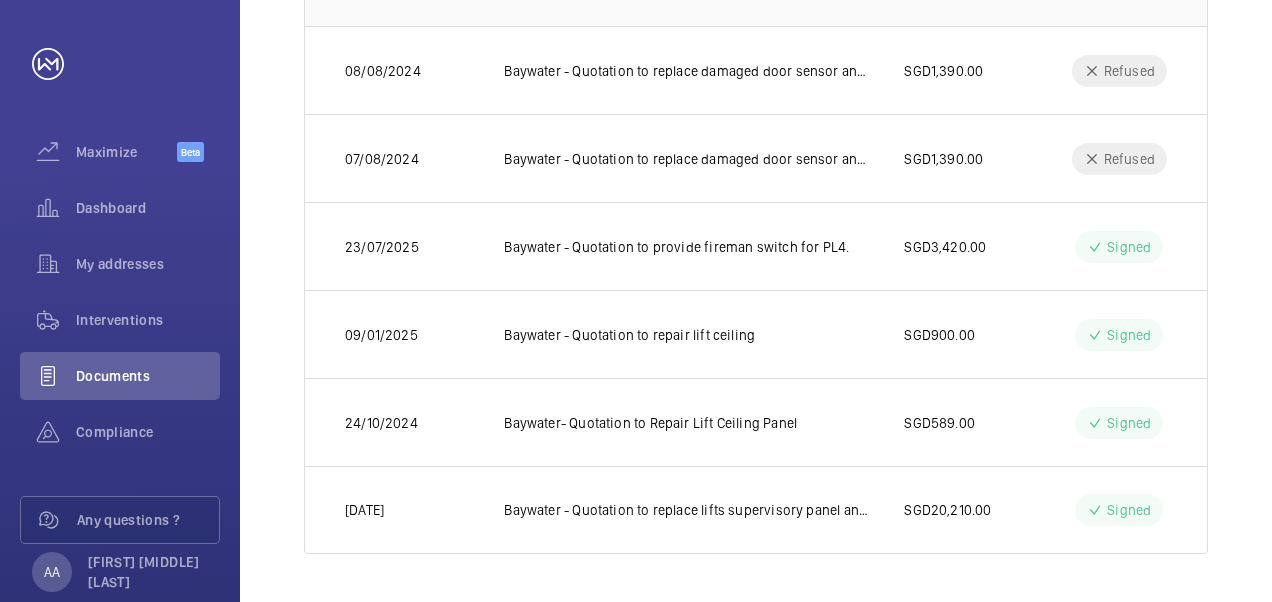 scroll, scrollTop: 0, scrollLeft: 0, axis: both 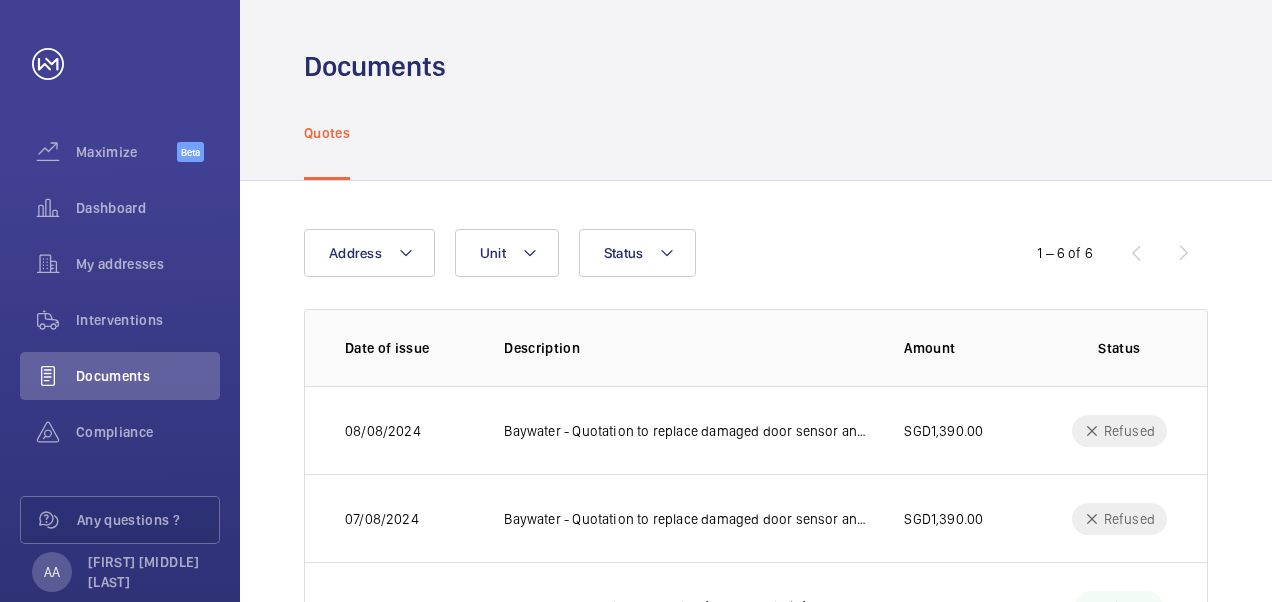 click on "Address Unit Status     1 – 6 of 6  Date of issue Description Amount Status  [DATE]   Baywater - Quotation to replace damaged door sensor and adjustment on lift door   SGD1,390.00   Refused   [DATE]   Baywater - Quotation to replace damaged door sensor and adjustment on door sill   SGD1,390.00   Refused   [DATE]   Baywater - Quotation to provide fireman switch for PL4.   SGD3,420.00   Signed   [DATE]   Baywater - Quotation to repair lift ceiling   SGD900.00   Signed   [DATE]   Baywater- Quotation to Repair Lift Ceiling Panel   SGD589.00   Signed   [DATE]   Baywater - Quotation to replace lifts supervisory panel and intercom system   SGD20,210.00   Signed" 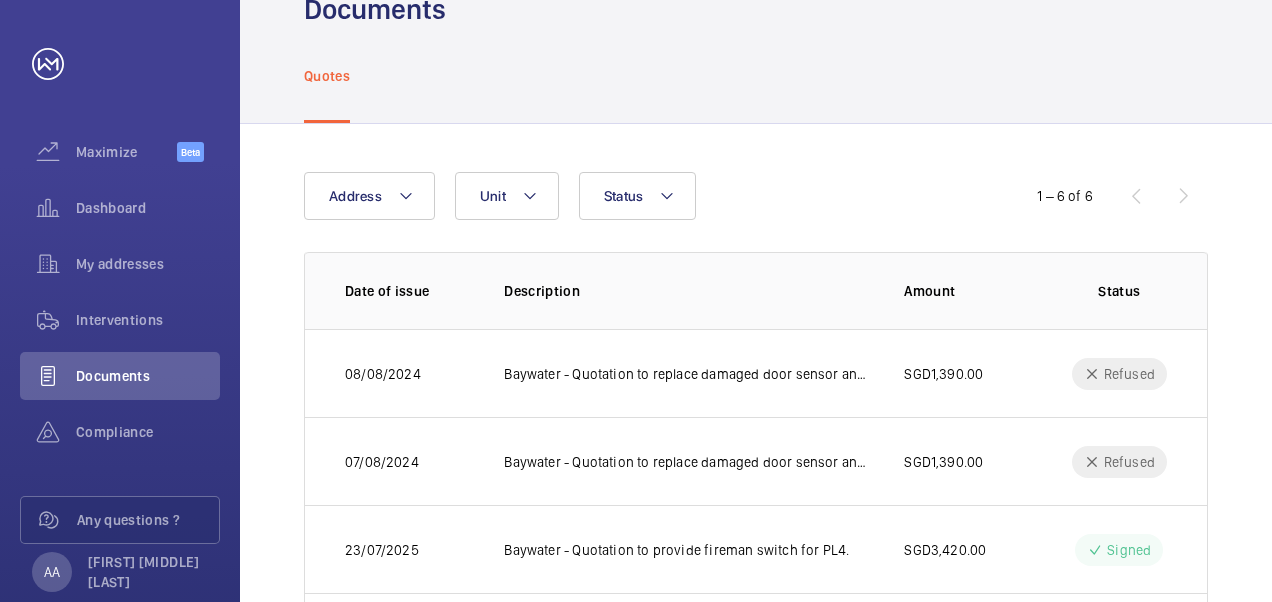 scroll, scrollTop: 0, scrollLeft: 0, axis: both 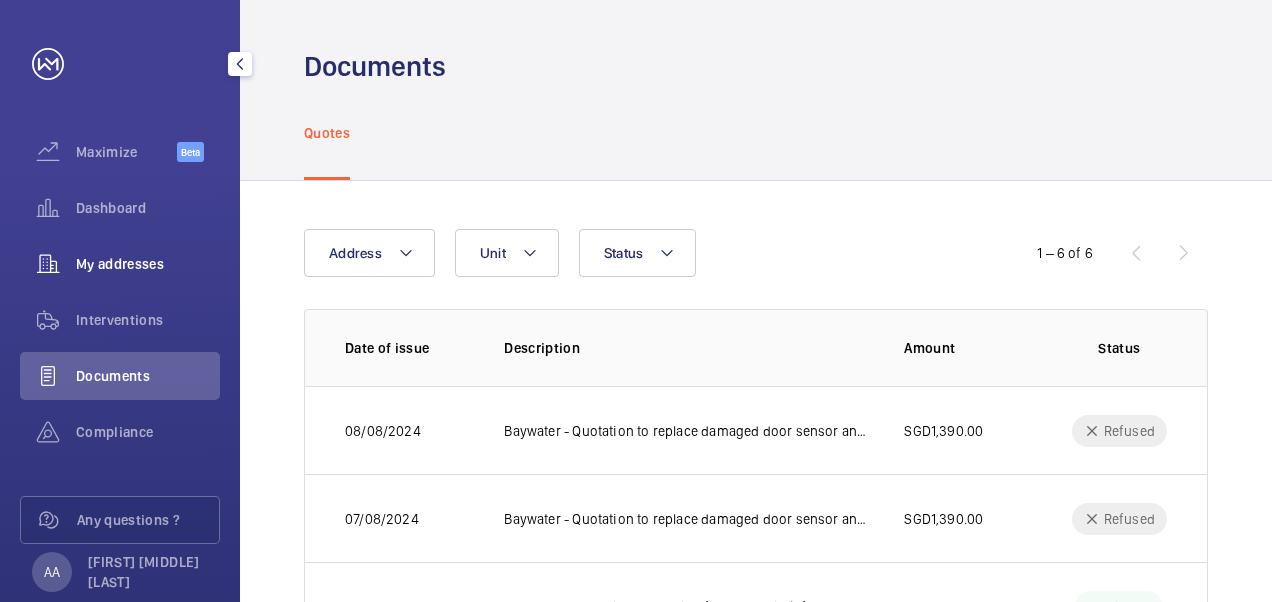 click on "My addresses" 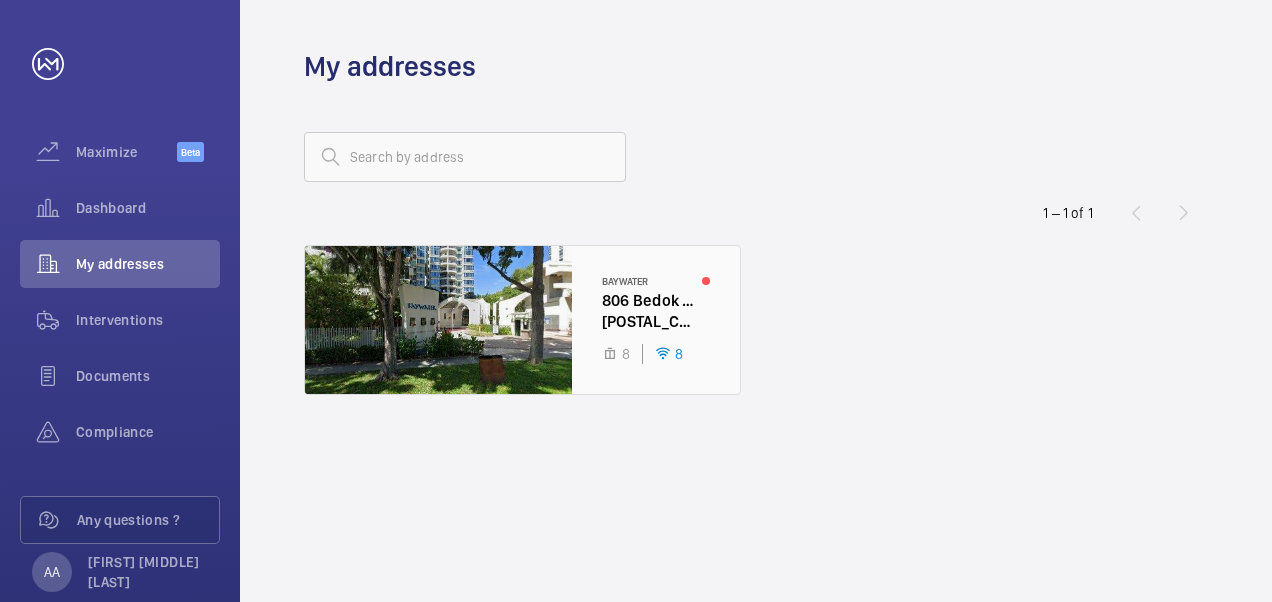 click 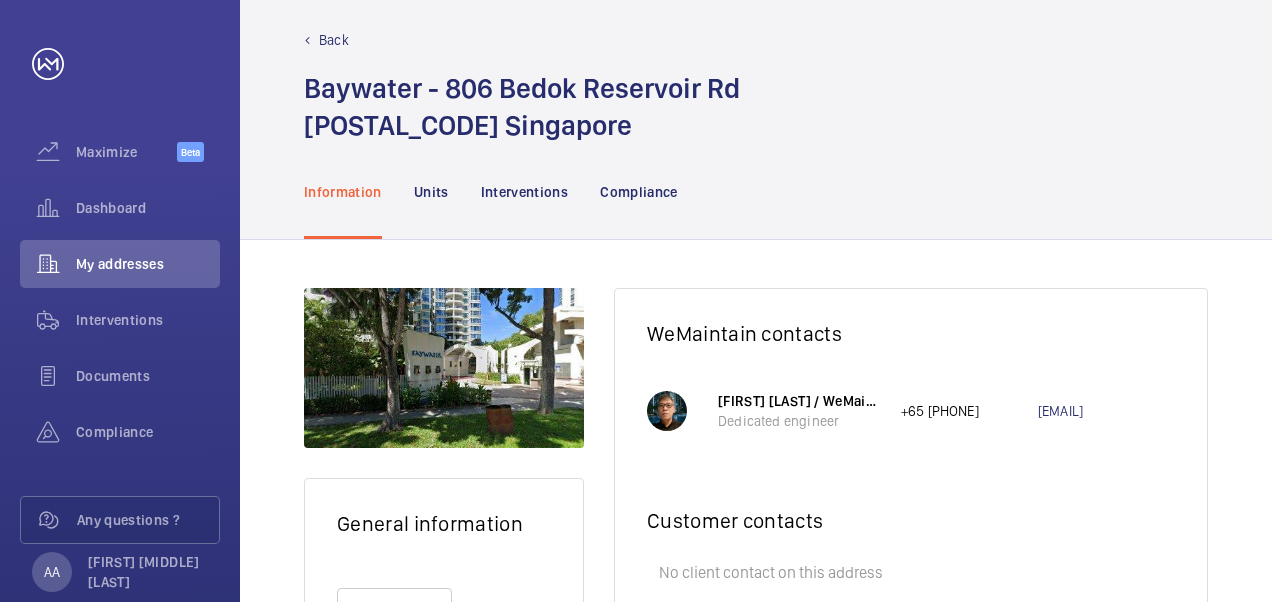 scroll, scrollTop: 0, scrollLeft: 0, axis: both 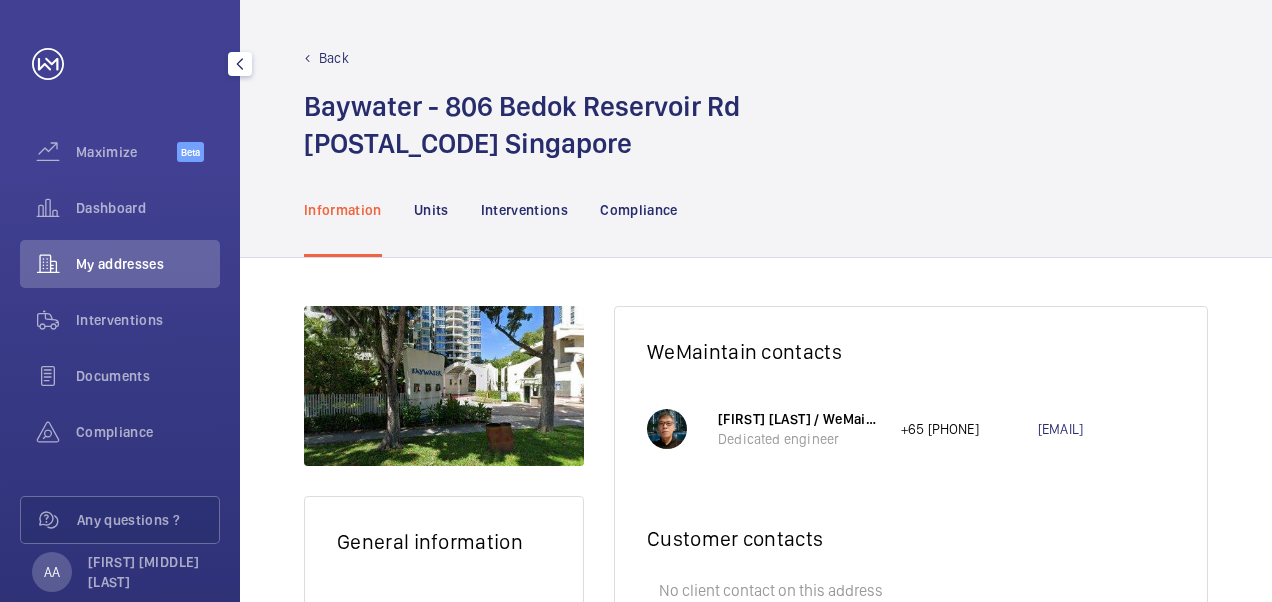 click on "My addresses" 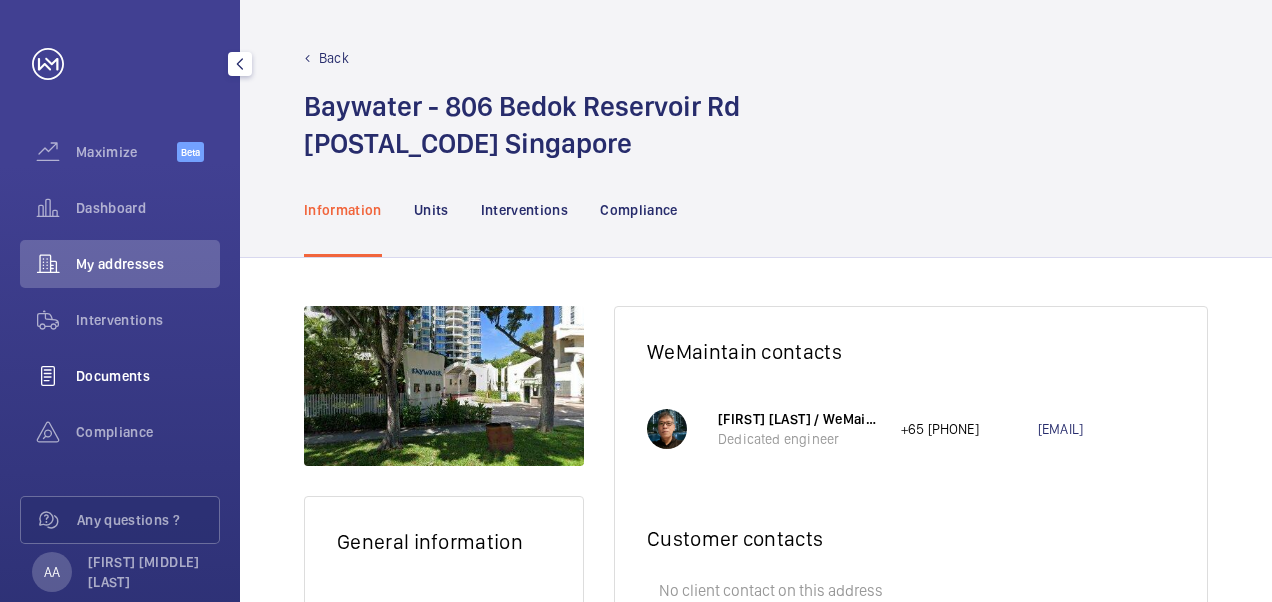 click on "Documents" 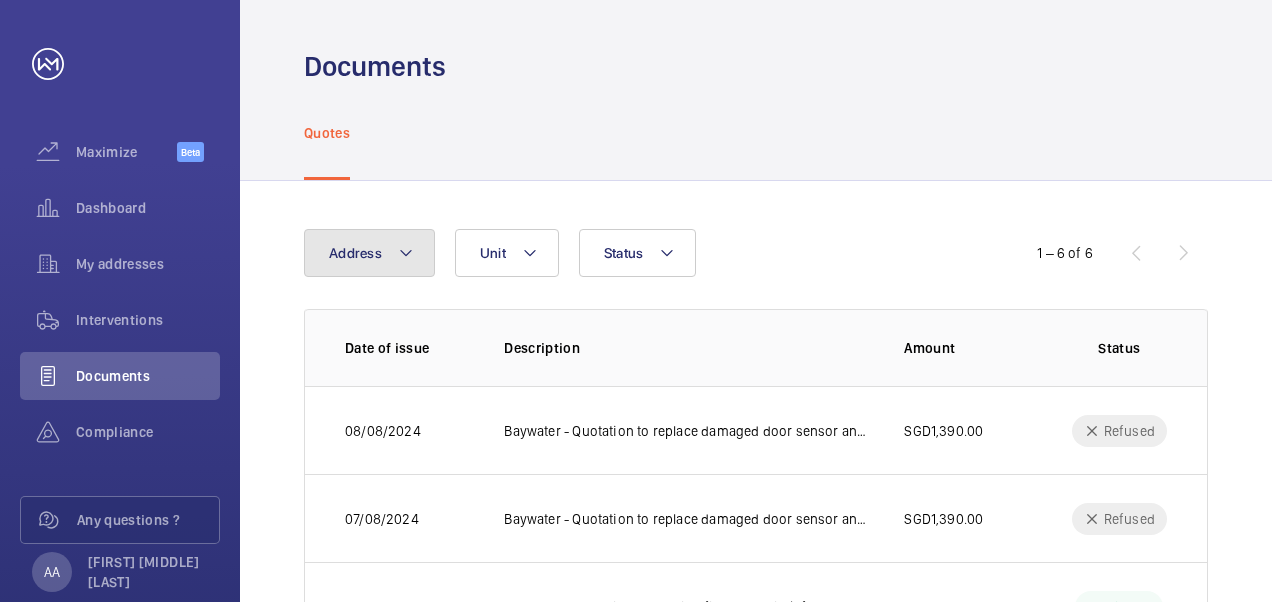 click on "Address" 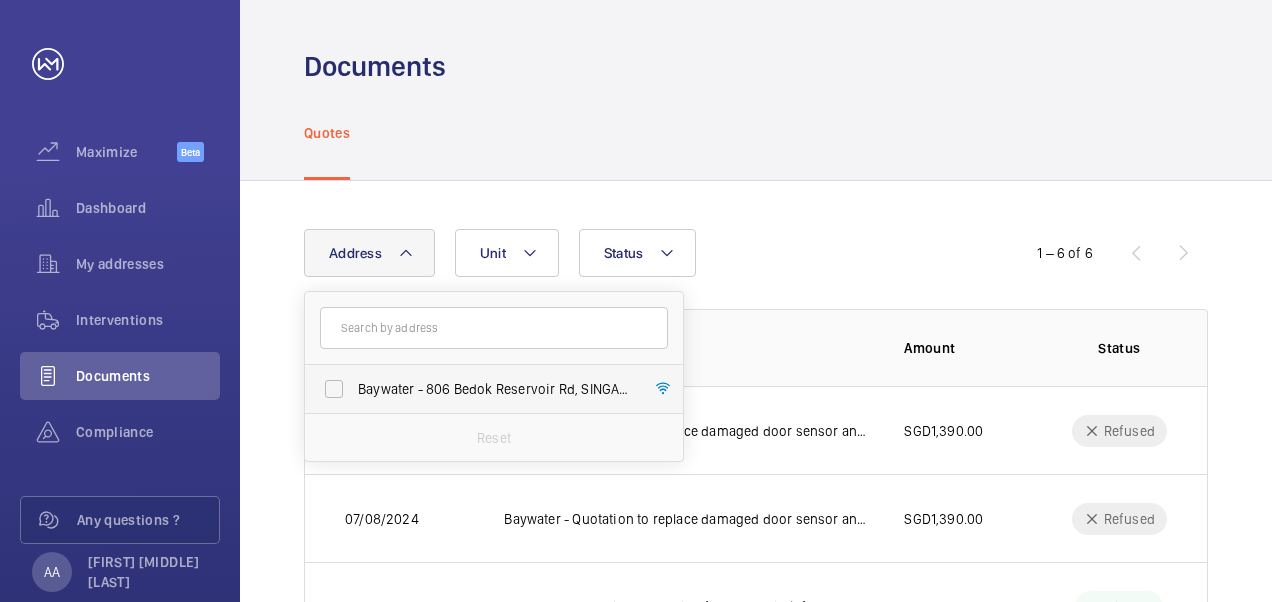 click on "Baywater - 806 Bedok Reservoir Rd, SINGAPORE [POSTAL_CODE]" at bounding box center (479, 389) 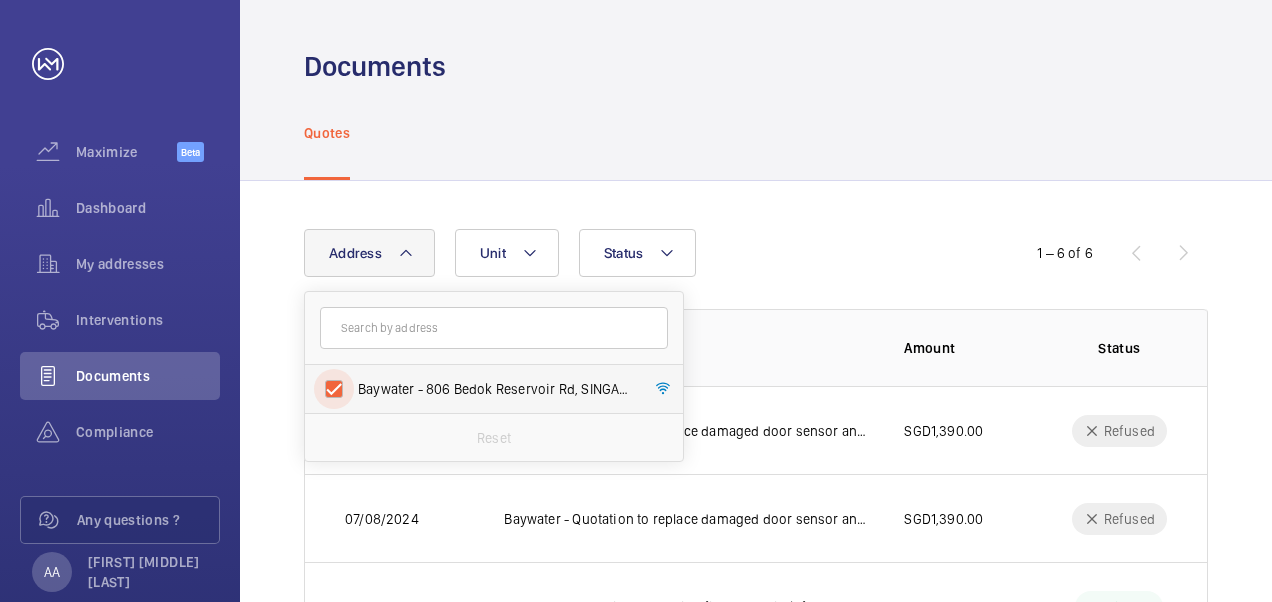 checkbox on "true" 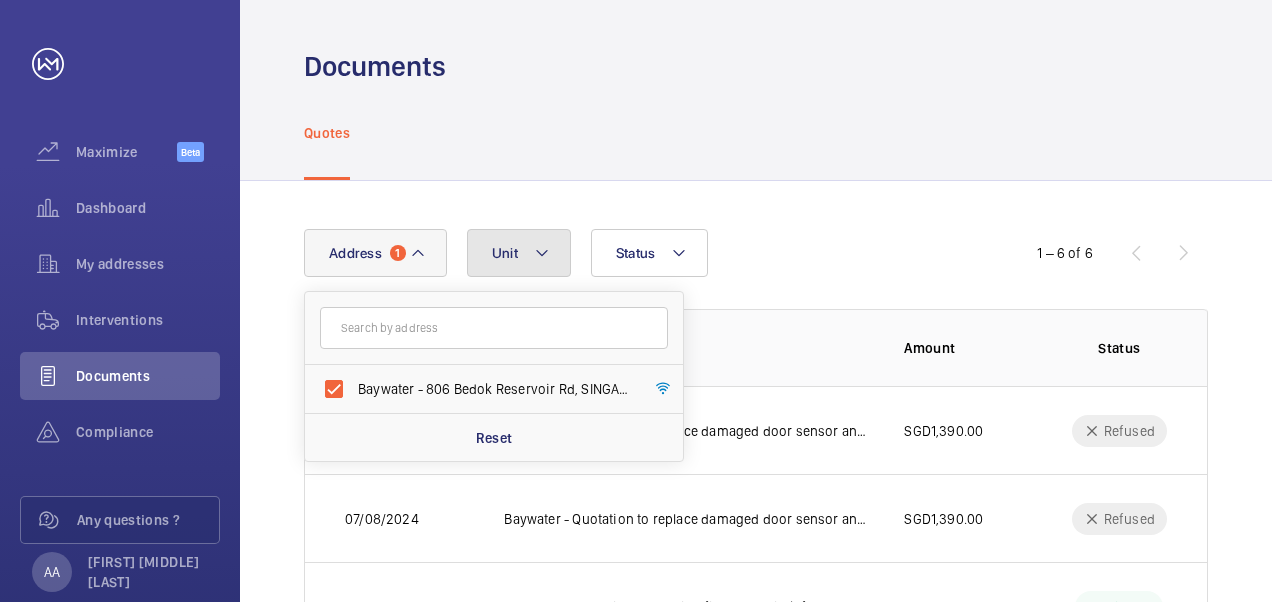 click on "Unit" 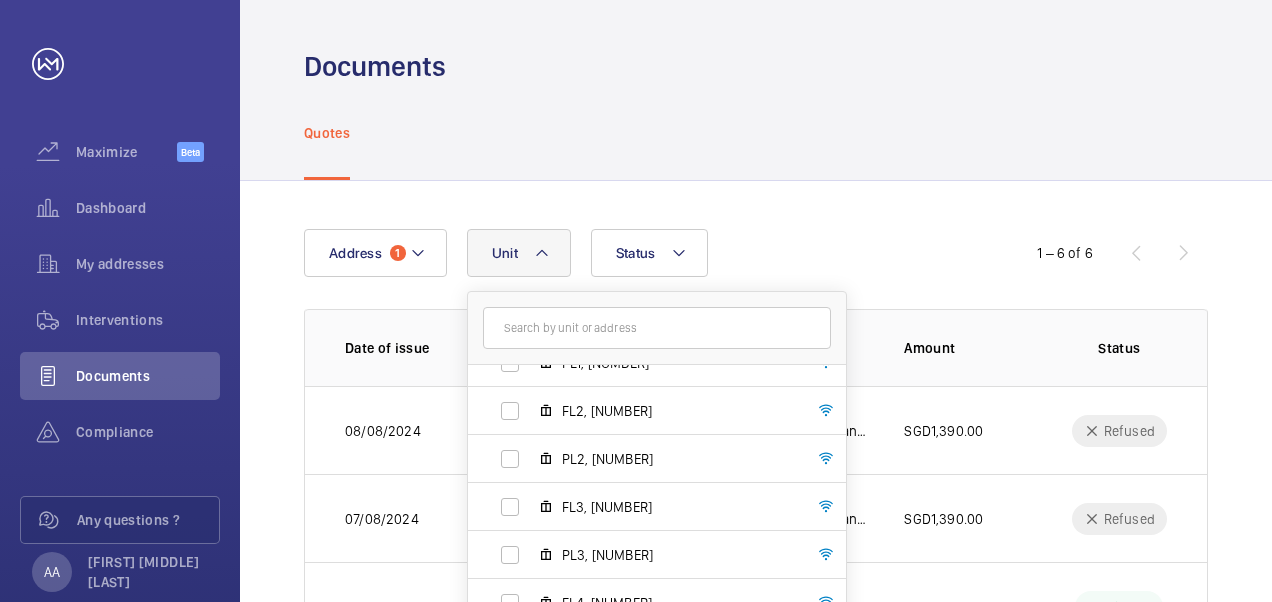 scroll, scrollTop: 0, scrollLeft: 0, axis: both 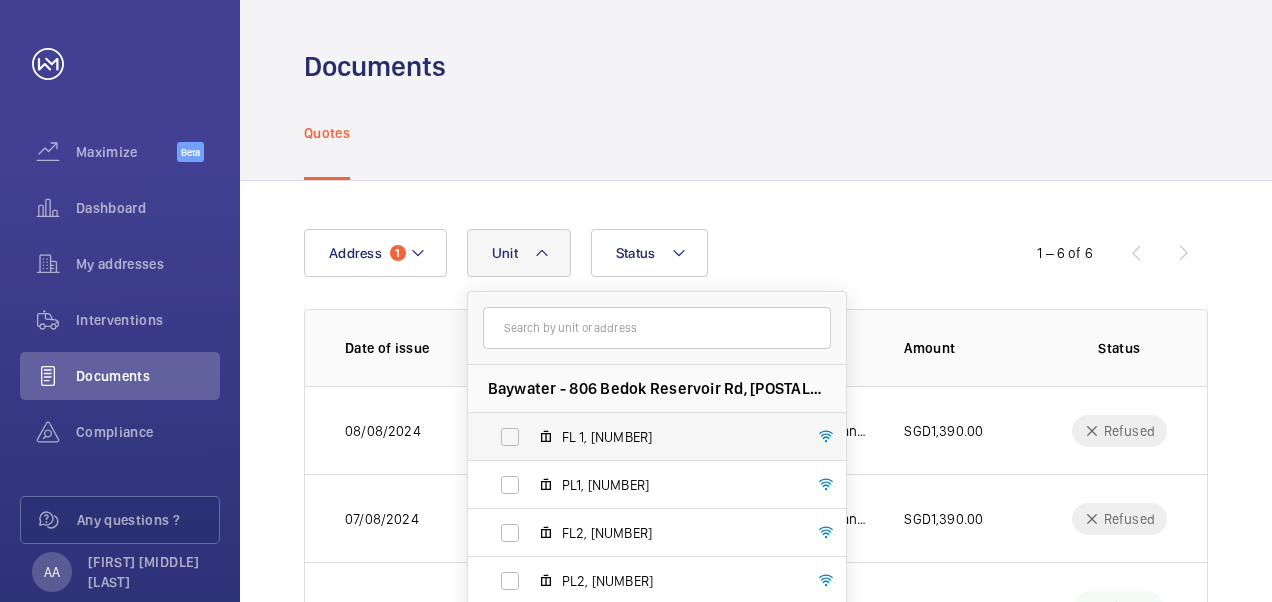 click on "FL 1, [NUMBER]" at bounding box center (641, 437) 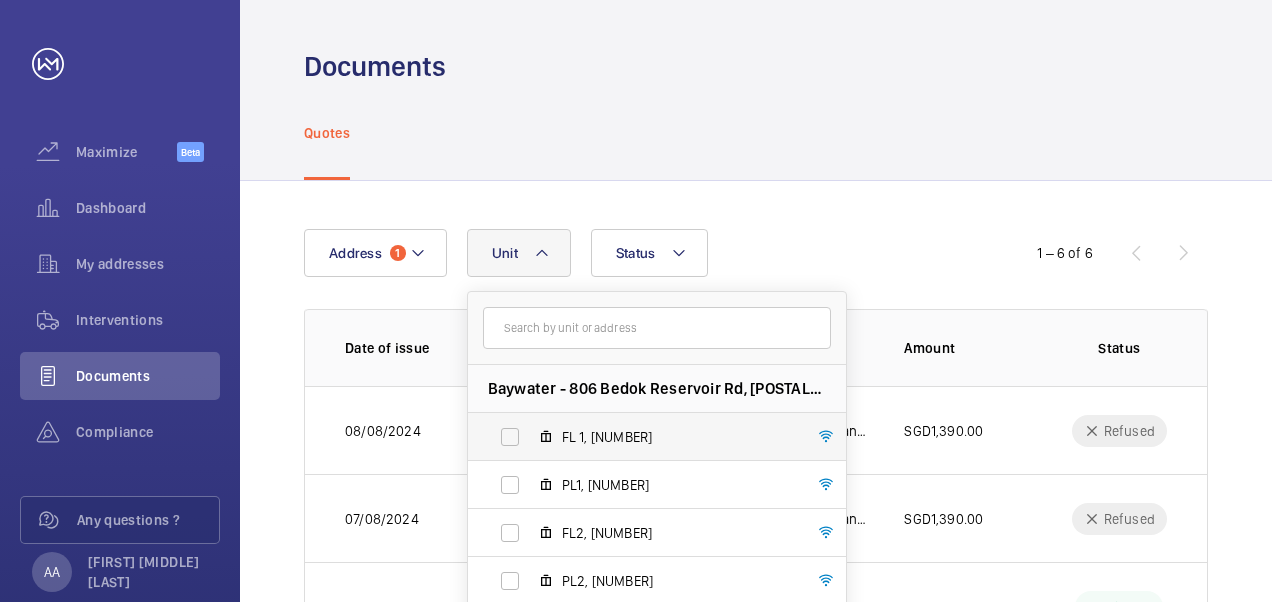 click on "FL 1, [NUMBER]" at bounding box center (510, 437) 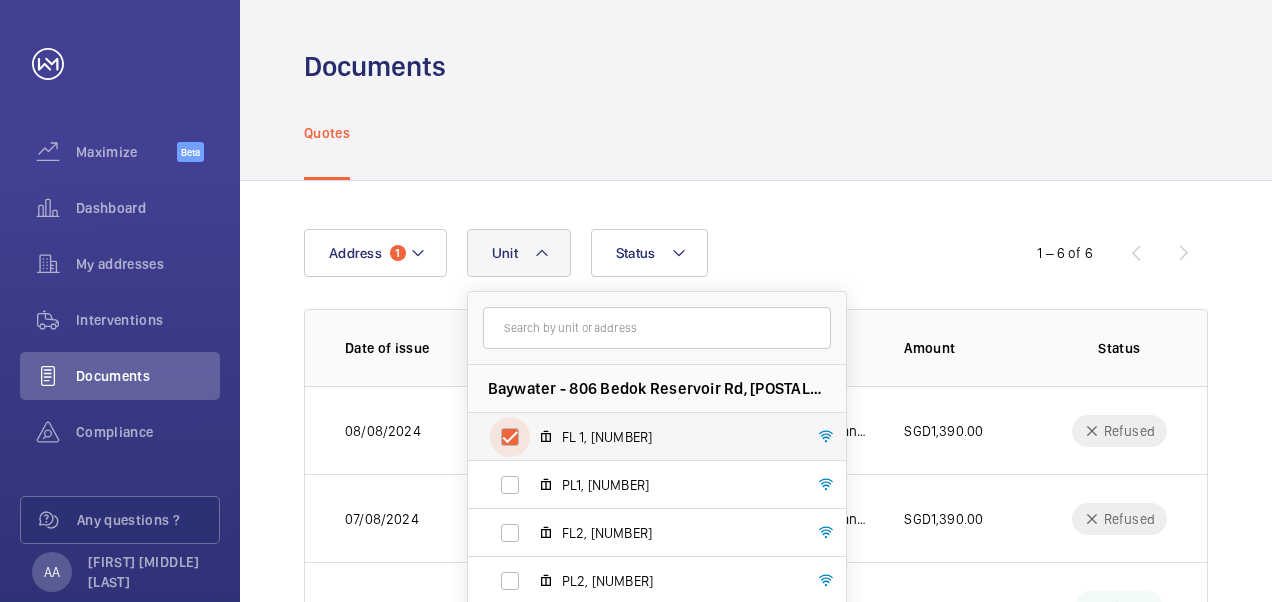 checkbox on "true" 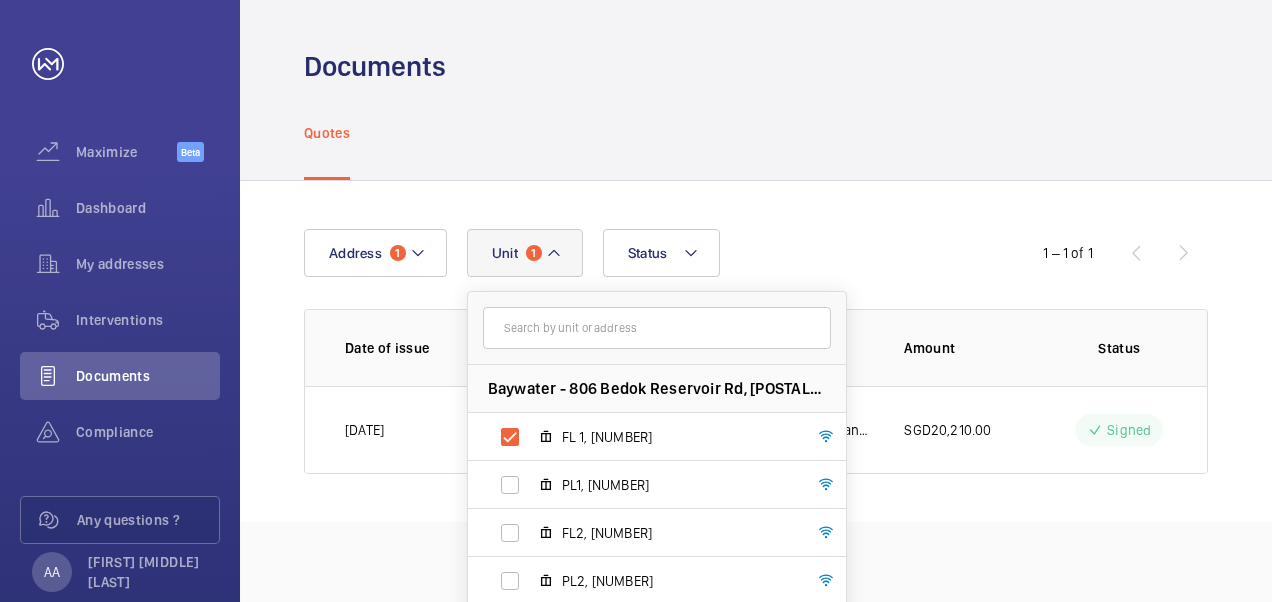 click on "Address 1 Unit 1 Baywater - 806 Bedok Reservoir Rd, [POSTAL_CODE] SINGAPORE FL 1, [NUMBER] PL1, [NUMBER] FL2, [NUMBER] PL2, [NUMBER] FL3, [NUMBER] PL3, [NUMBER] FL4, [NUMBER] PL4, [NUMBER] Reset Status" 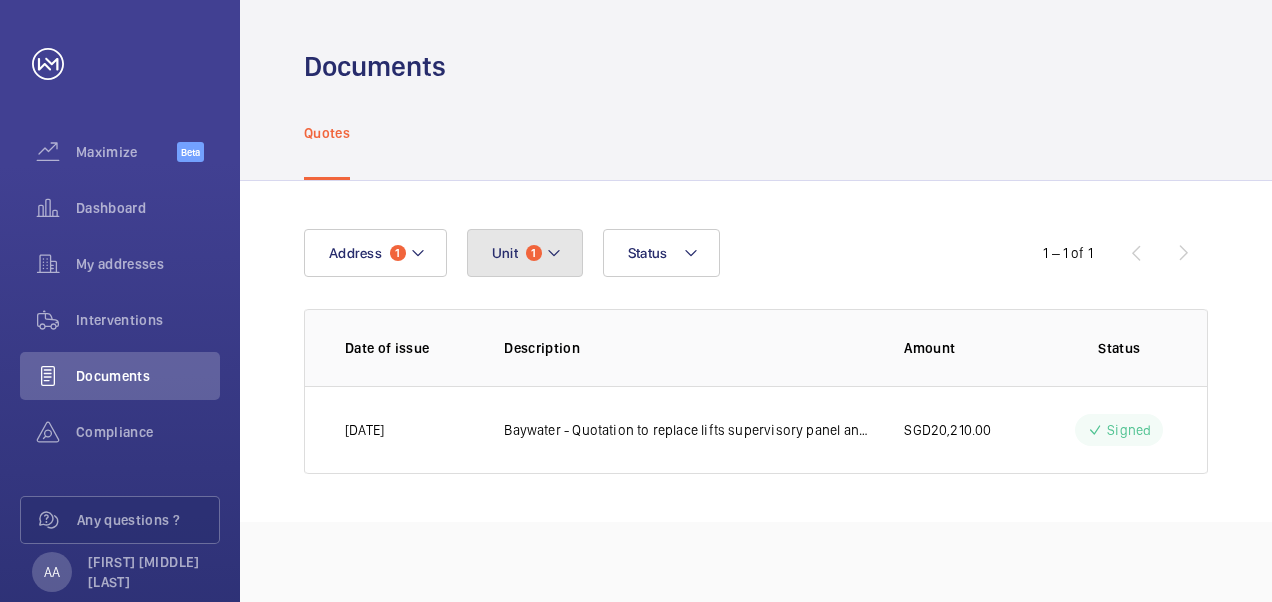 click 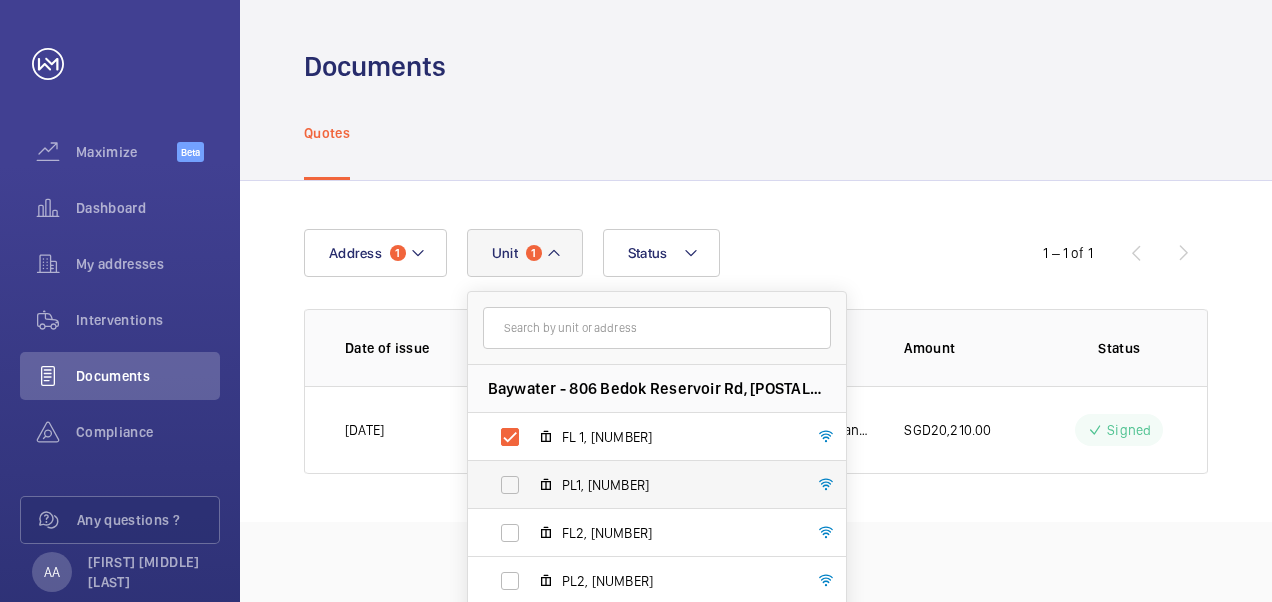 click on "PL1, [NUMBER]" at bounding box center [641, 485] 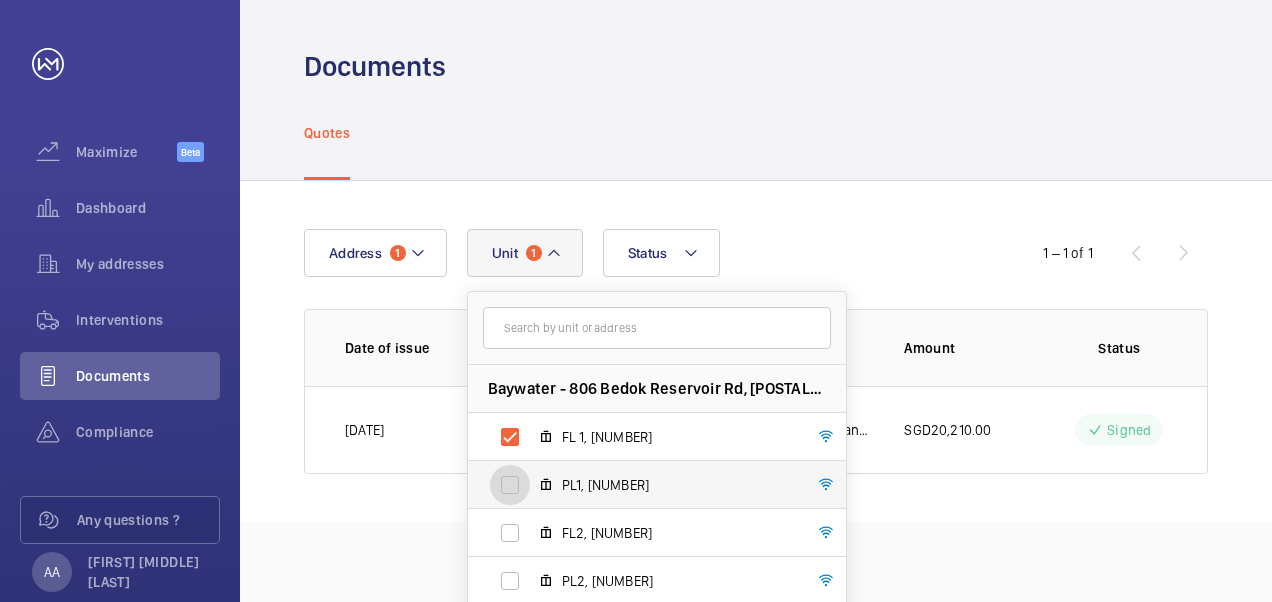 click on "PL1, [NUMBER]" at bounding box center (510, 485) 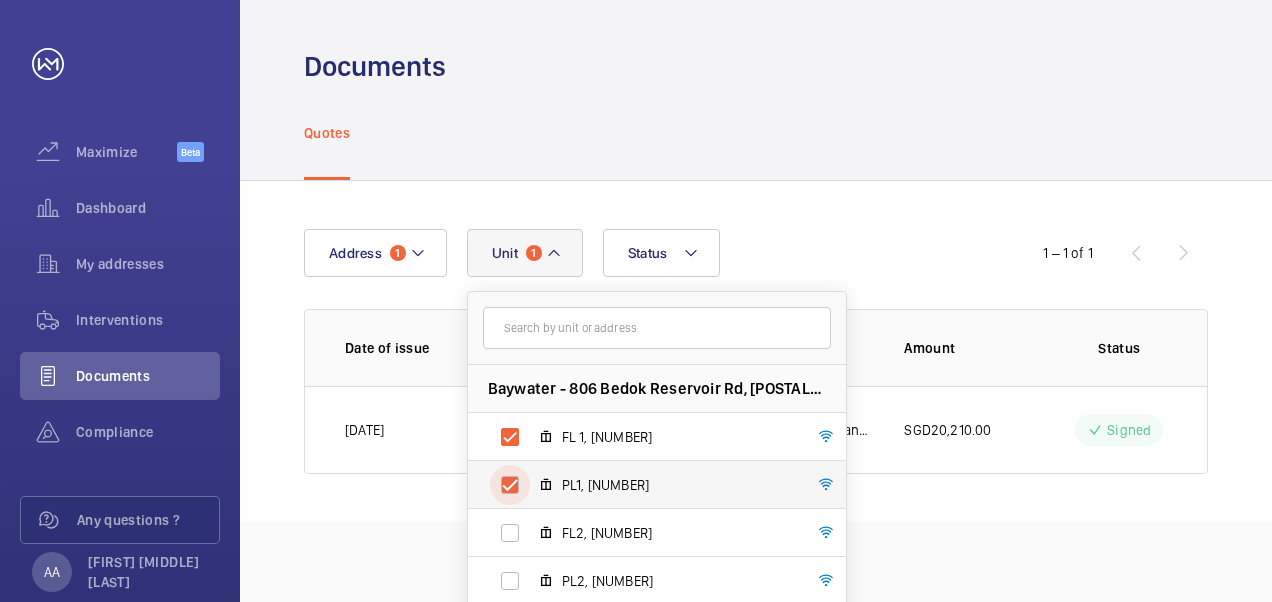 checkbox on "true" 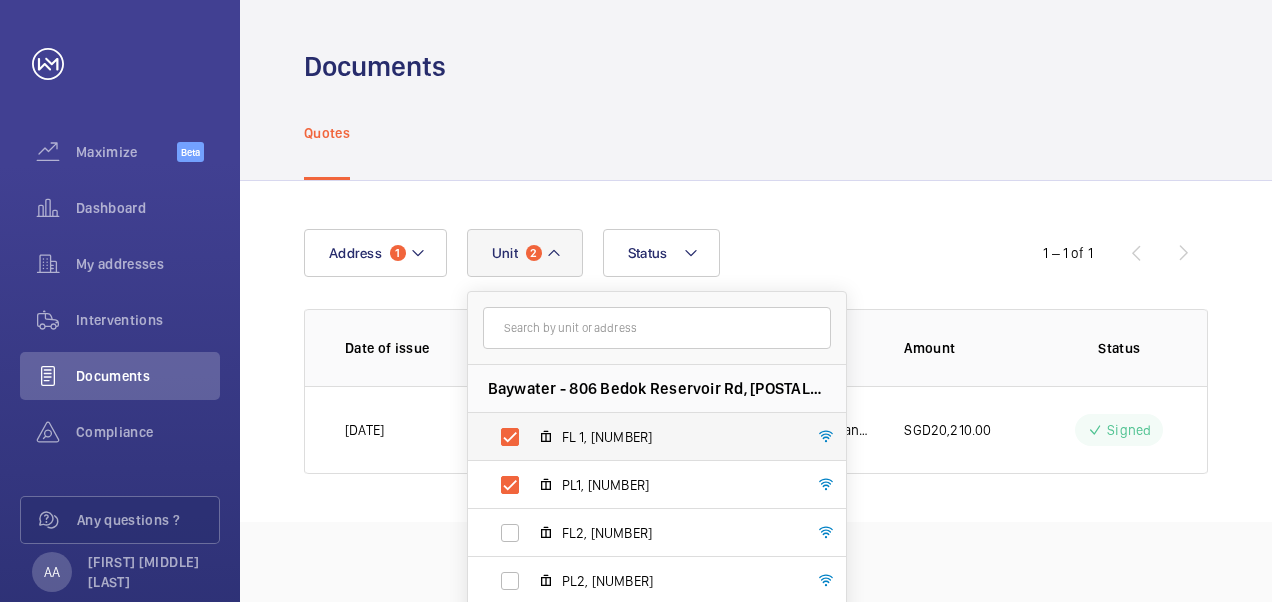click on "FL 1, [NUMBER]" at bounding box center [641, 437] 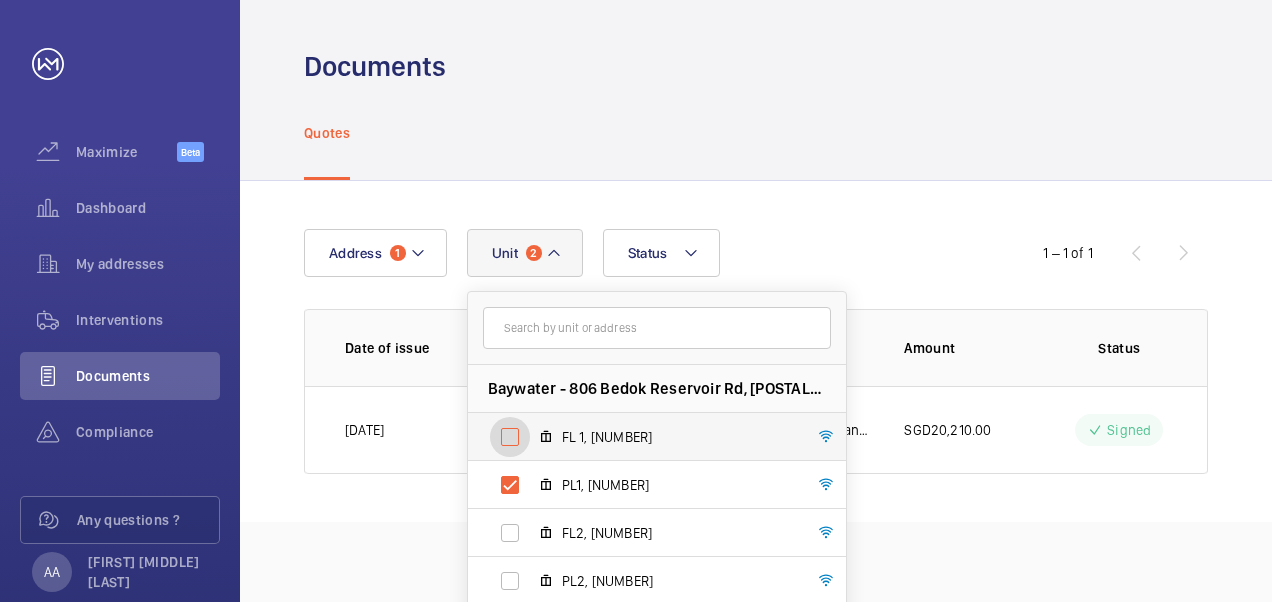 checkbox on "false" 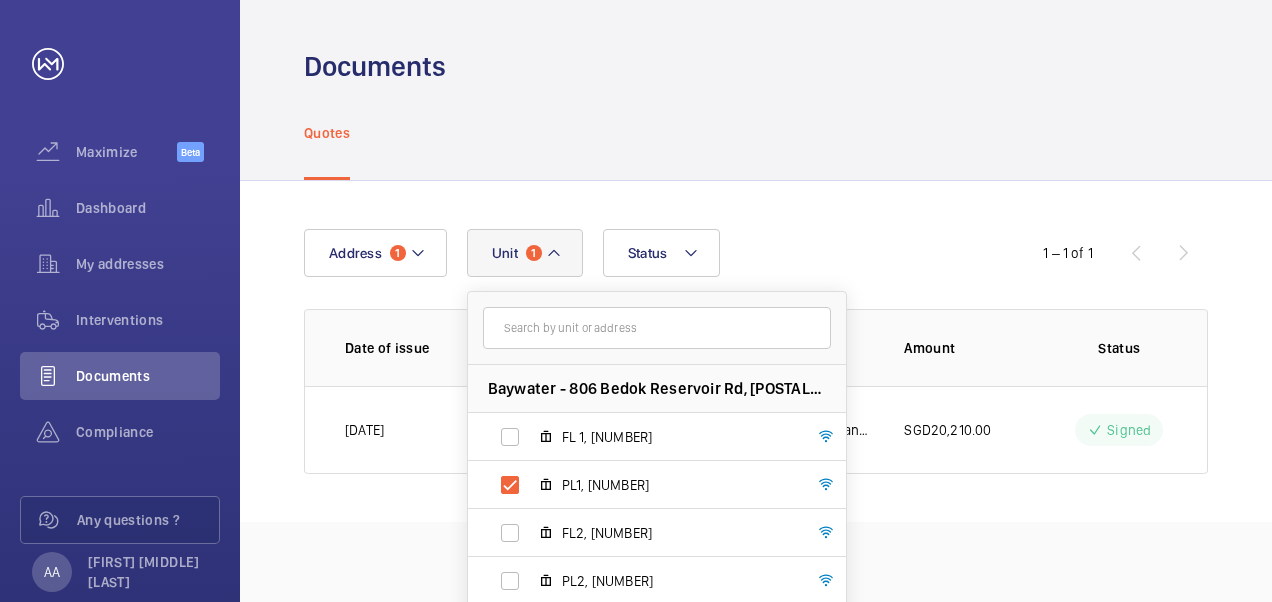 click on "Address 1 Unit 1 Baywater - 806 Bedok Reservoir Rd, [POSTAL_CODE] SINGAPORE FL 1, [NUMBER] PL1, [NUMBER] FL2, [NUMBER] PL2, [NUMBER] FL3, [NUMBER] PL3, [NUMBER] FL4, [NUMBER] PL4, [NUMBER] Reset Status" 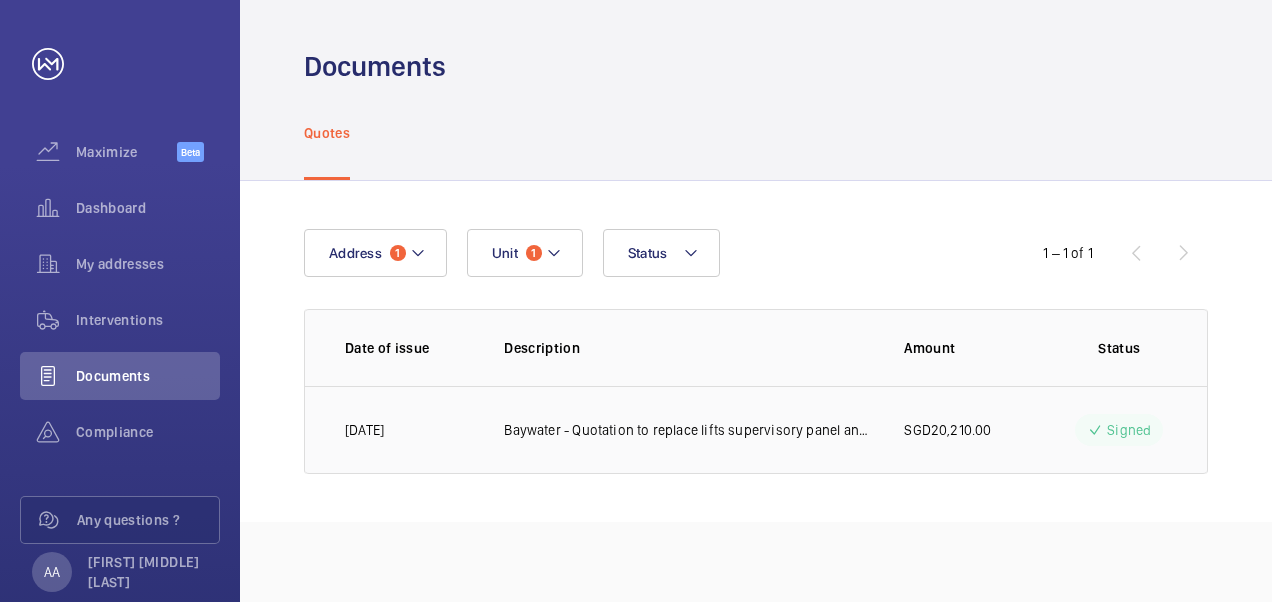 click on "Baywater - Quotation to replace lifts supervisory panel and intercom system" 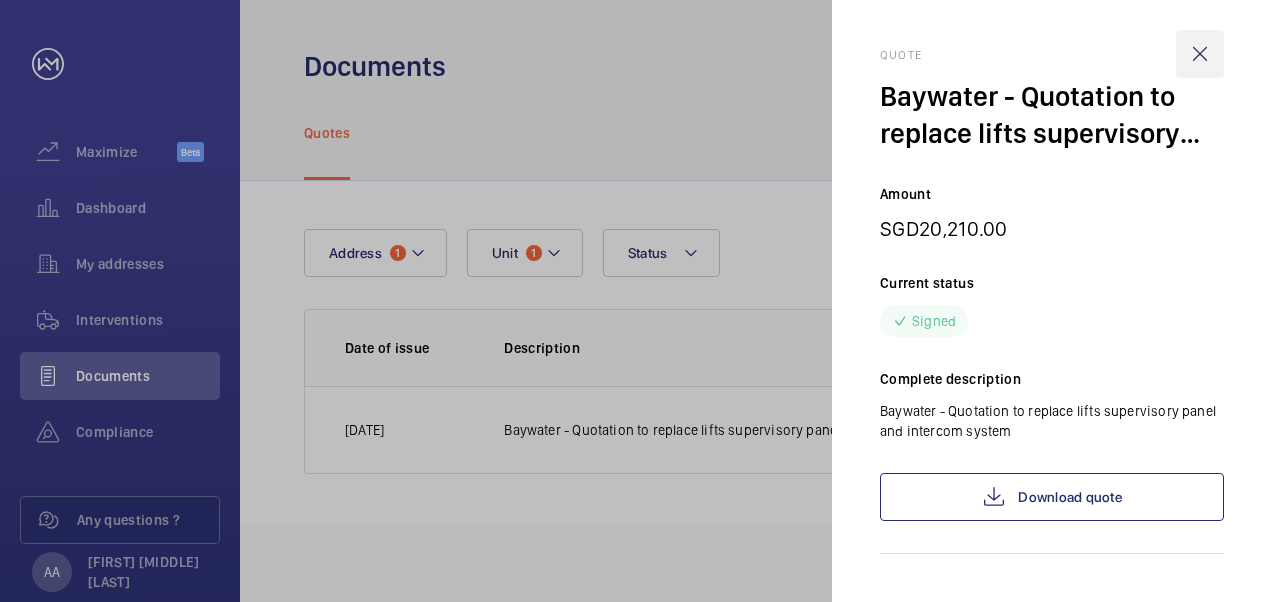 click 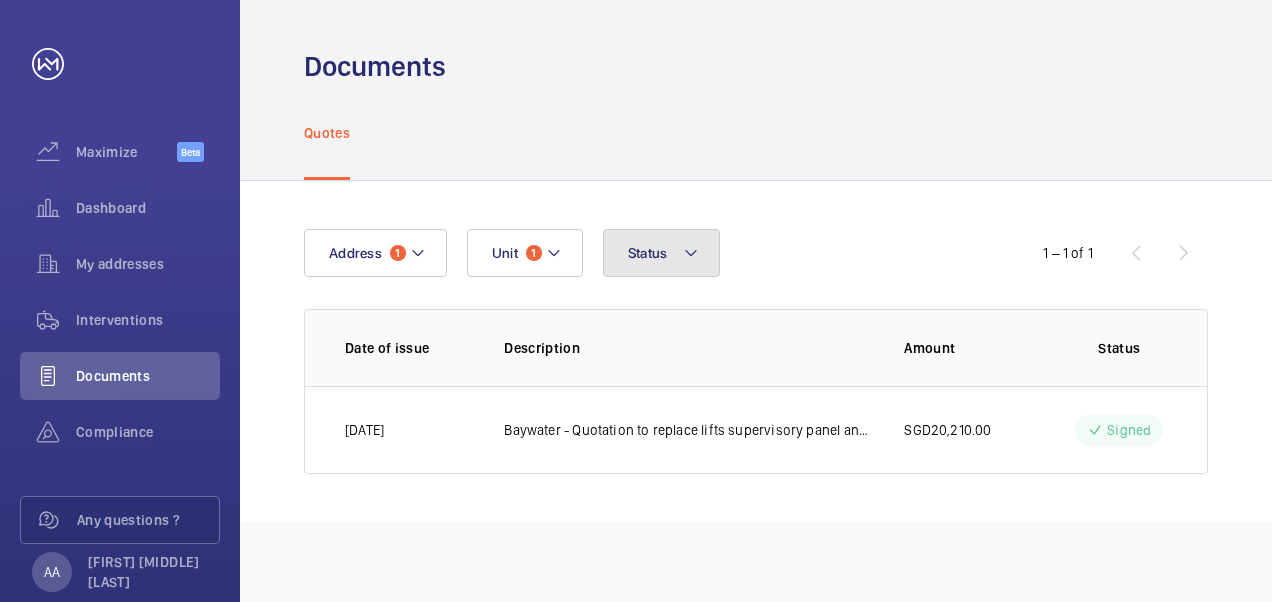 click on "Status" 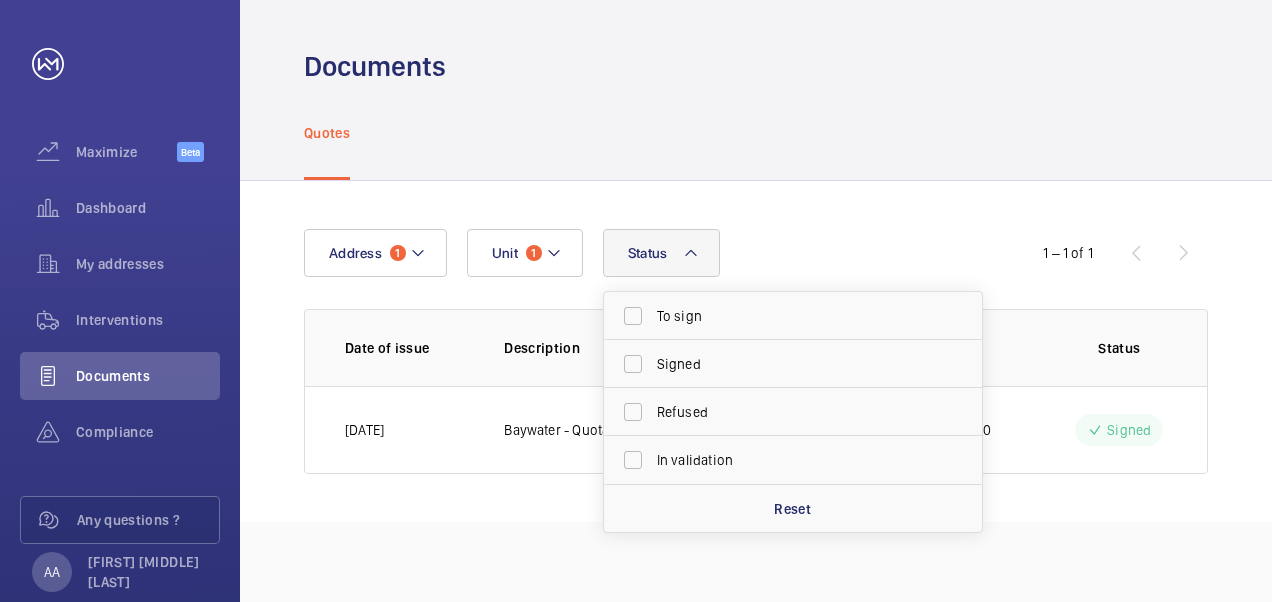 click on "Address Unit Status    To sign Signed Refused In validation Reset" 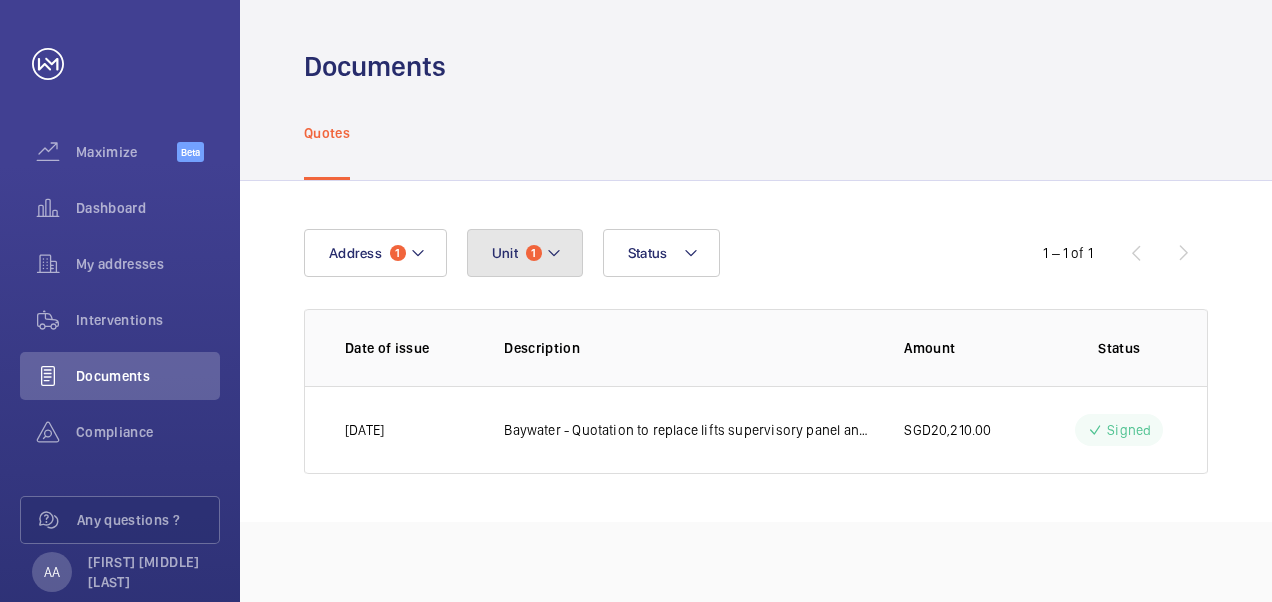 click on "Unit 1" 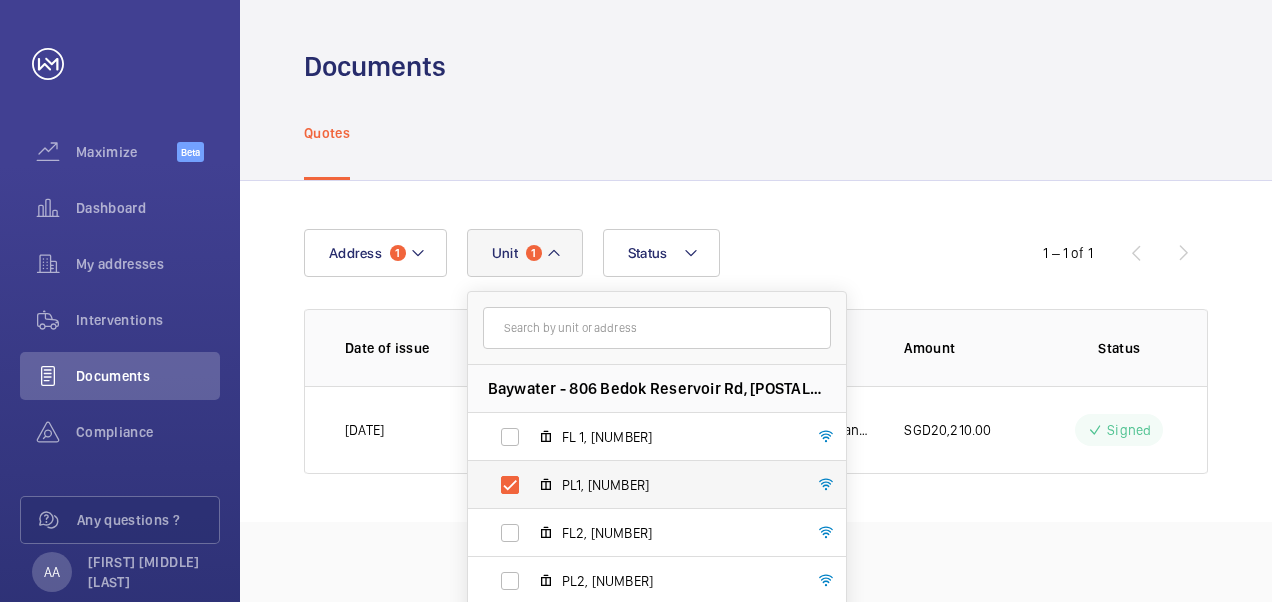 click on "PL1, [NUMBER]" at bounding box center (641, 485) 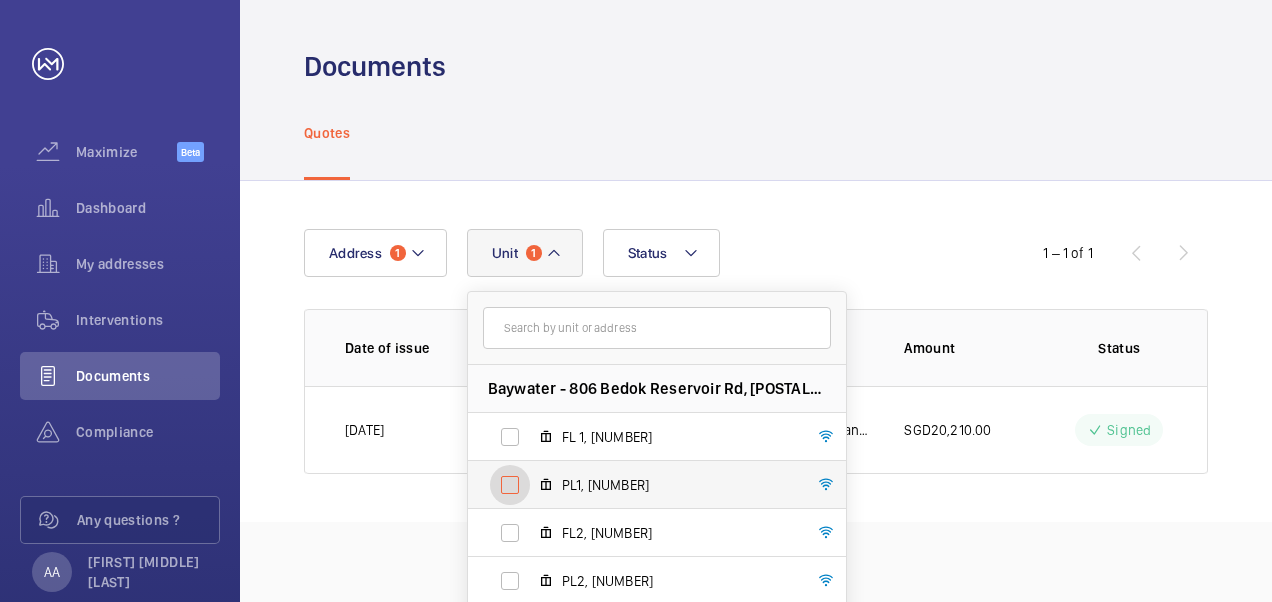 checkbox on "false" 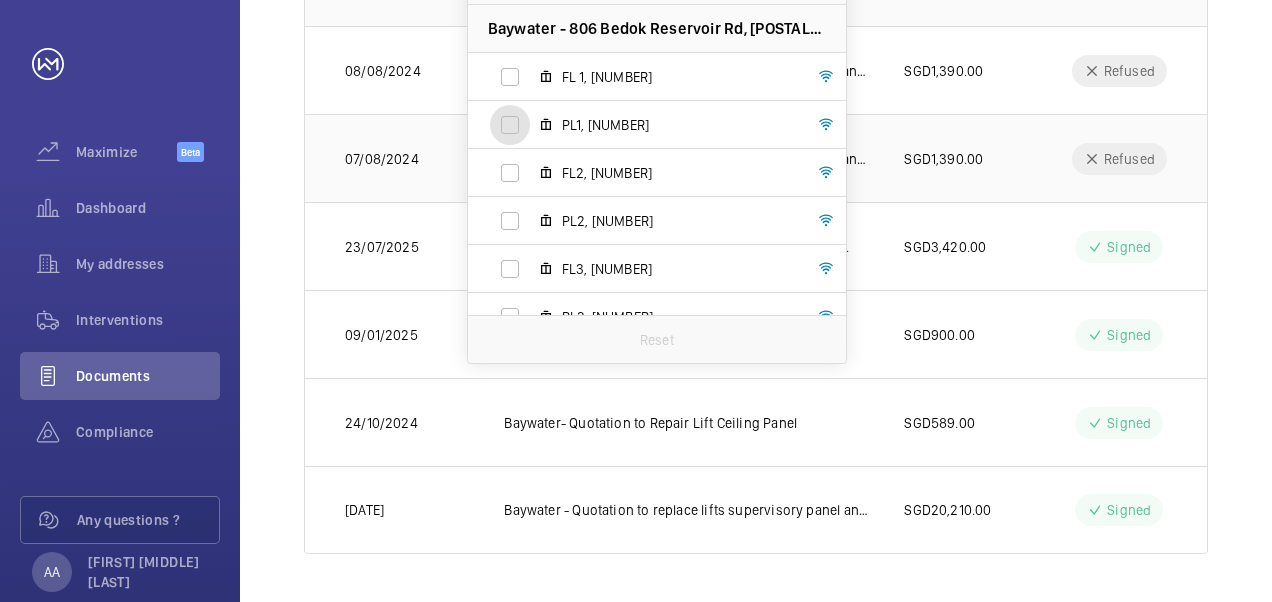 scroll, scrollTop: 0, scrollLeft: 0, axis: both 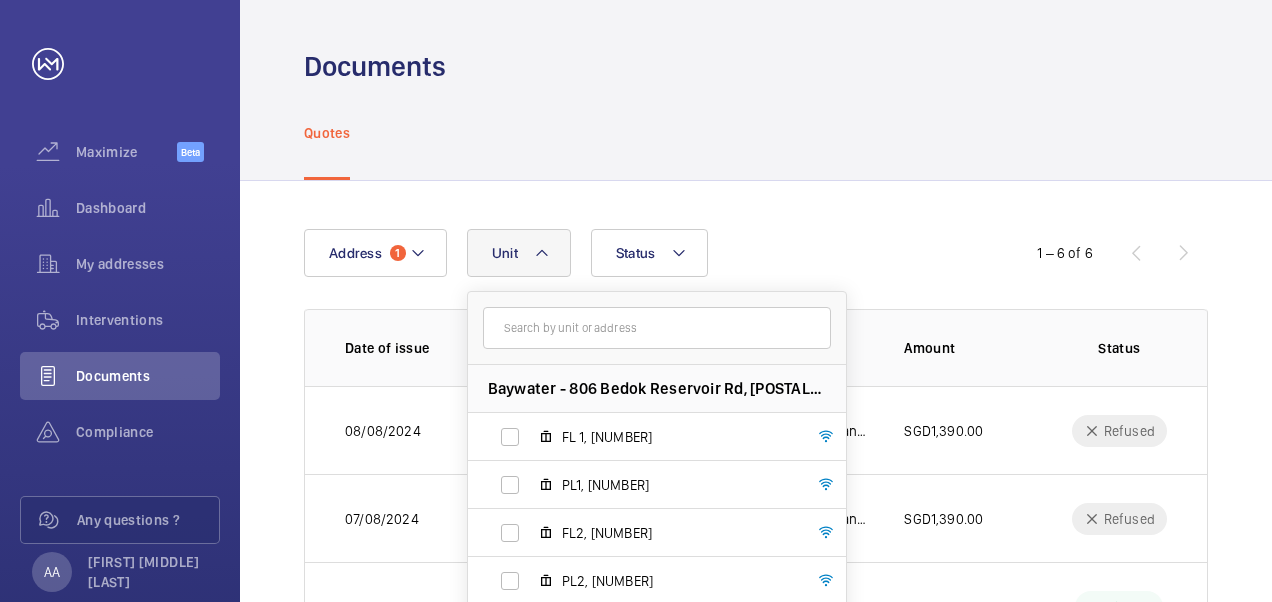 click on "Address Unit Baywater - 806 Bedok Reservoir Rd, [POSTAL_CODE] SINGAPORE FL 1, [NUMBER] PL1, [NUMBER] FL2, [NUMBER] PL2, [NUMBER] FL3, [NUMBER] PL3, [NUMBER] FL4, [NUMBER] PL4, [NUMBER] Reset Status" 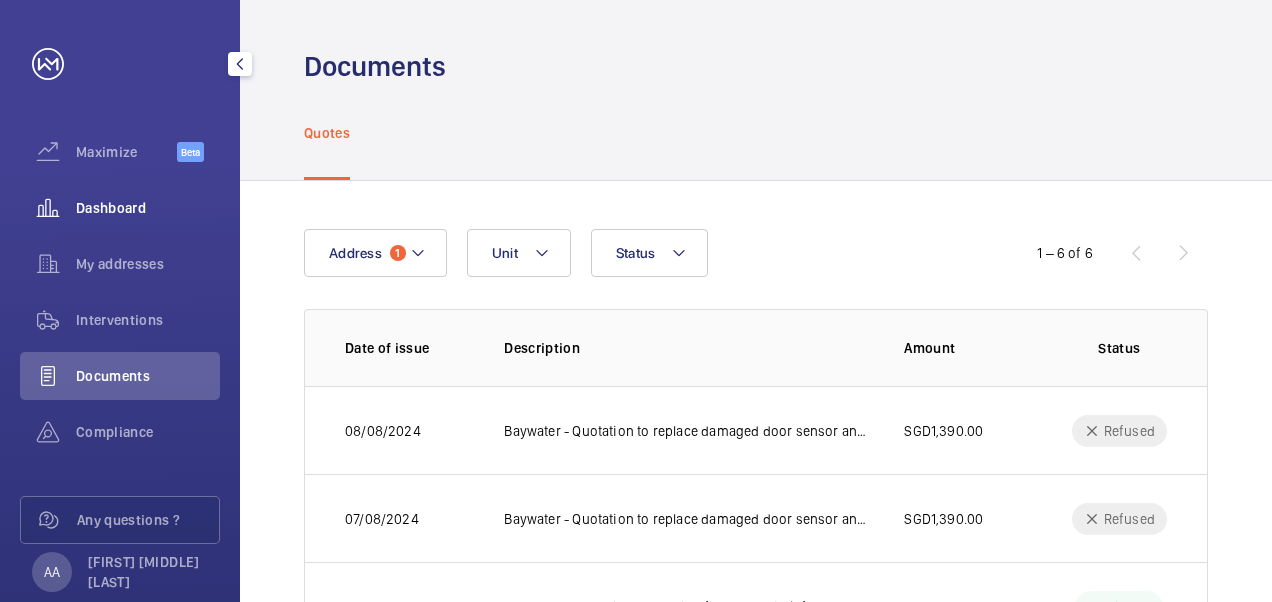 click on "Dashboard" 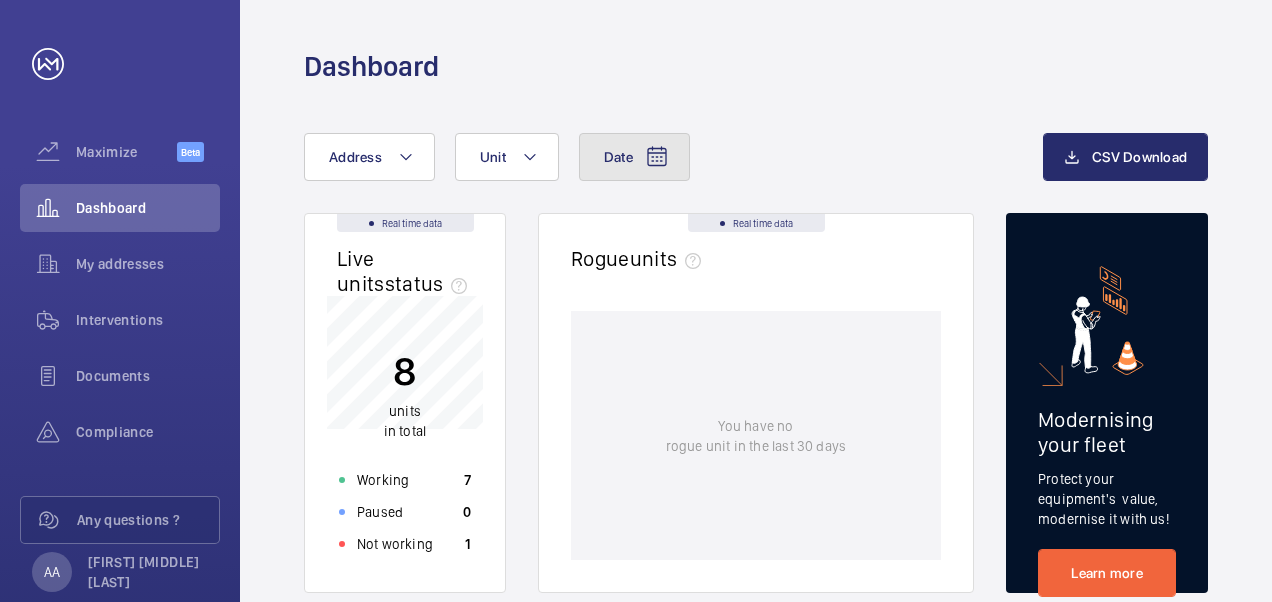 click on "Date" 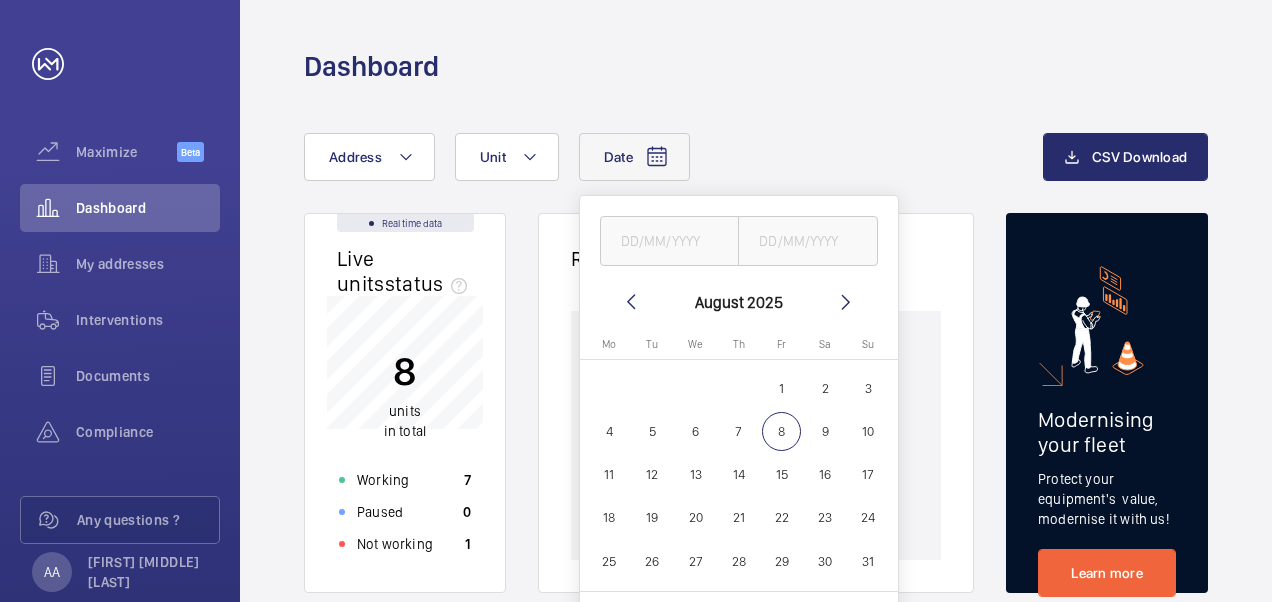 click on "Date [MONTH] [YEAR] Monday Mo Tuesday Tu Wednesday We Thursday Th Friday Fr Saturday Sa Sunday Su  AUG   1   2   3   4   5   6   7   8   9   10   11   12   13   14   15   16   17   18   19   20   21   22   23   24   25   26   27   28   29   30   31
Comparison range
Comparison range
Reset Address Unit" 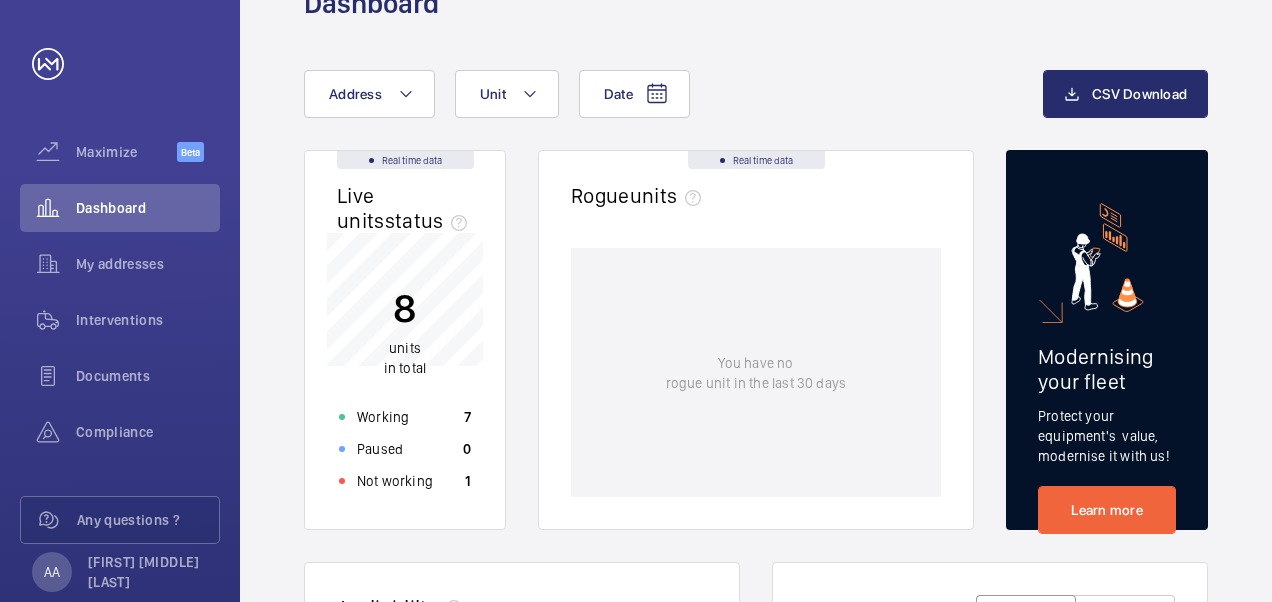 scroll, scrollTop: 0, scrollLeft: 0, axis: both 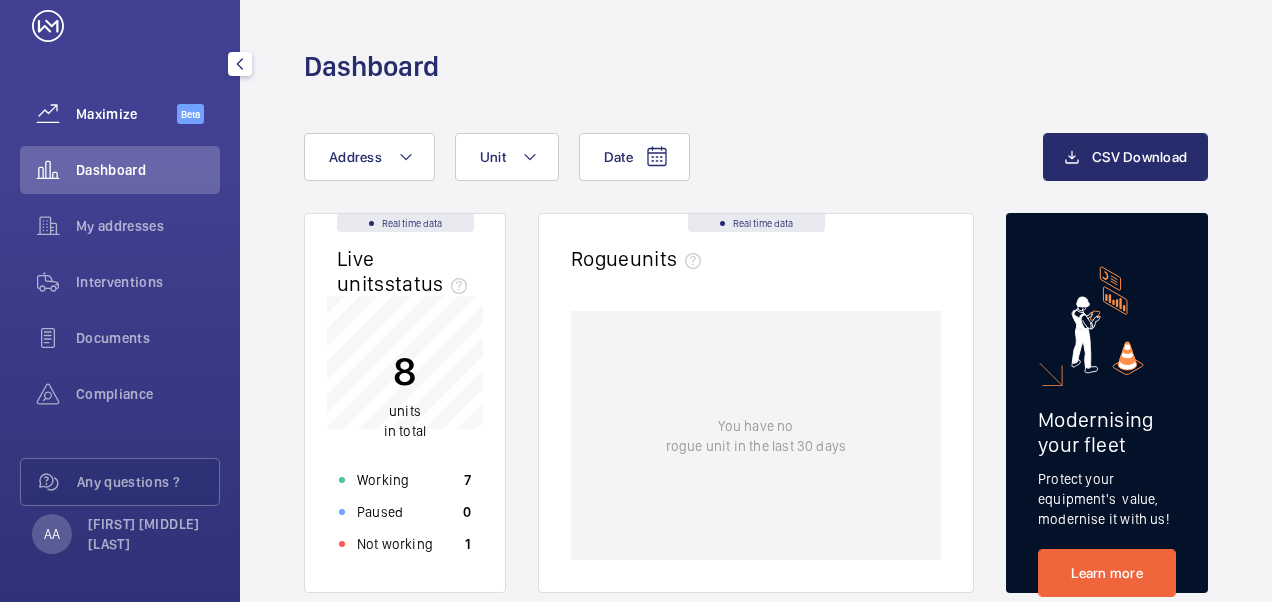 click on "Maximize" 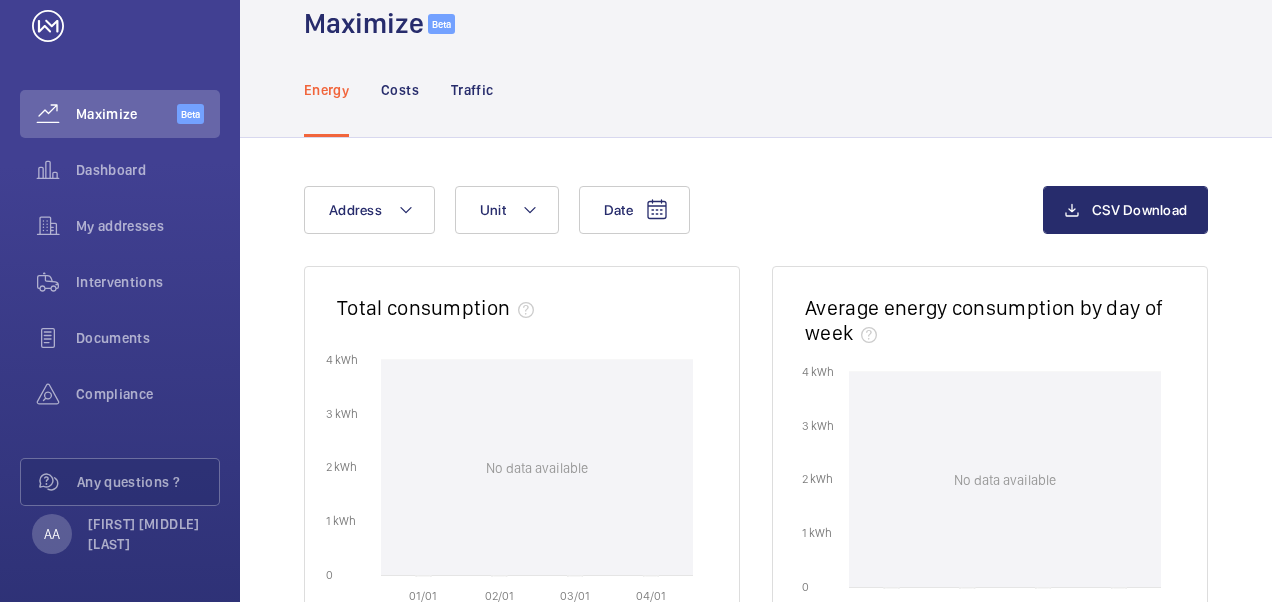 scroll, scrollTop: 0, scrollLeft: 0, axis: both 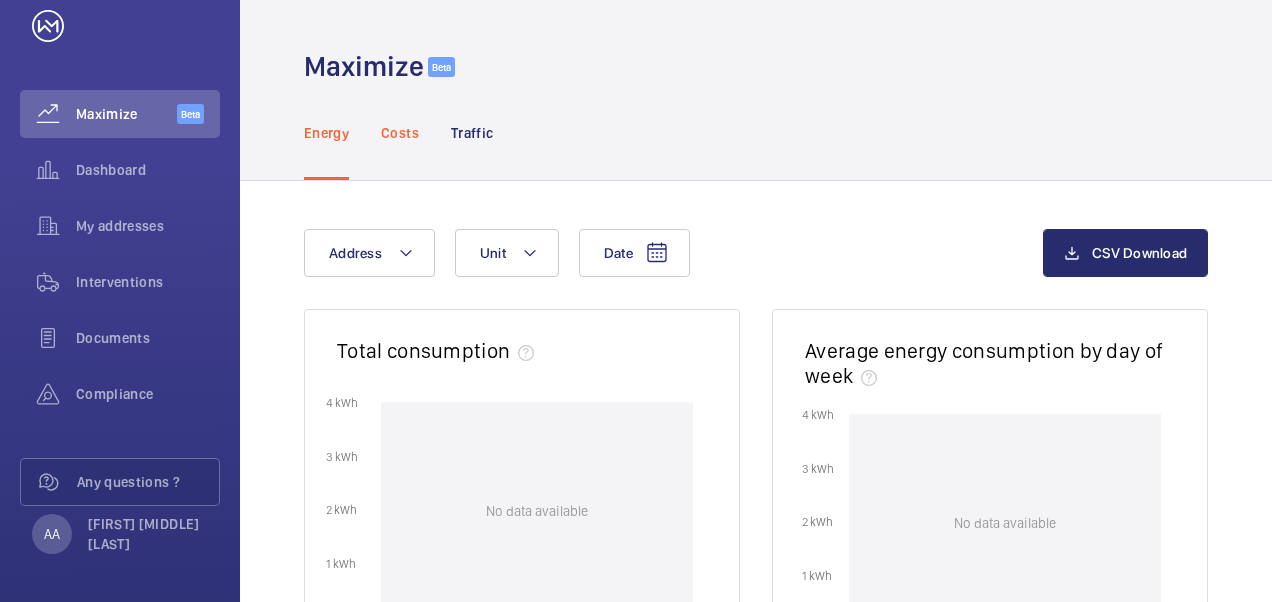 click on "Costs" 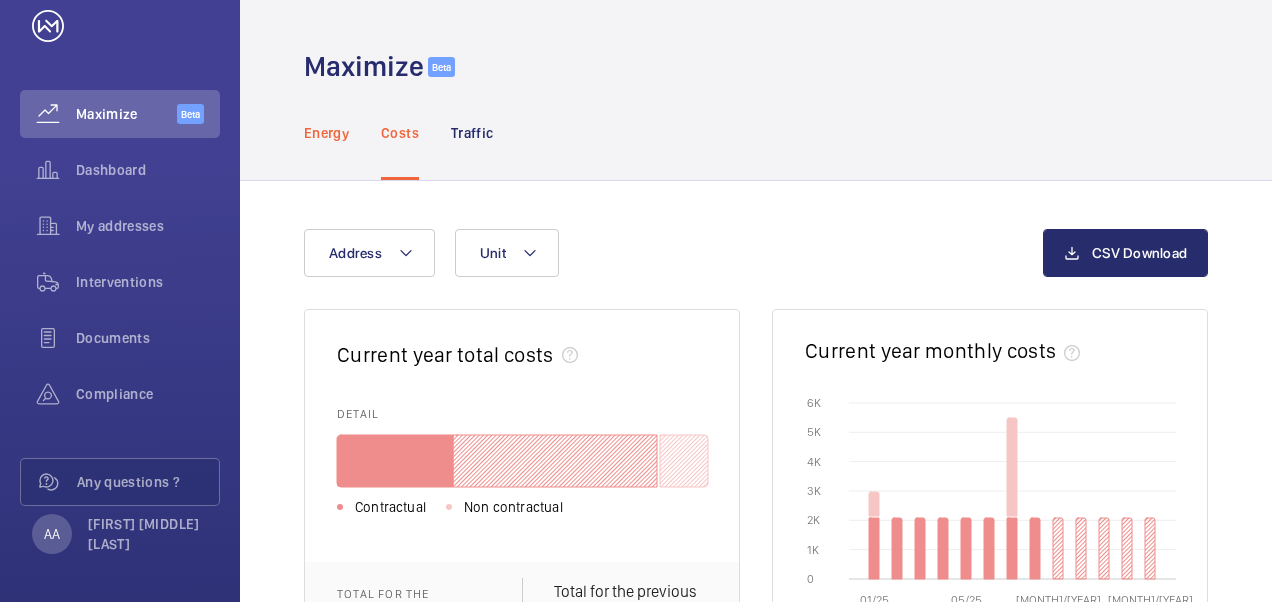 click on "Energy" 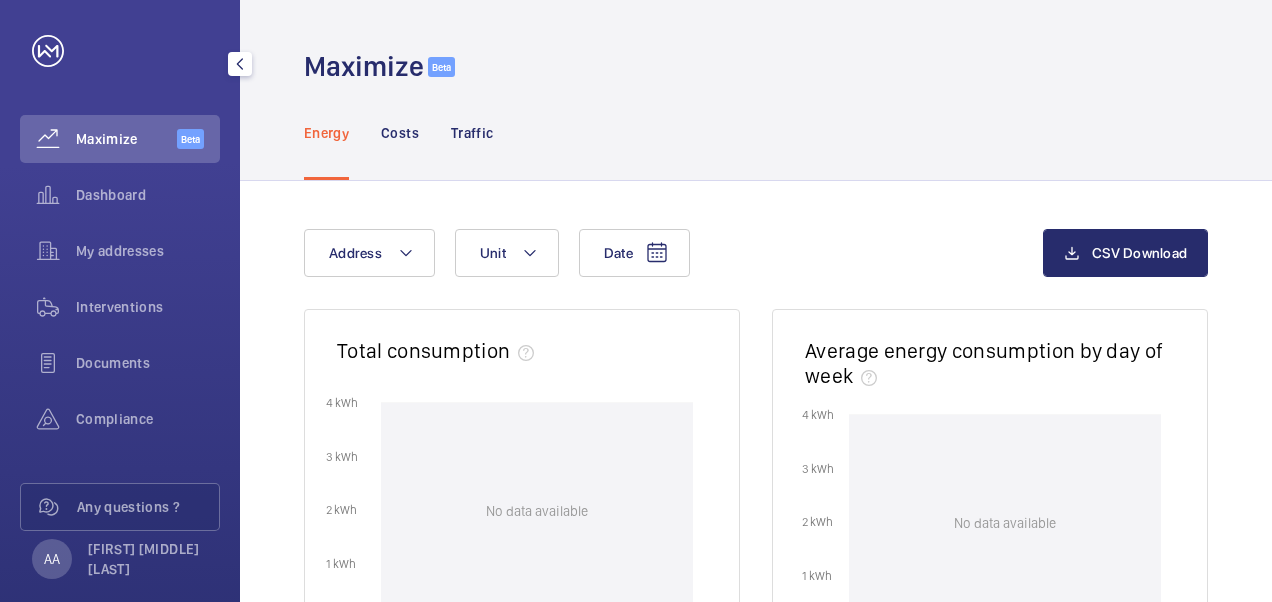 scroll, scrollTop: 0, scrollLeft: 0, axis: both 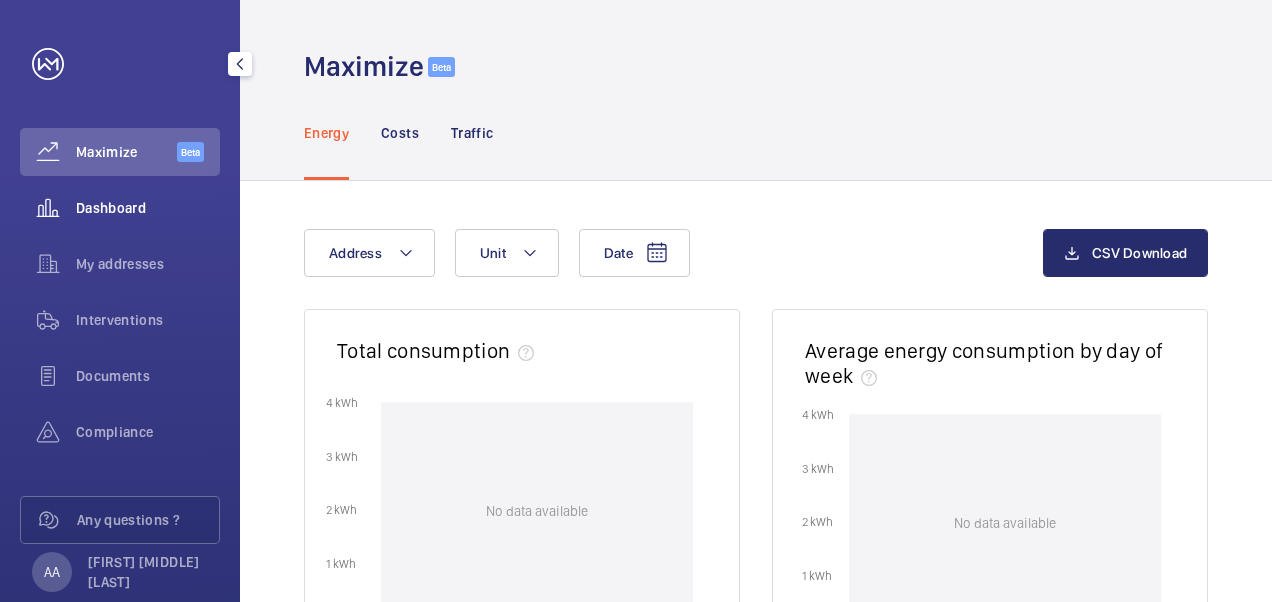 click on "Dashboard" 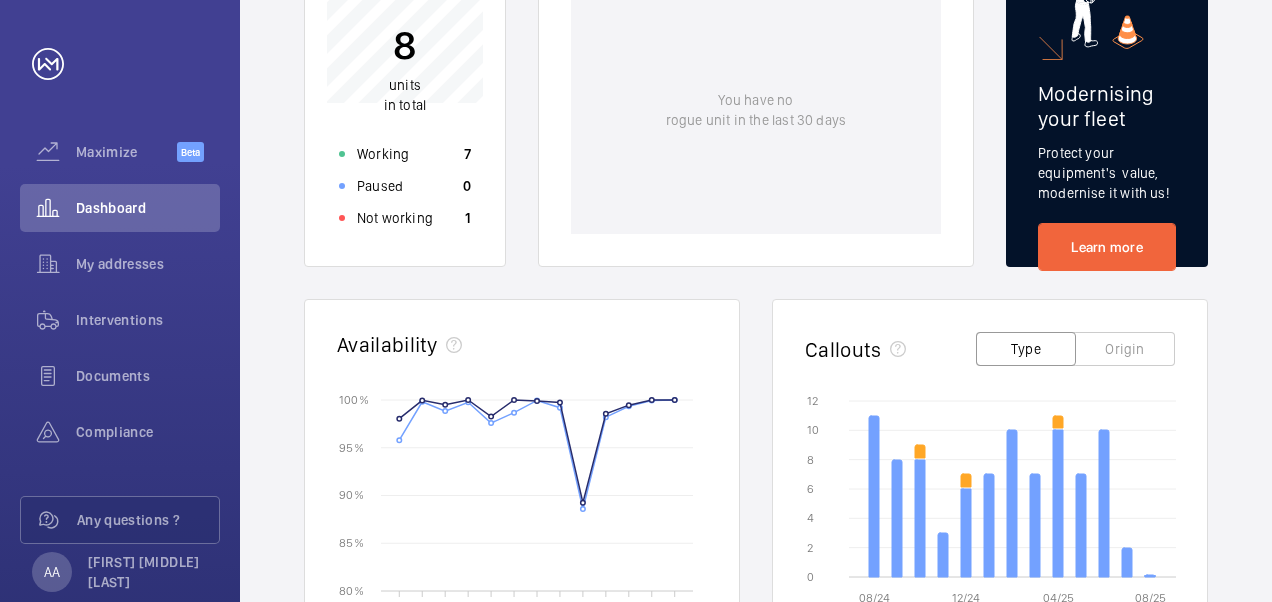 scroll, scrollTop: 0, scrollLeft: 0, axis: both 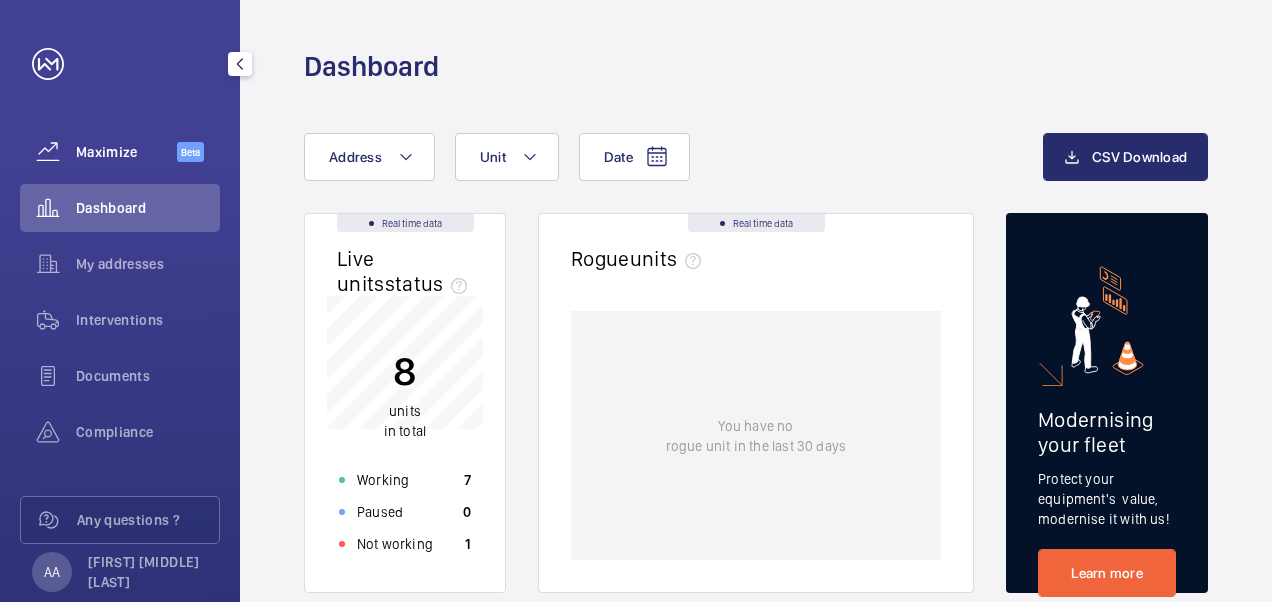 click on "Maximize" 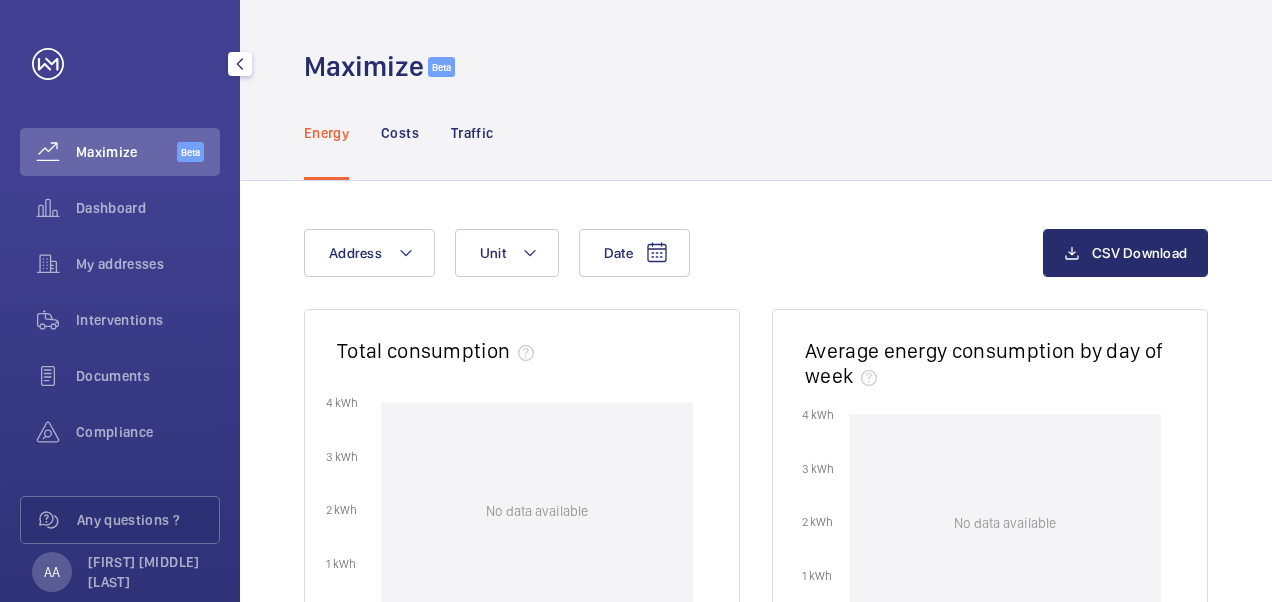click 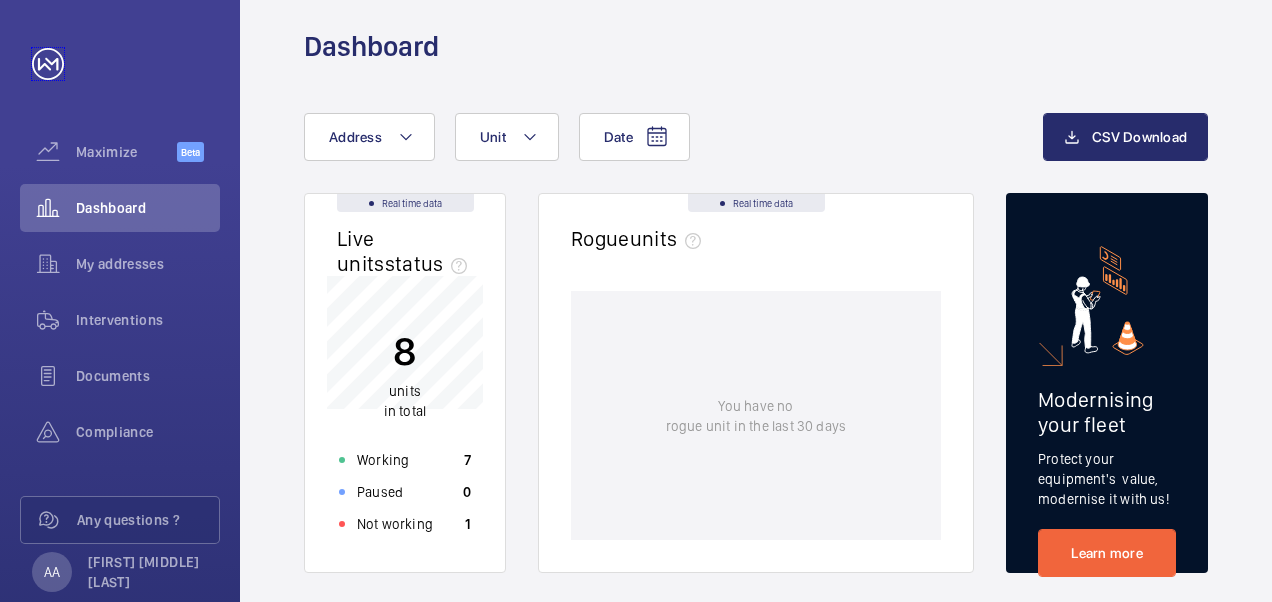 scroll, scrollTop: 0, scrollLeft: 0, axis: both 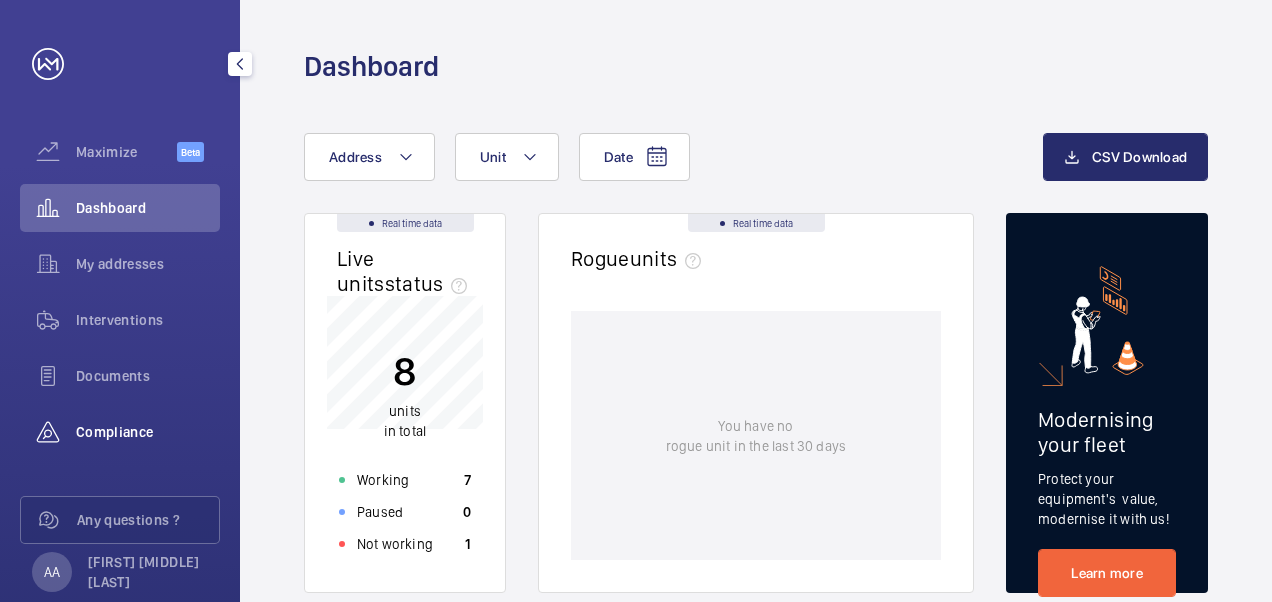 click on "Compliance" 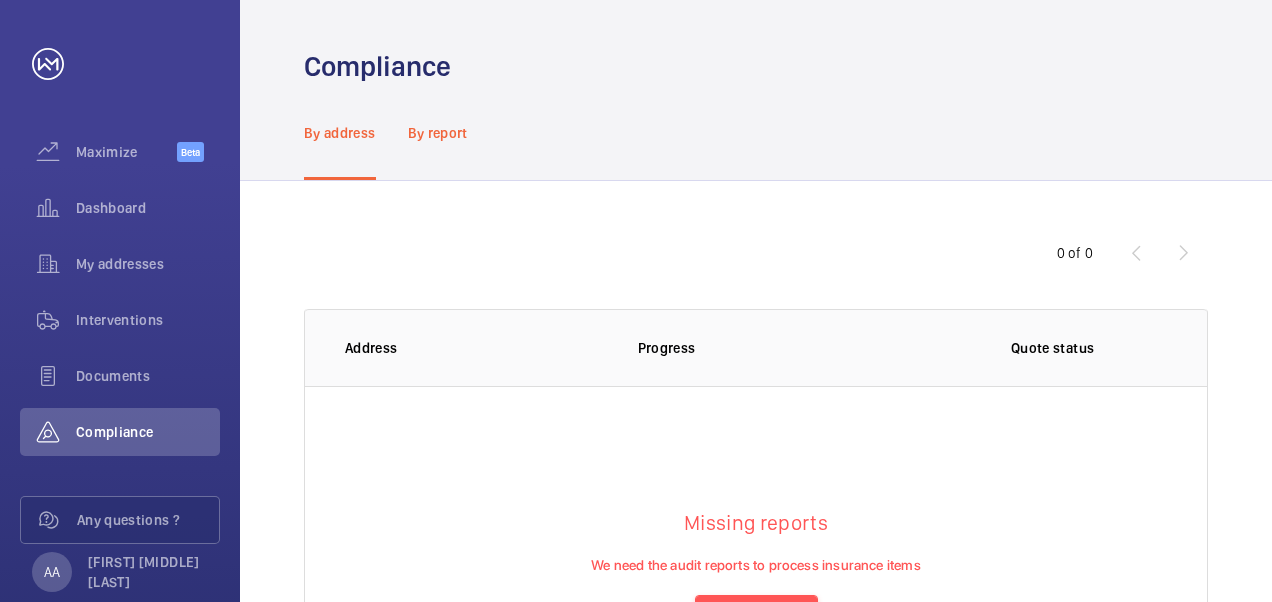 click on "By report" 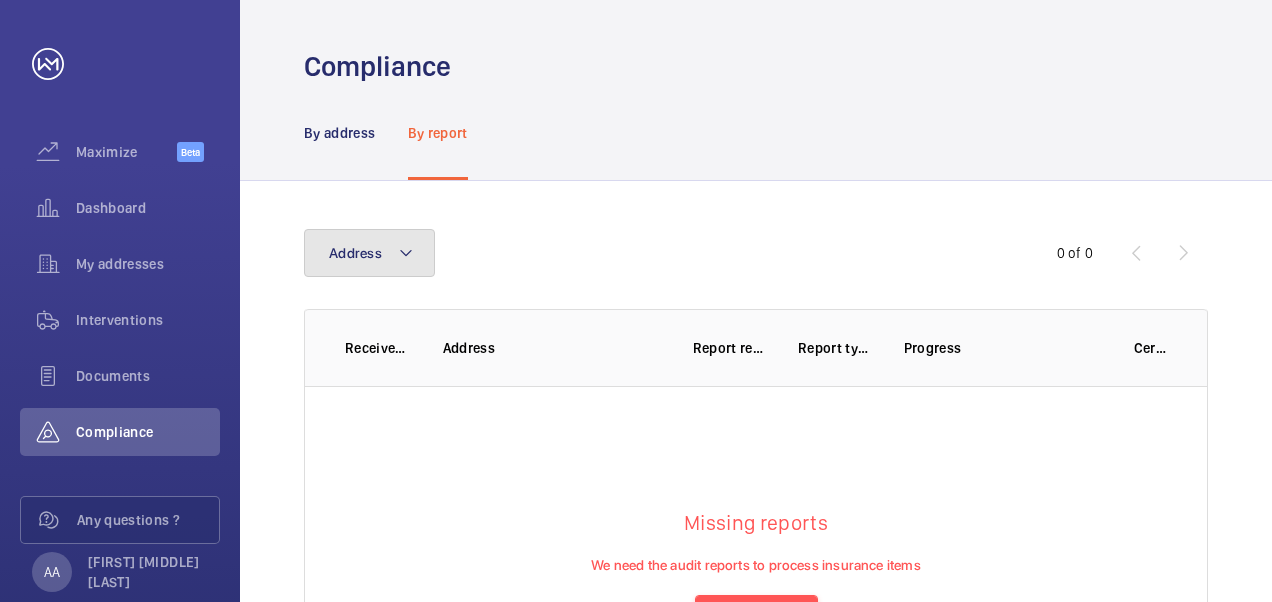 click on "Address" 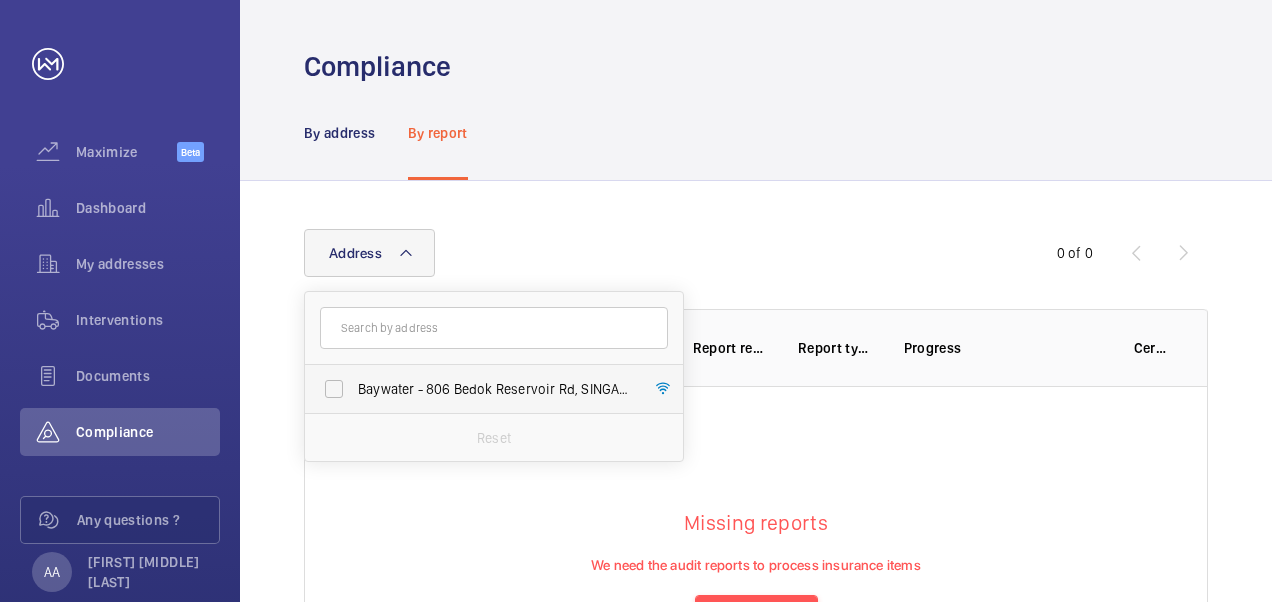 click on "Baywater - 806 Bedok Reservoir Rd, SINGAPORE [POSTAL_CODE]" at bounding box center (479, 389) 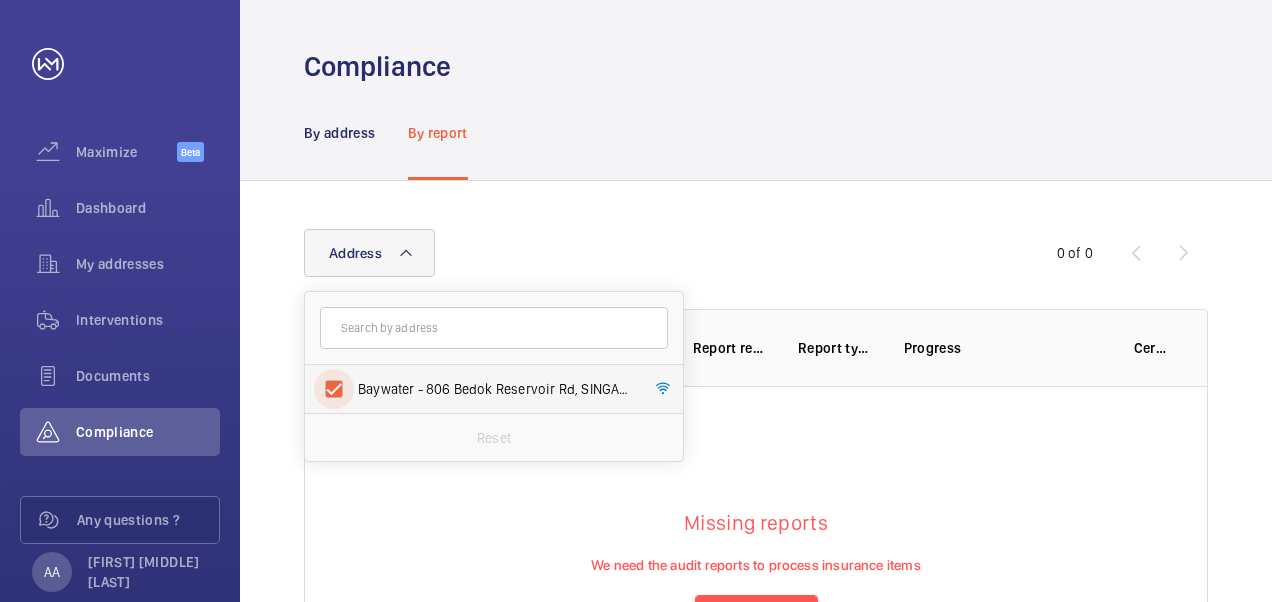 checkbox on "true" 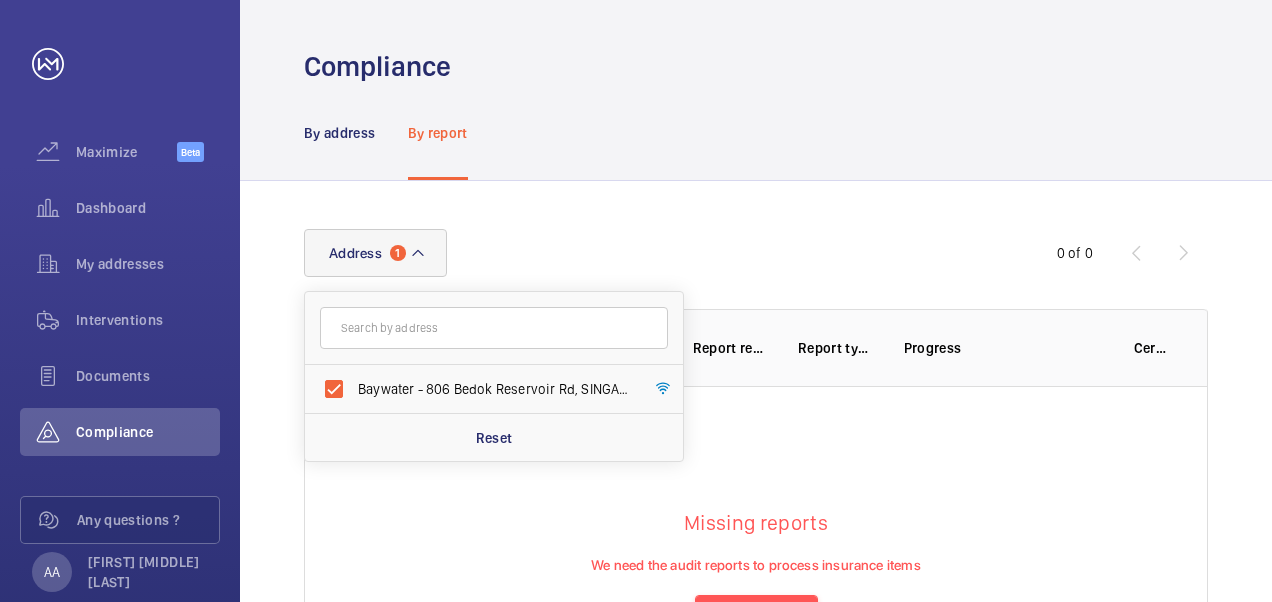click on "Unit Baywater - 806 Bedok Reservoir Rd, SINGAPORE [POSTAL_CODE] Reset  0 of 0  Received on Address Report reference Report type Progress Certificate Missing reports We need the audit reports to process insurance items Send reports" 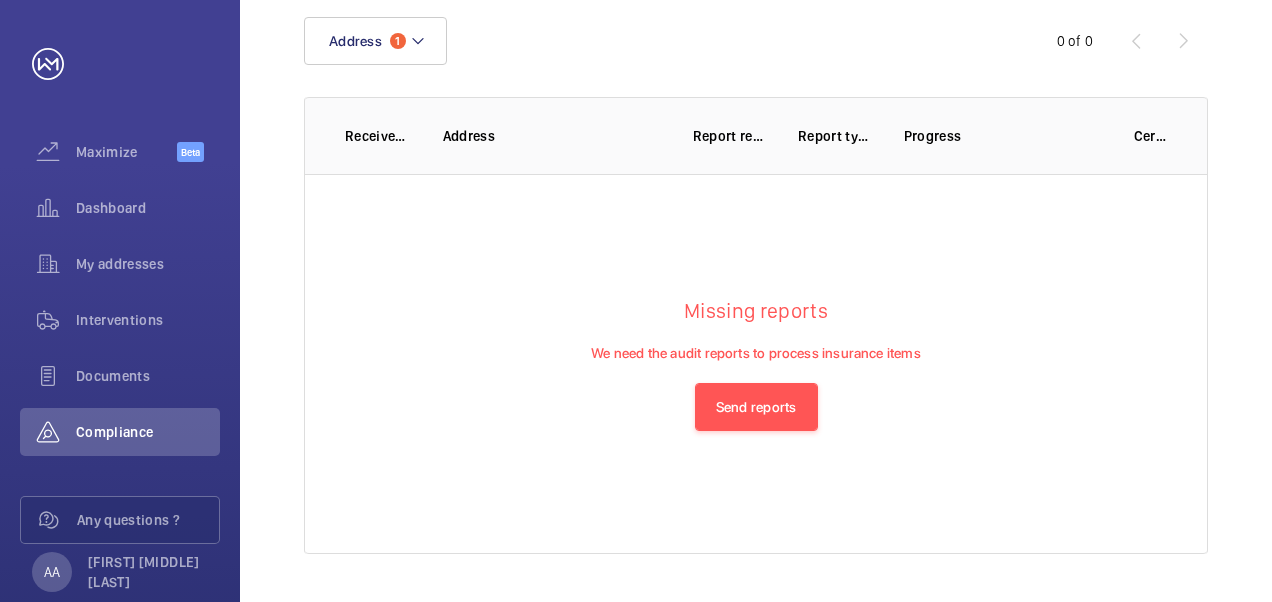 scroll, scrollTop: 0, scrollLeft: 0, axis: both 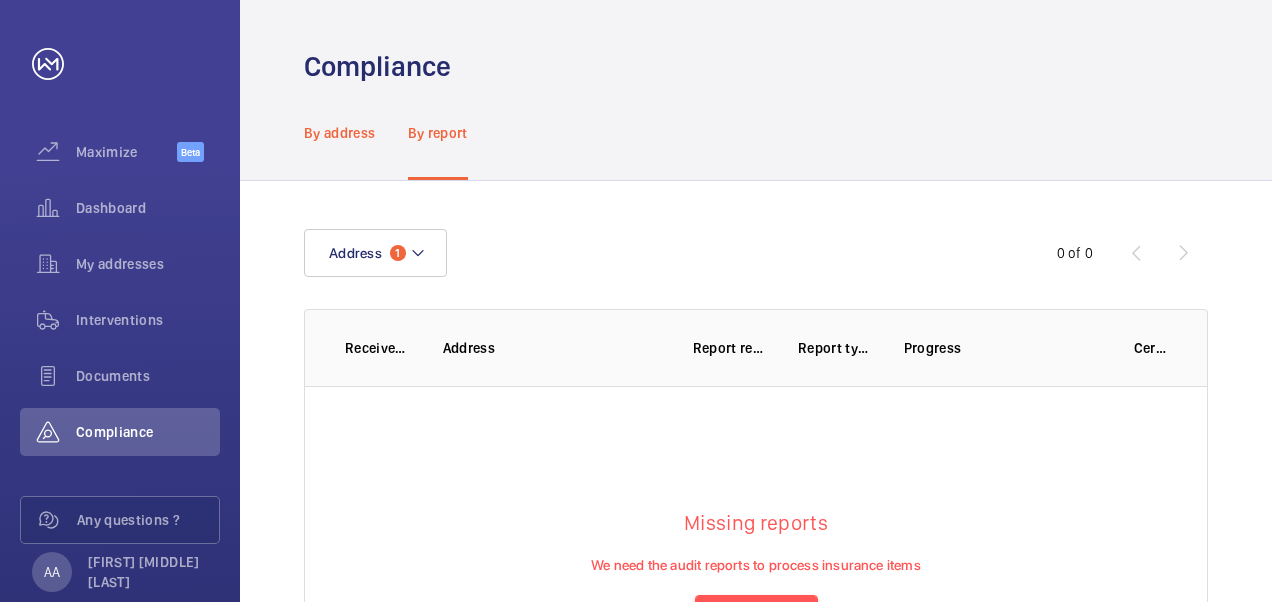 click on "By address" 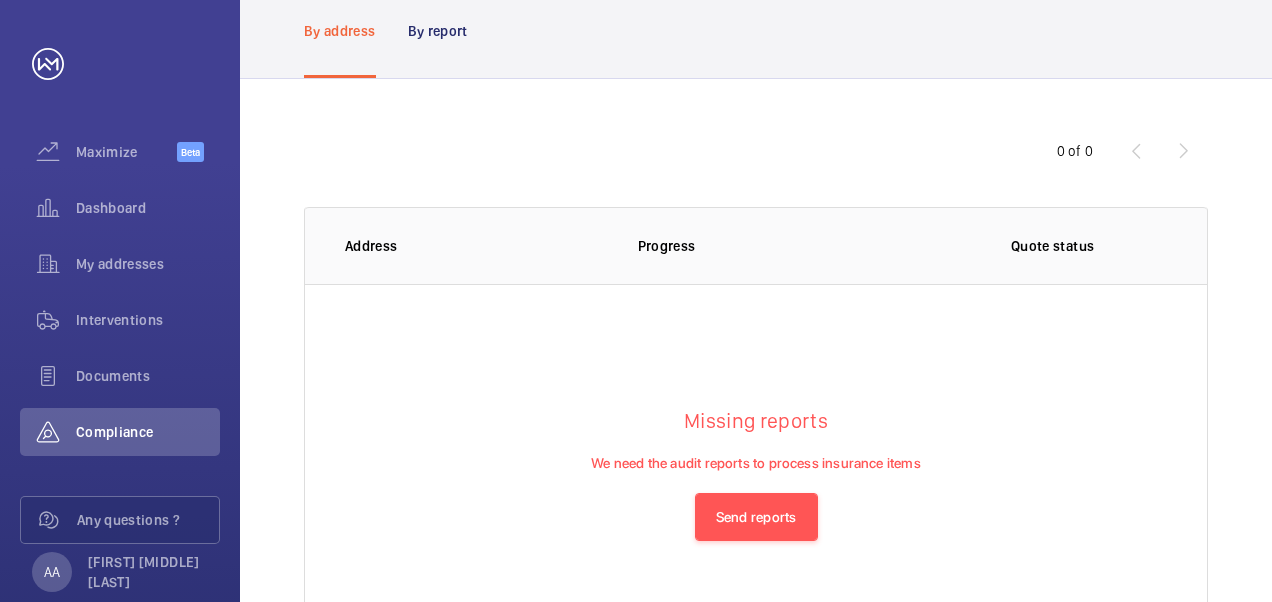 scroll, scrollTop: 0, scrollLeft: 0, axis: both 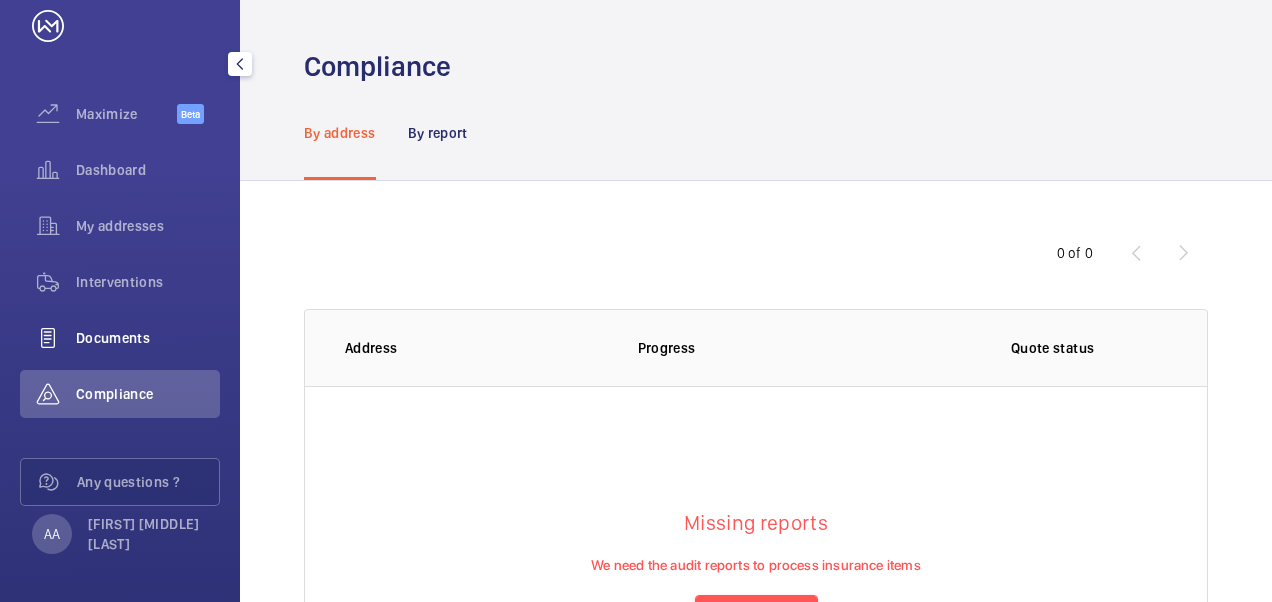 click on "Documents" 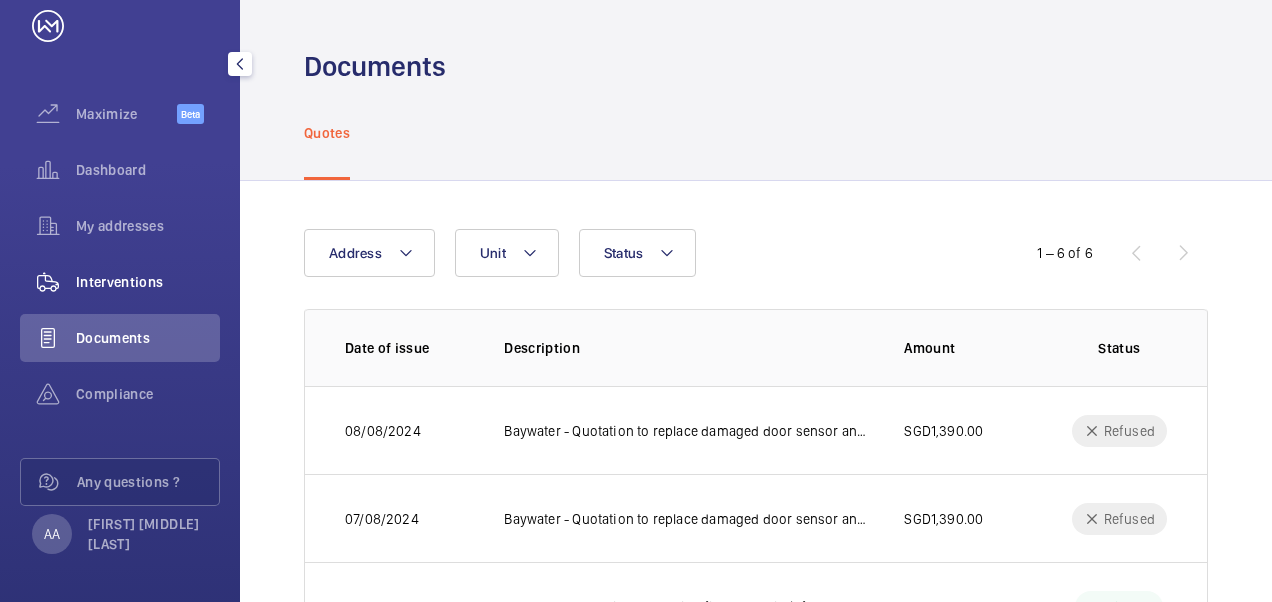 click on "Interventions" 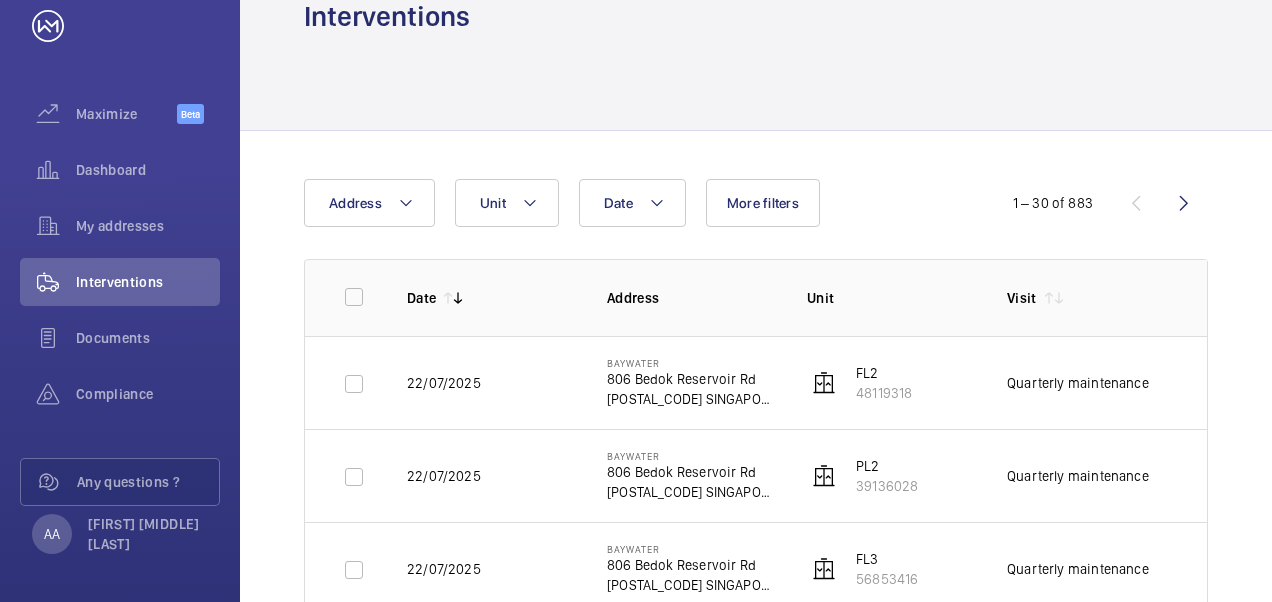 scroll, scrollTop: 0, scrollLeft: 0, axis: both 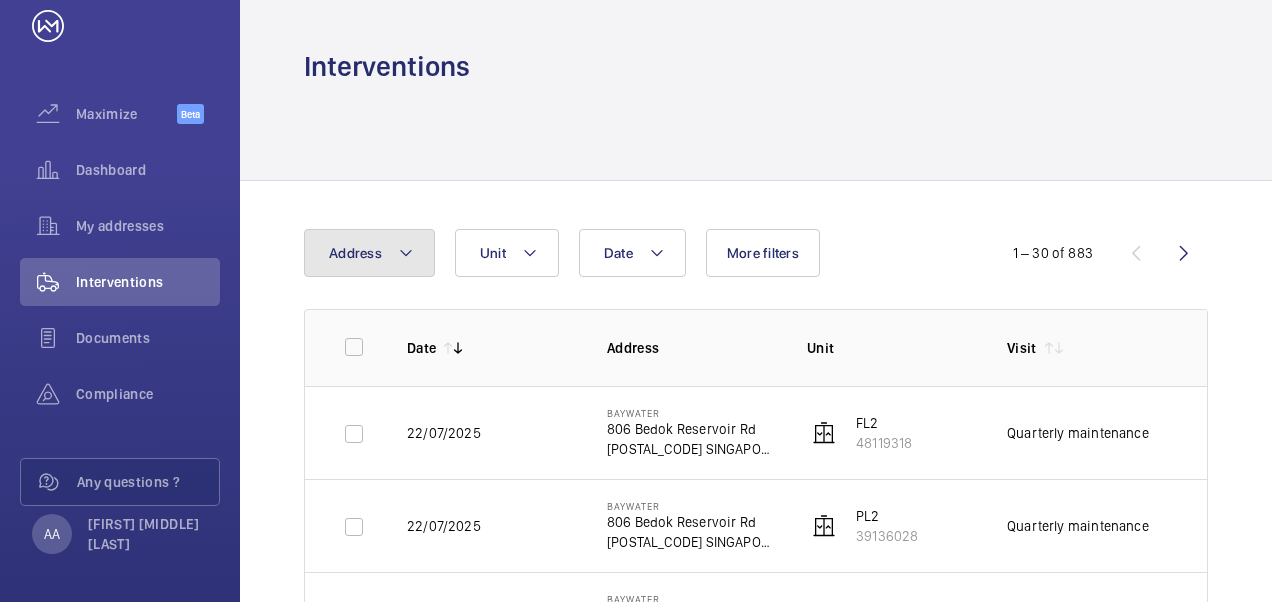 click 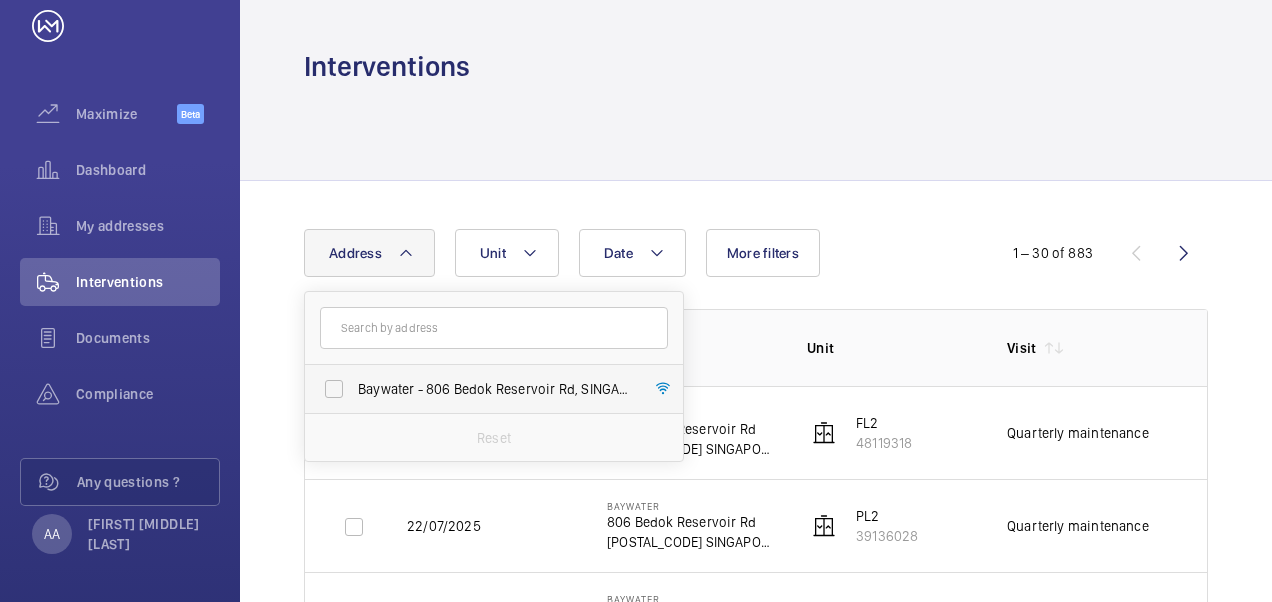 click on "Baywater - 806 Bedok Reservoir Rd, SINGAPORE [POSTAL_CODE]" at bounding box center [479, 389] 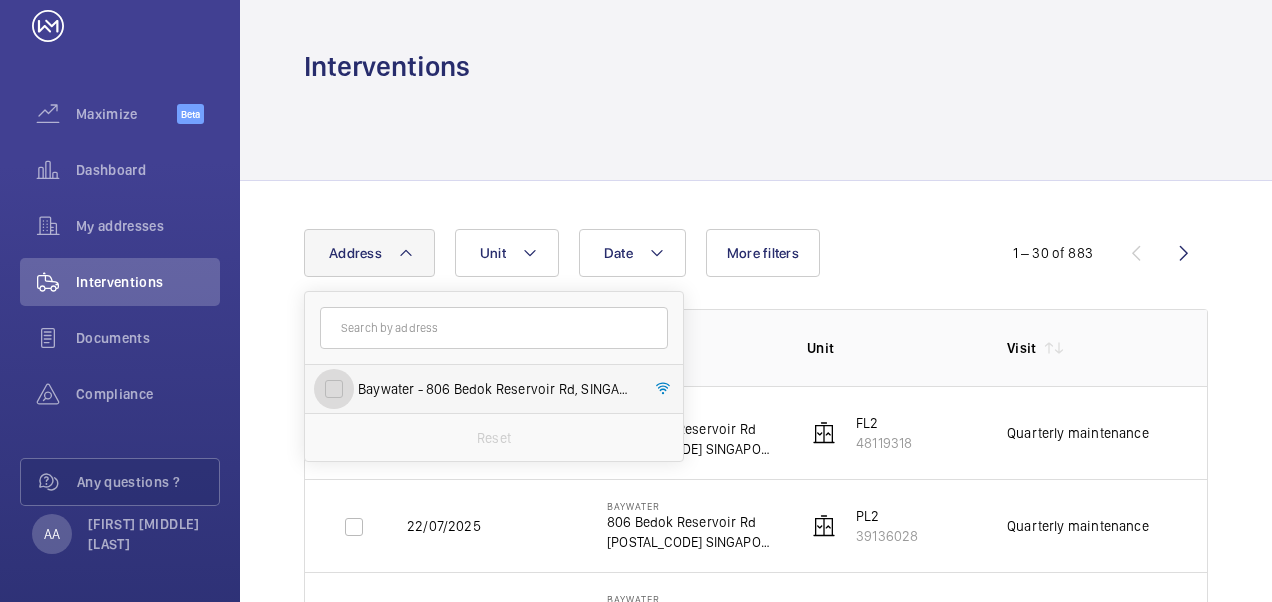 click on "Baywater - 806 Bedok Reservoir Rd, SINGAPORE [POSTAL_CODE]" at bounding box center (334, 389) 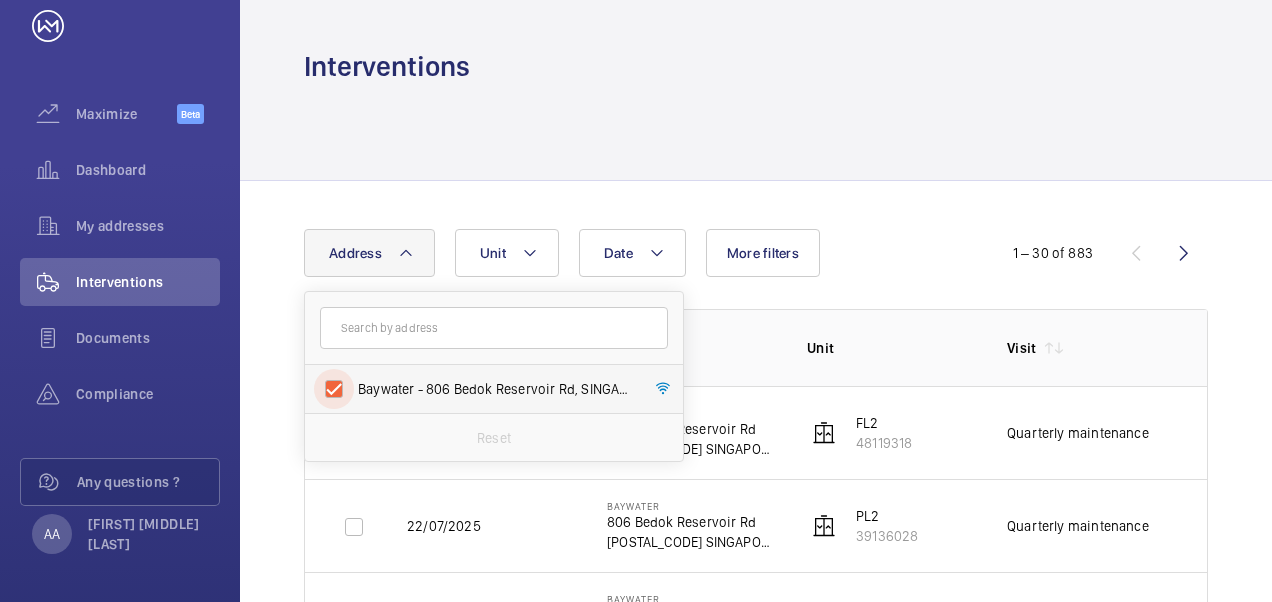 checkbox on "true" 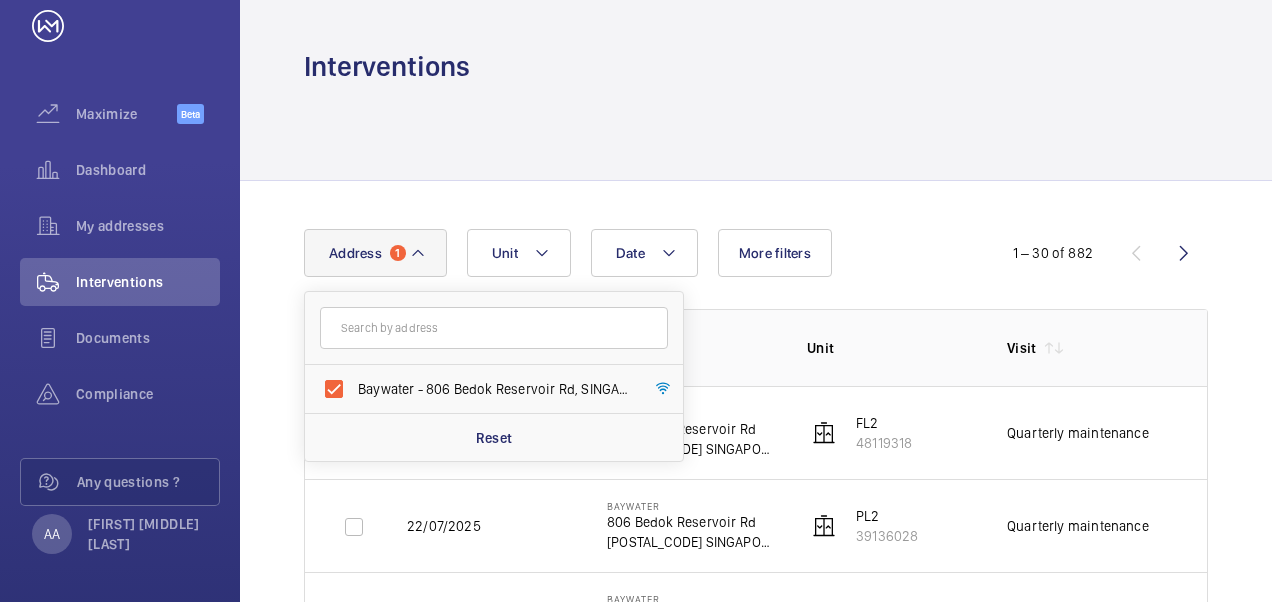 click 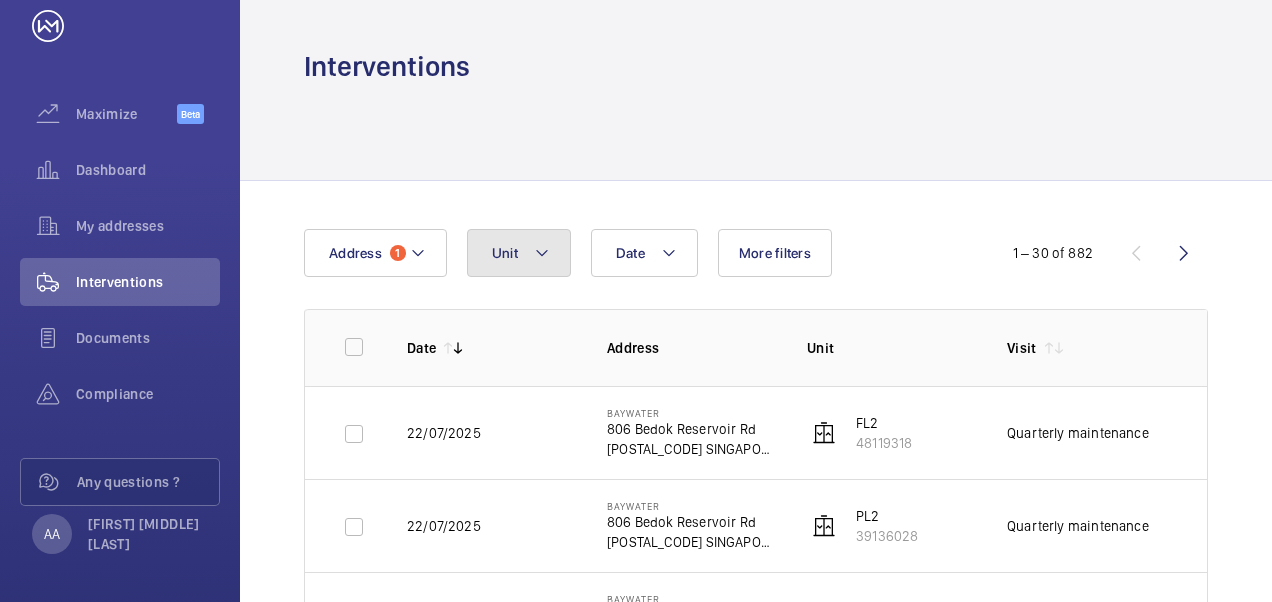 click on "Unit" 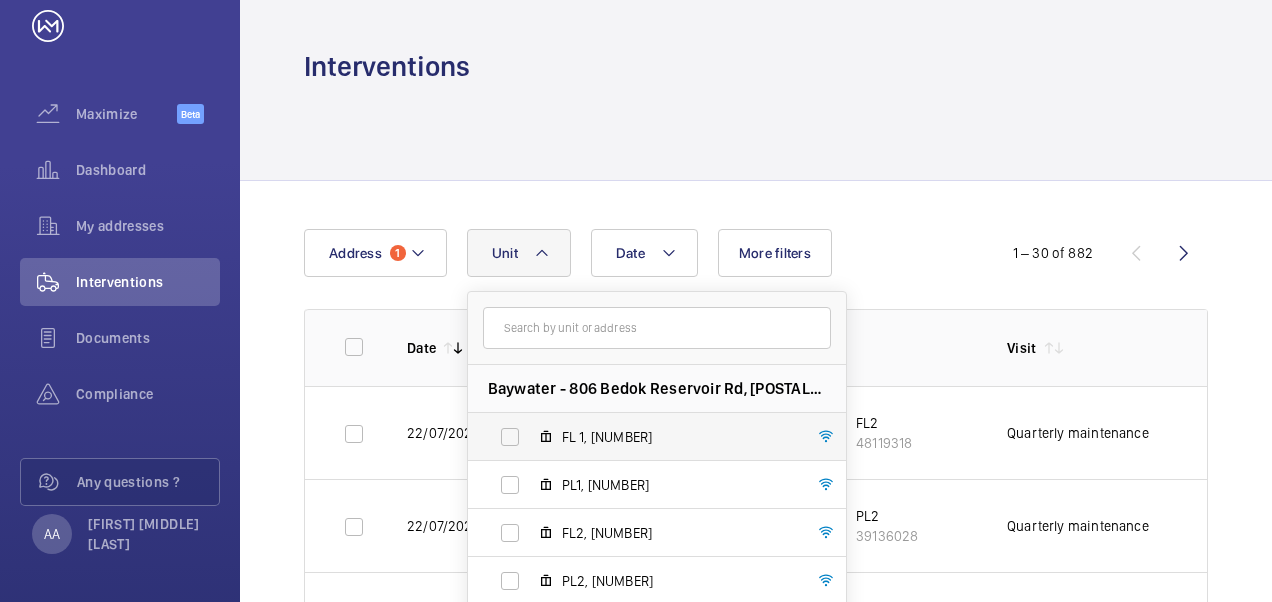 click on "FL 1, [NUMBER]" at bounding box center (641, 437) 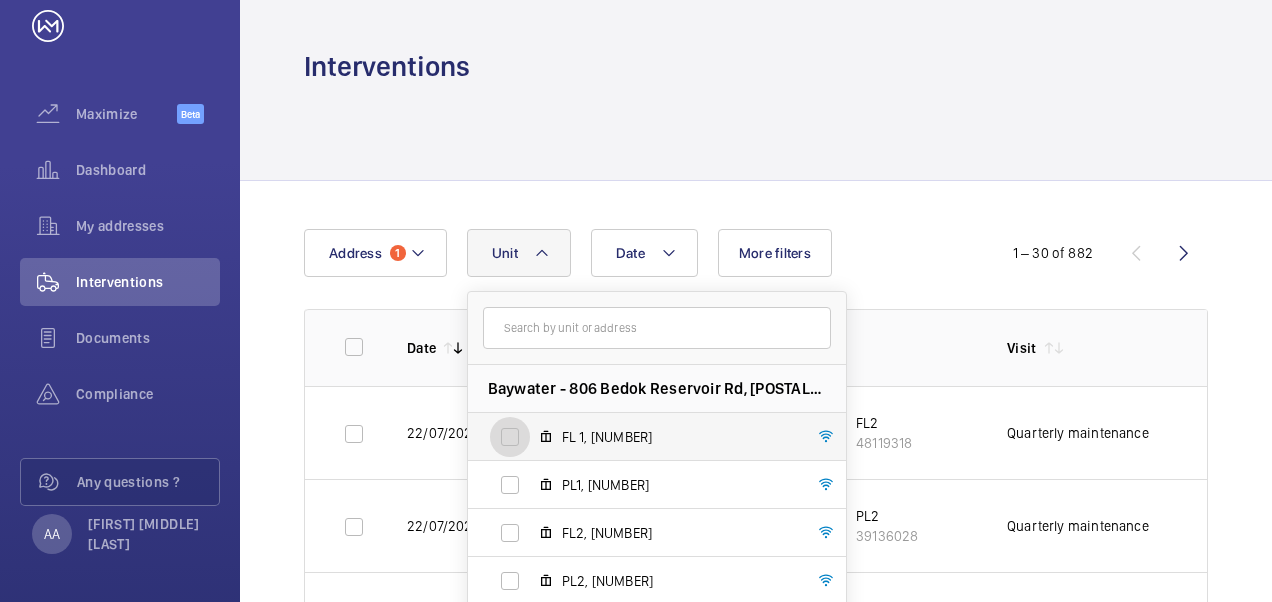 click on "FL 1, [NUMBER]" at bounding box center (510, 437) 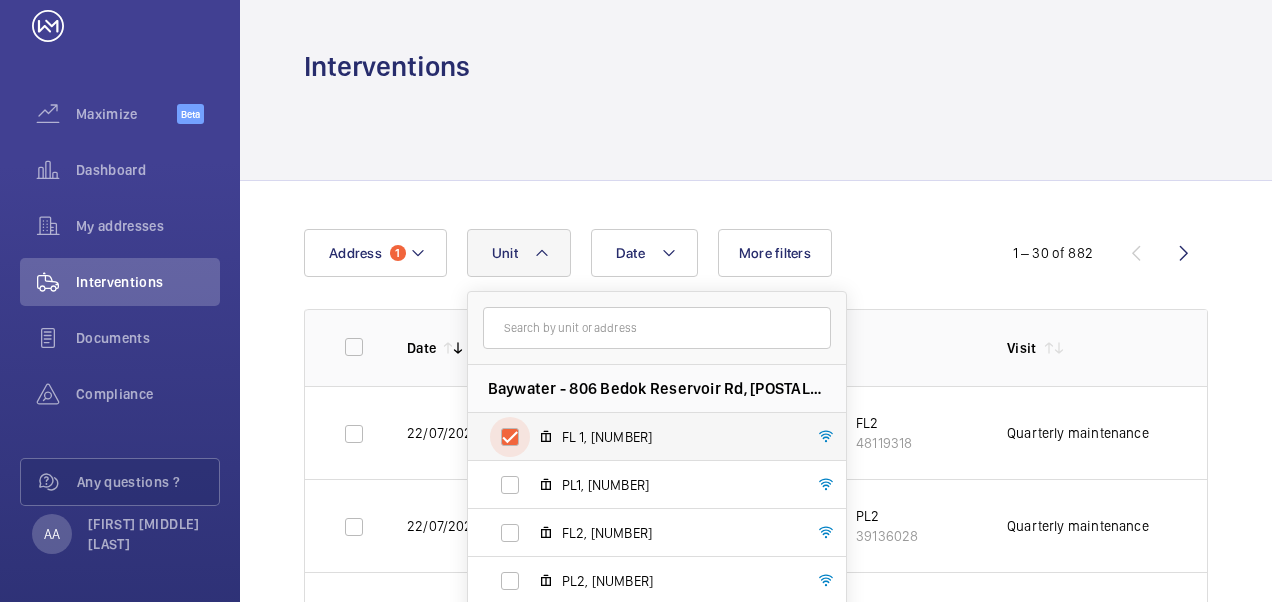checkbox on "true" 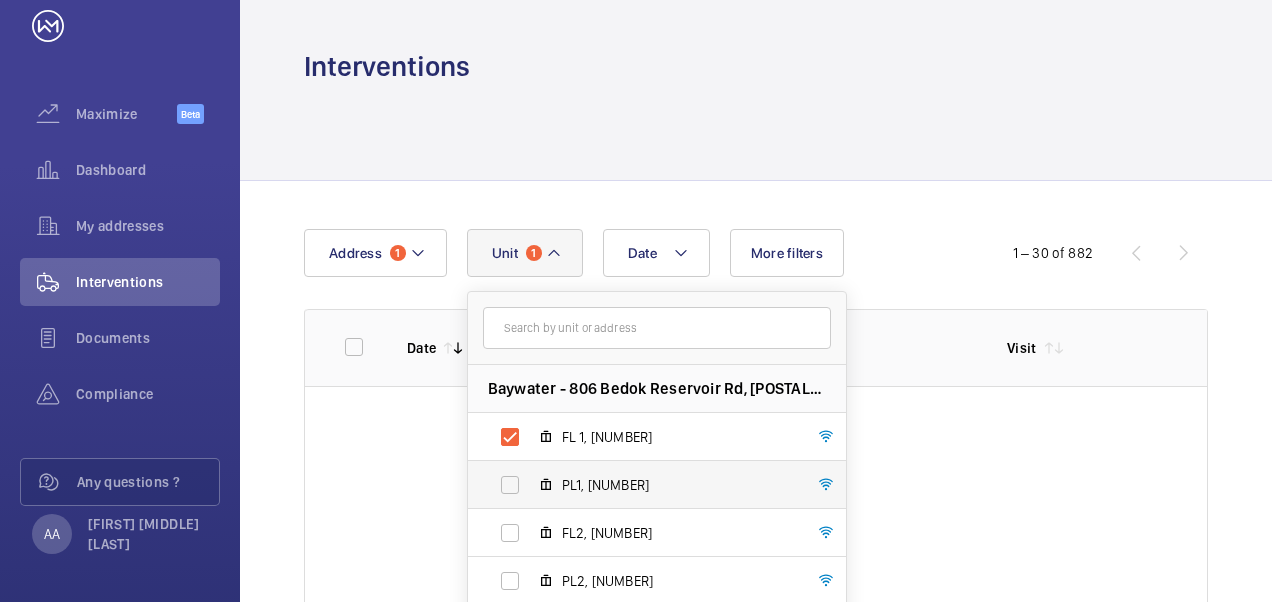click on "PL1, [NUMBER]" at bounding box center [641, 485] 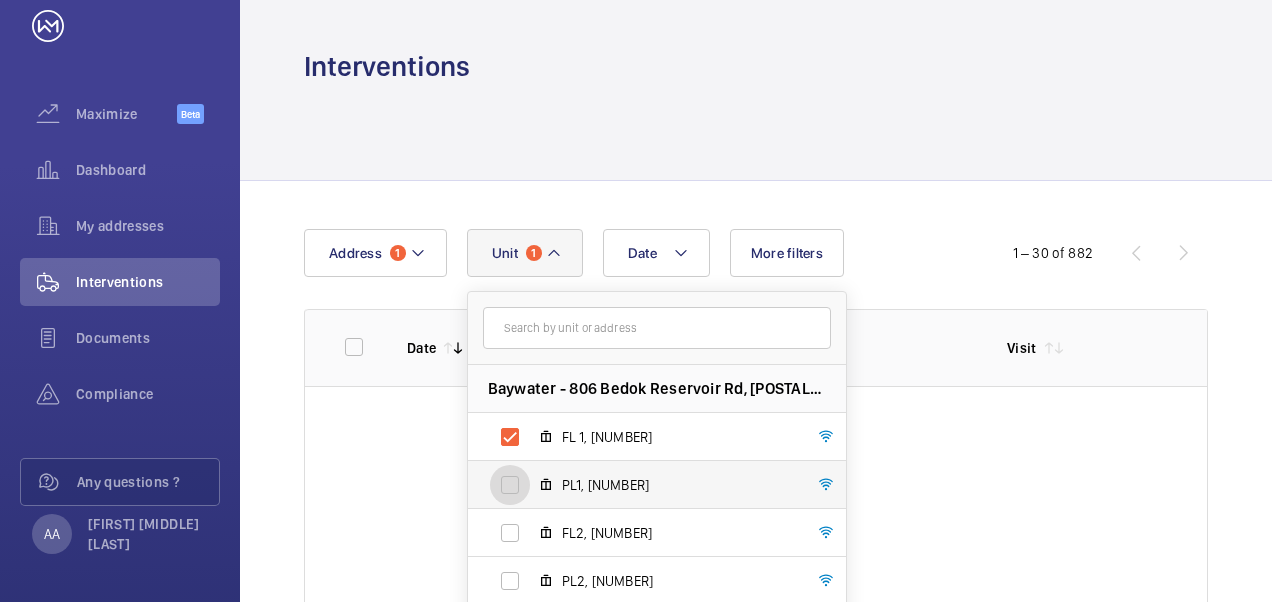 click on "PL1, [NUMBER]" at bounding box center [510, 485] 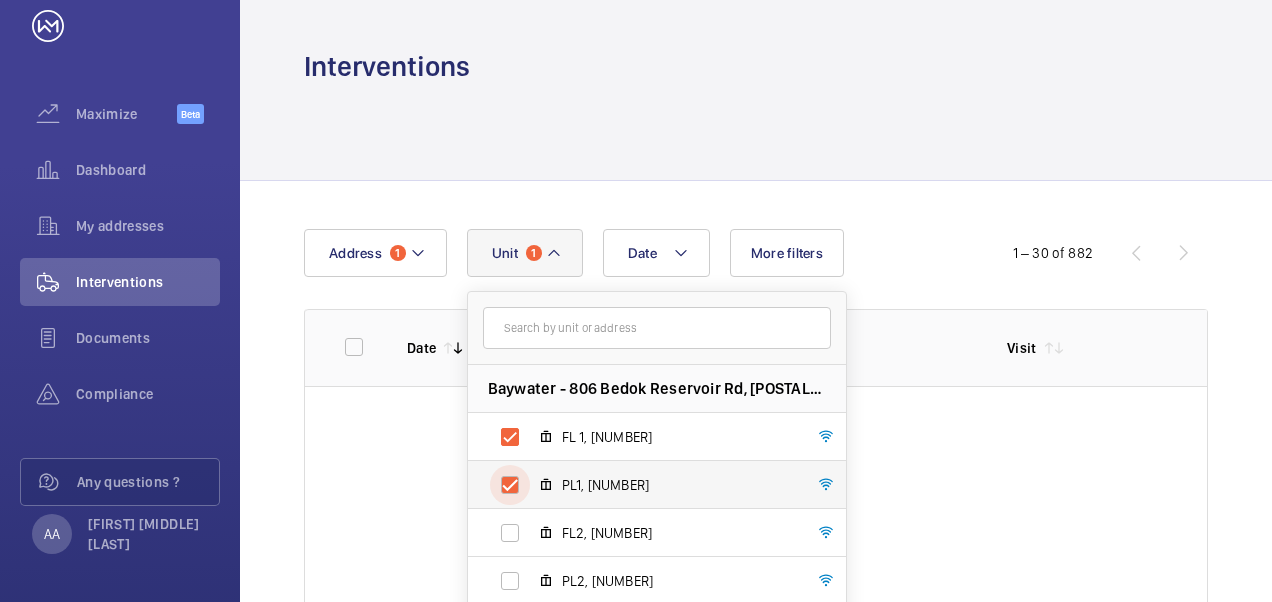 checkbox on "true" 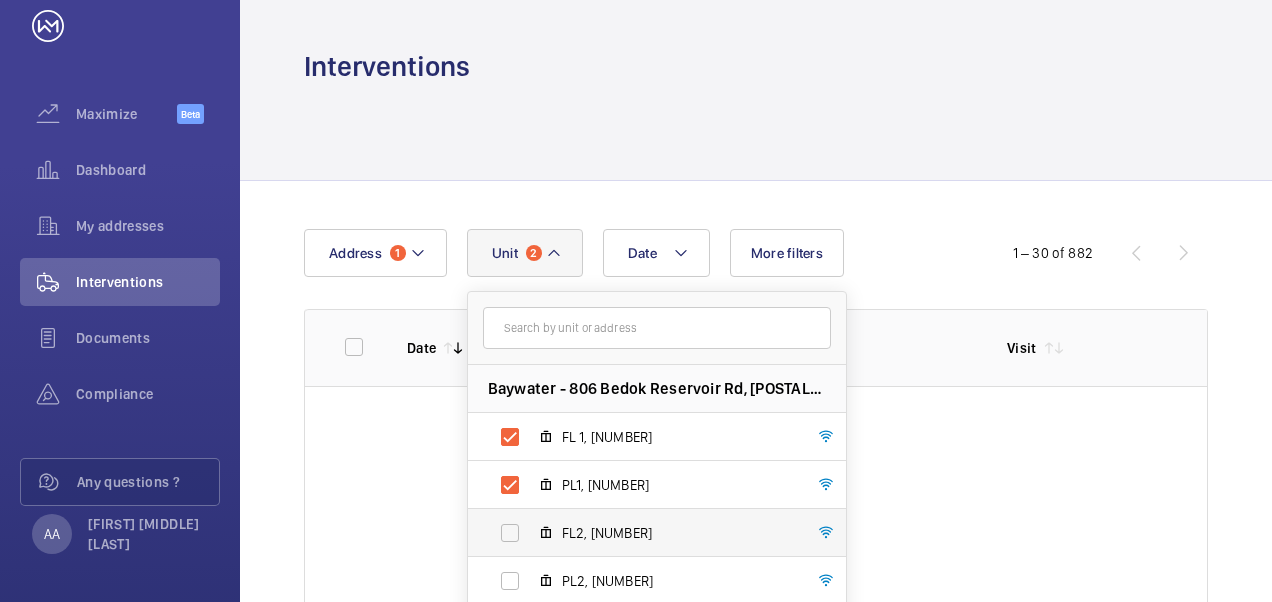 click on "FL2, [NUMBER]" at bounding box center [641, 533] 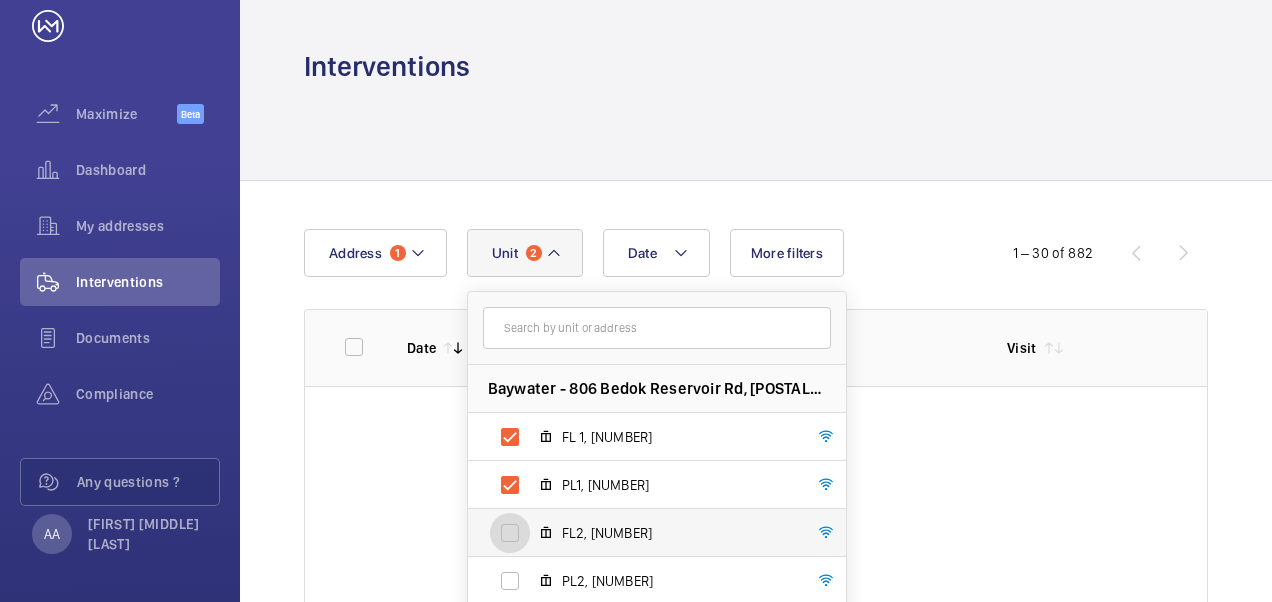 click on "FL2, [NUMBER]" at bounding box center (510, 533) 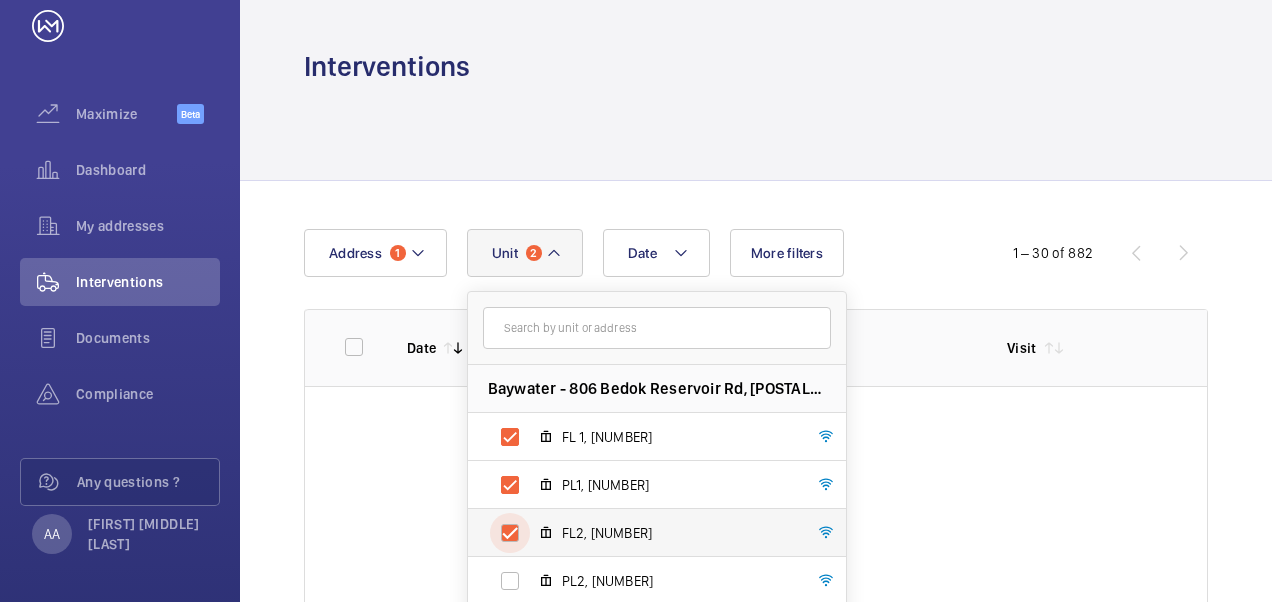 checkbox on "true" 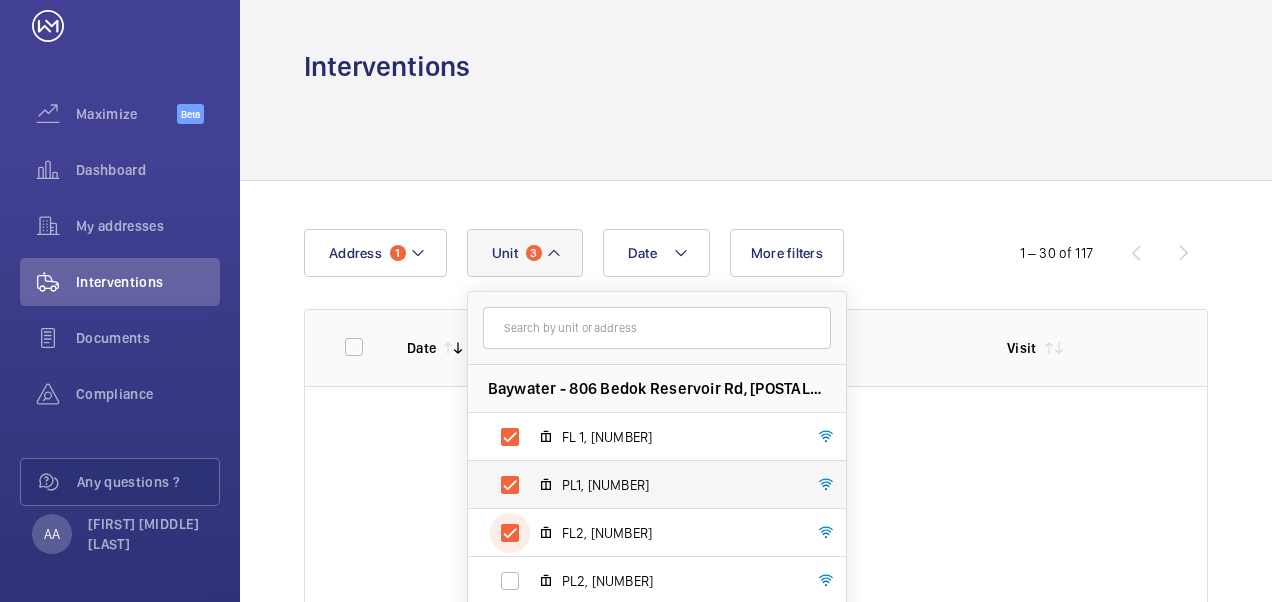 scroll, scrollTop: 122, scrollLeft: 0, axis: vertical 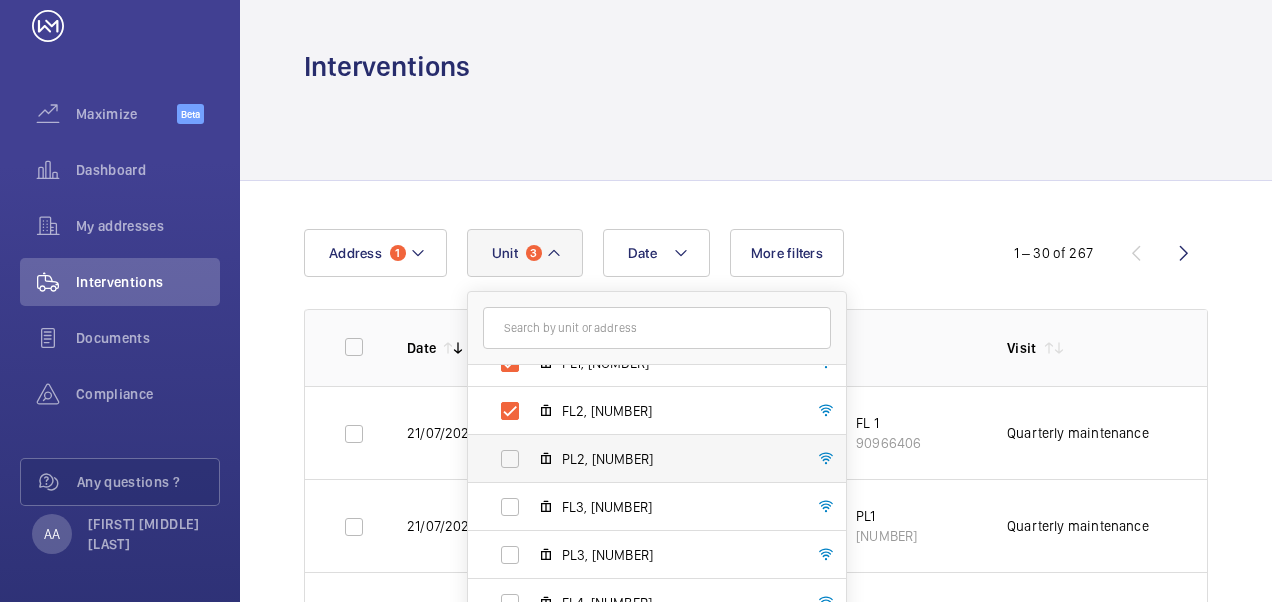 click on "PL2, [NUMBER]" at bounding box center (641, 459) 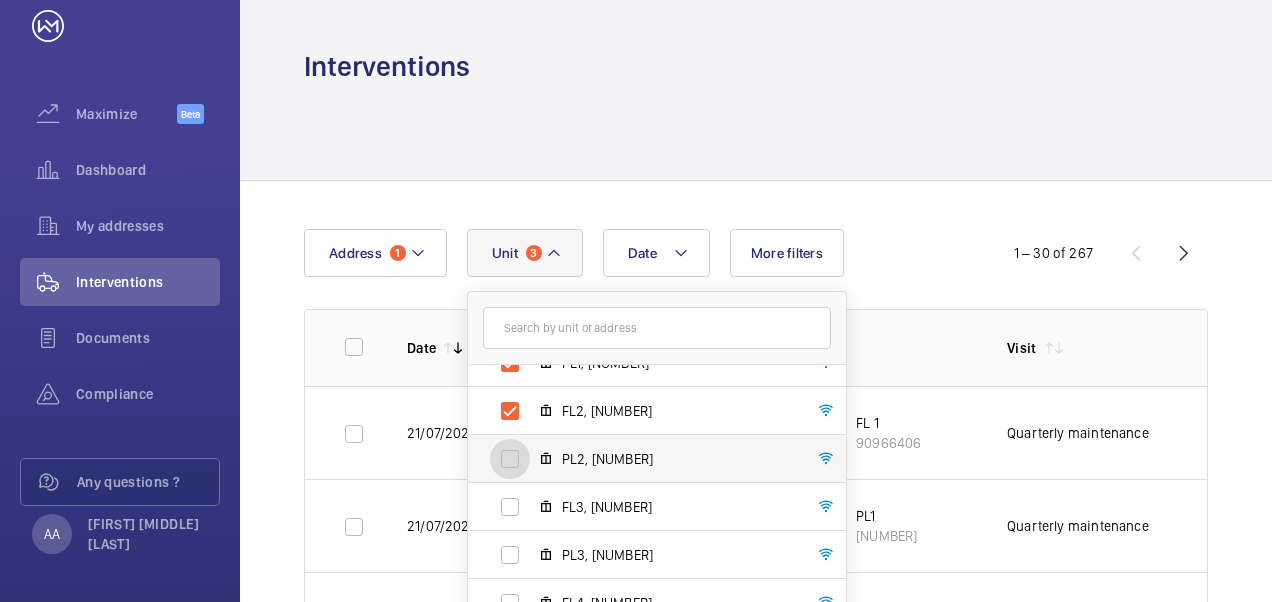 click on "PL2, [NUMBER]" at bounding box center (510, 459) 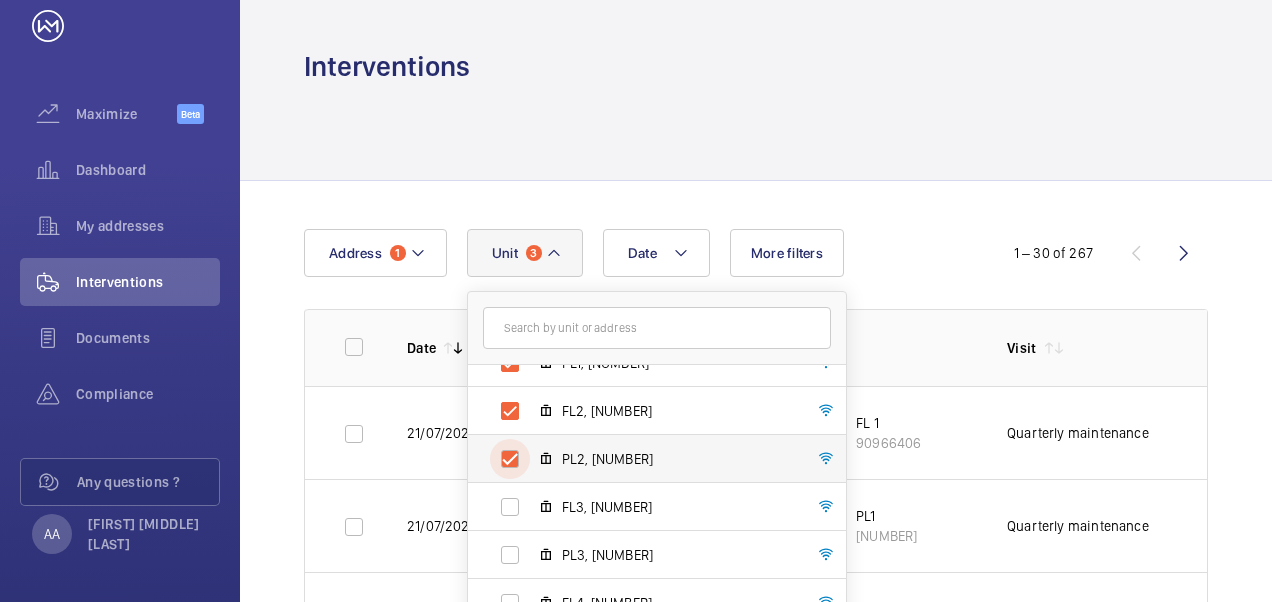 checkbox on "true" 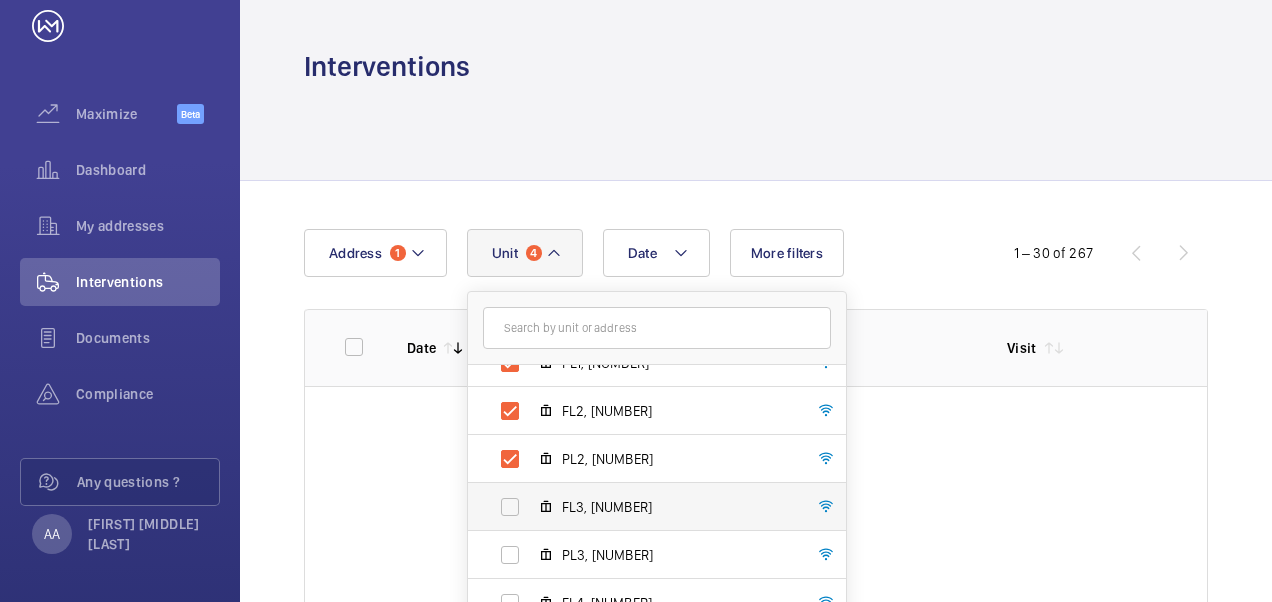 click on "FL3, [NUMBER]" at bounding box center [641, 507] 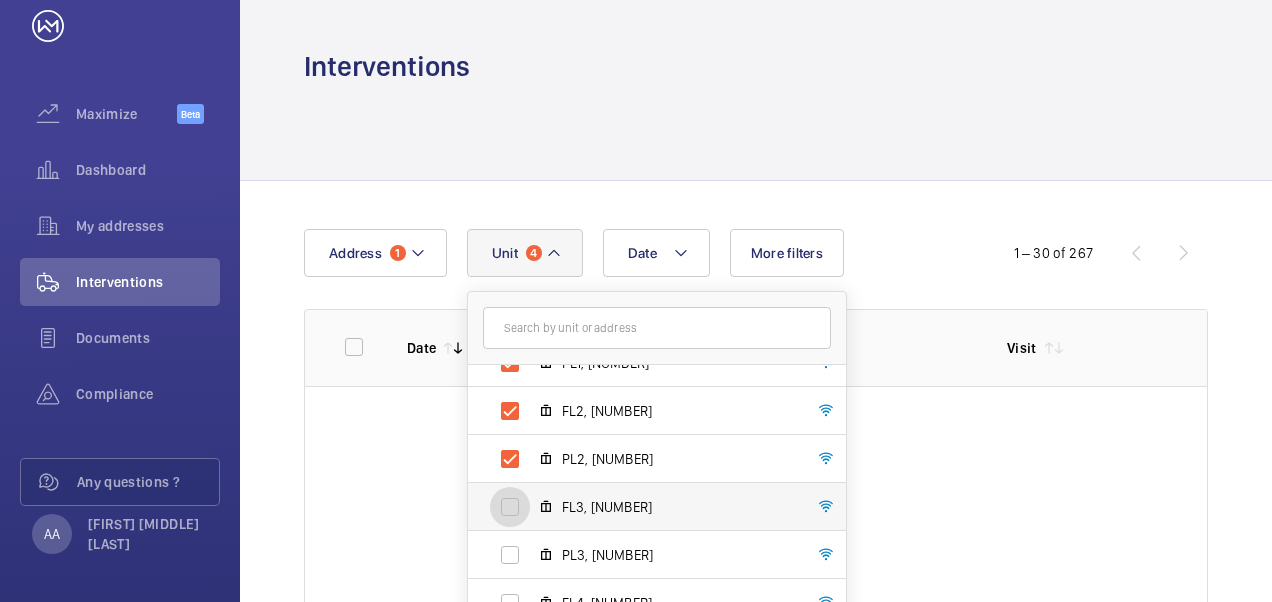 click on "FL3, [NUMBER]" at bounding box center (510, 507) 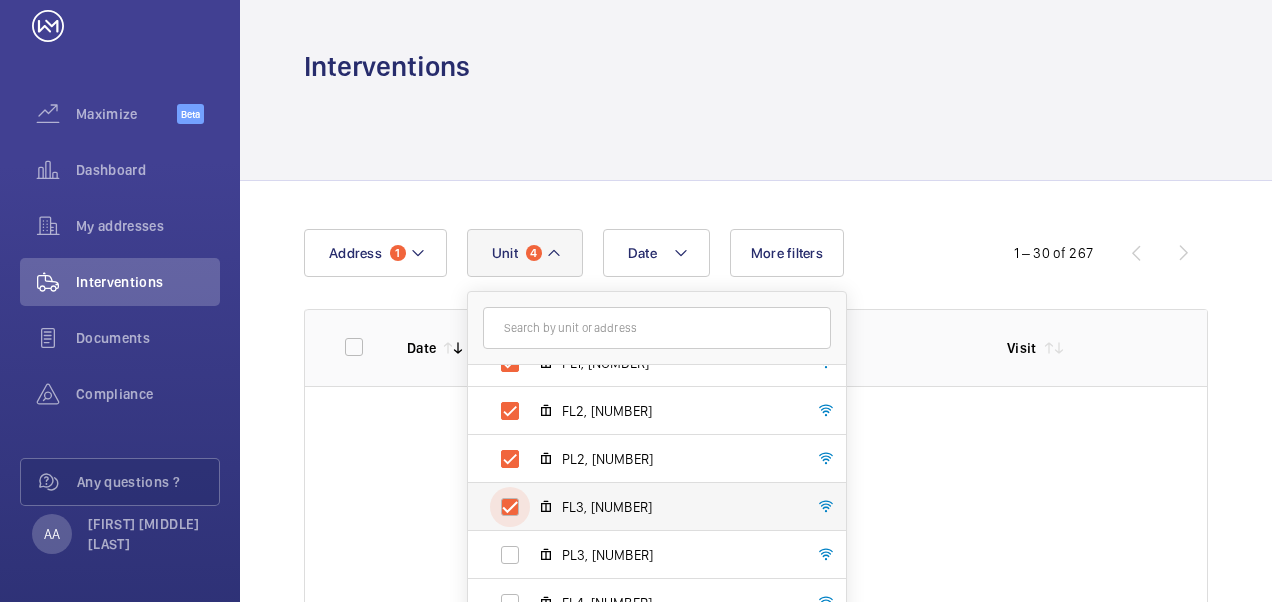 checkbox on "true" 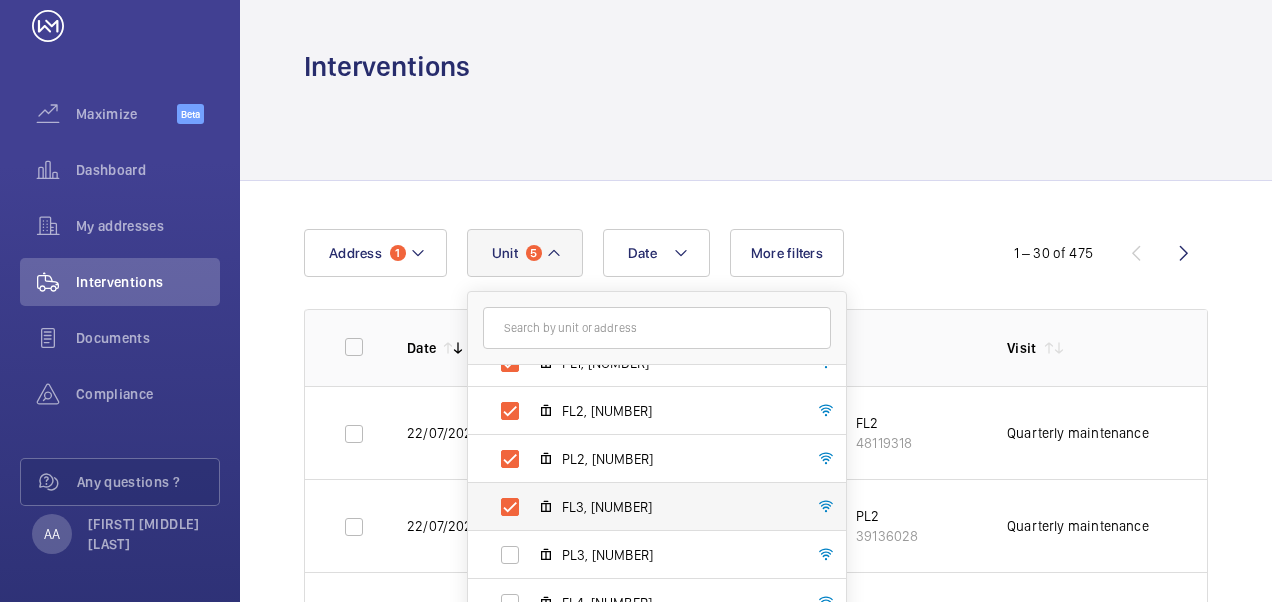 drag, startPoint x: 508, startPoint y: 553, endPoint x: 542, endPoint y: 513, distance: 52.49762 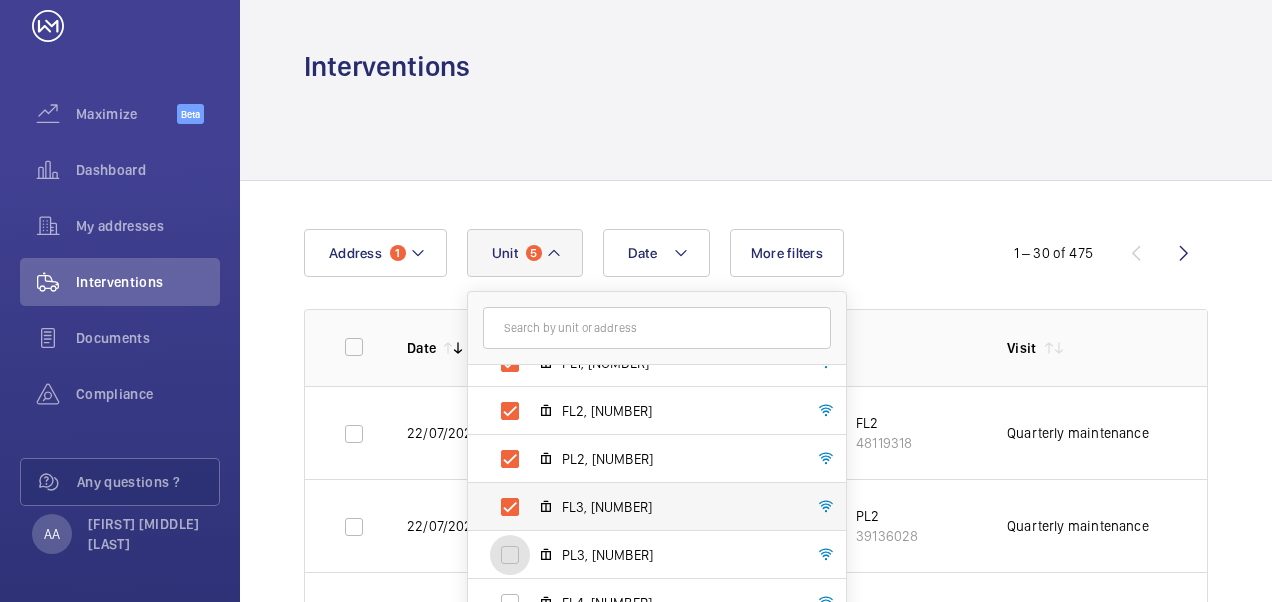 click on "PL3, [NUMBER]" at bounding box center [510, 555] 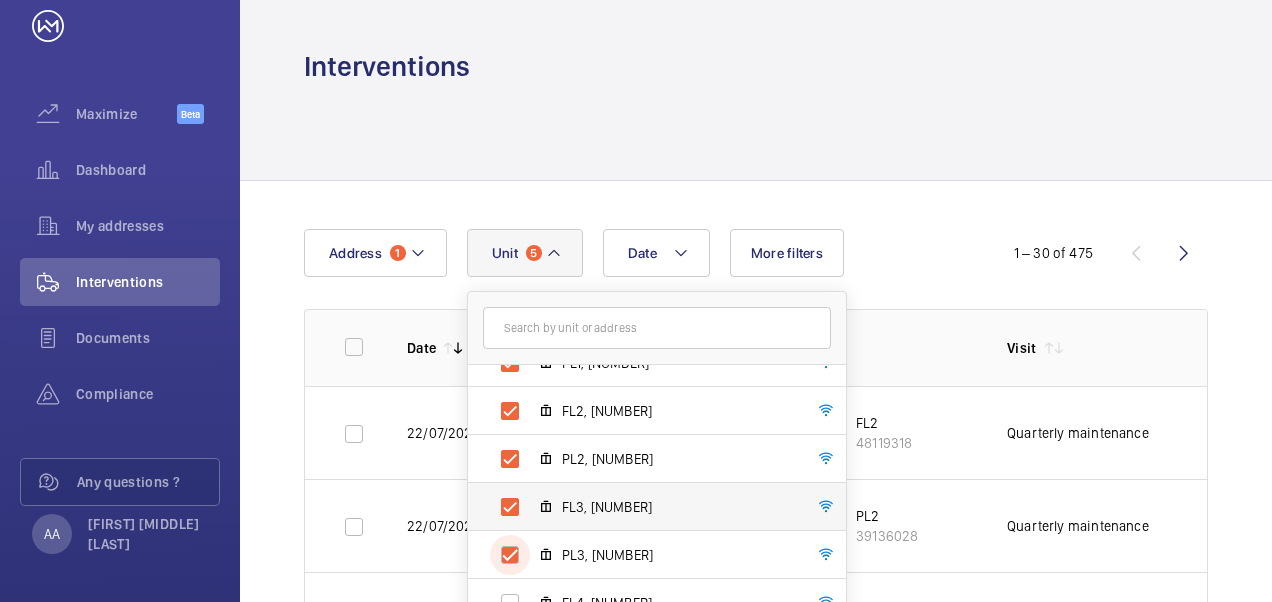checkbox on "true" 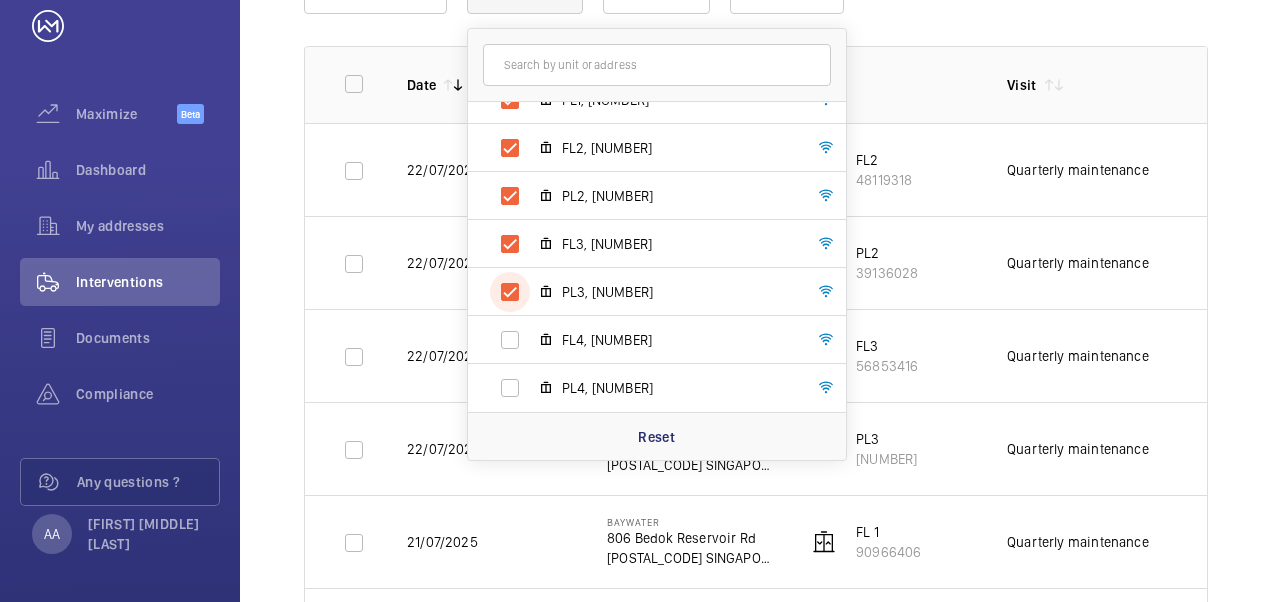 scroll, scrollTop: 300, scrollLeft: 0, axis: vertical 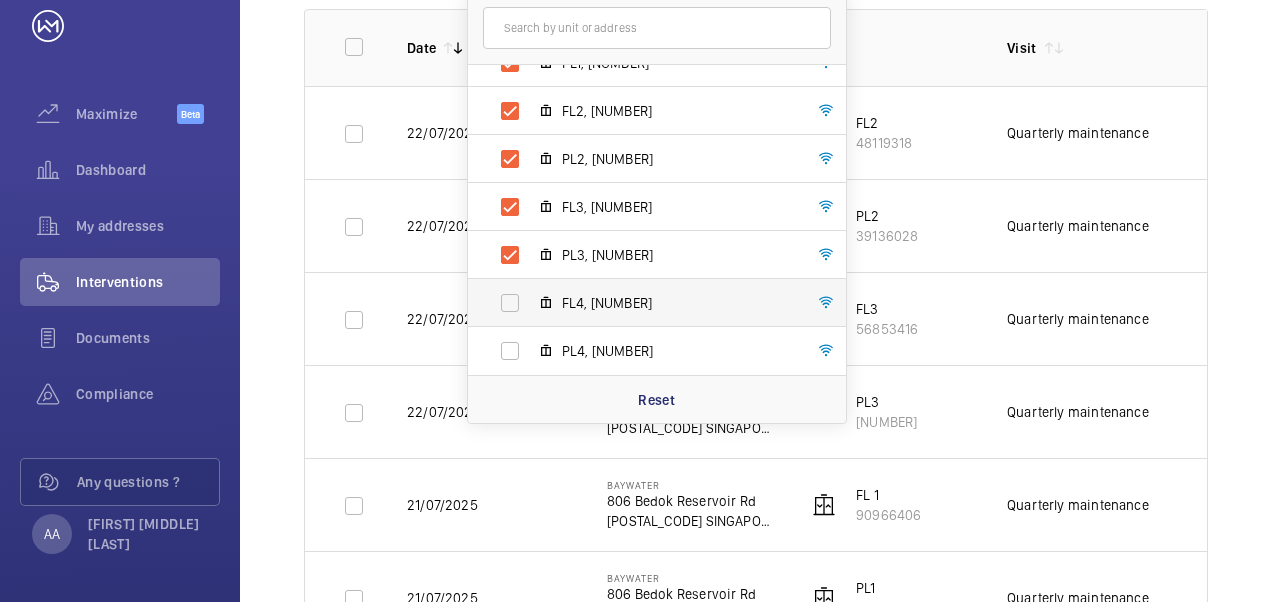 click on "FL4, [NUMBER]" at bounding box center [641, 303] 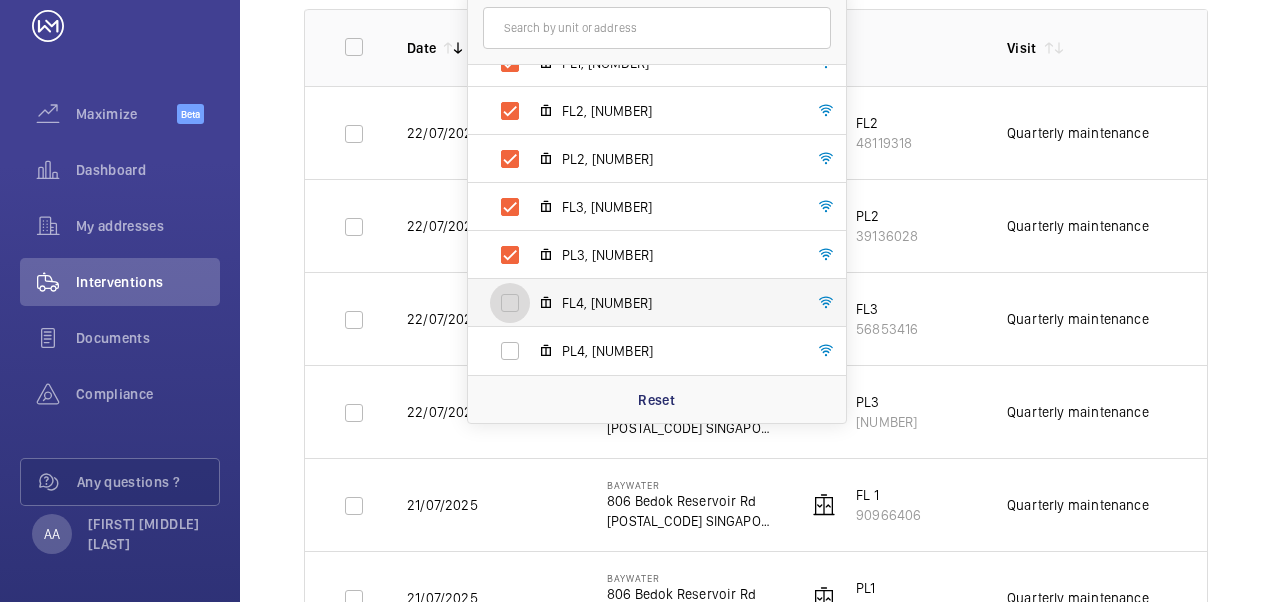 click on "FL4, [NUMBER]" at bounding box center [510, 303] 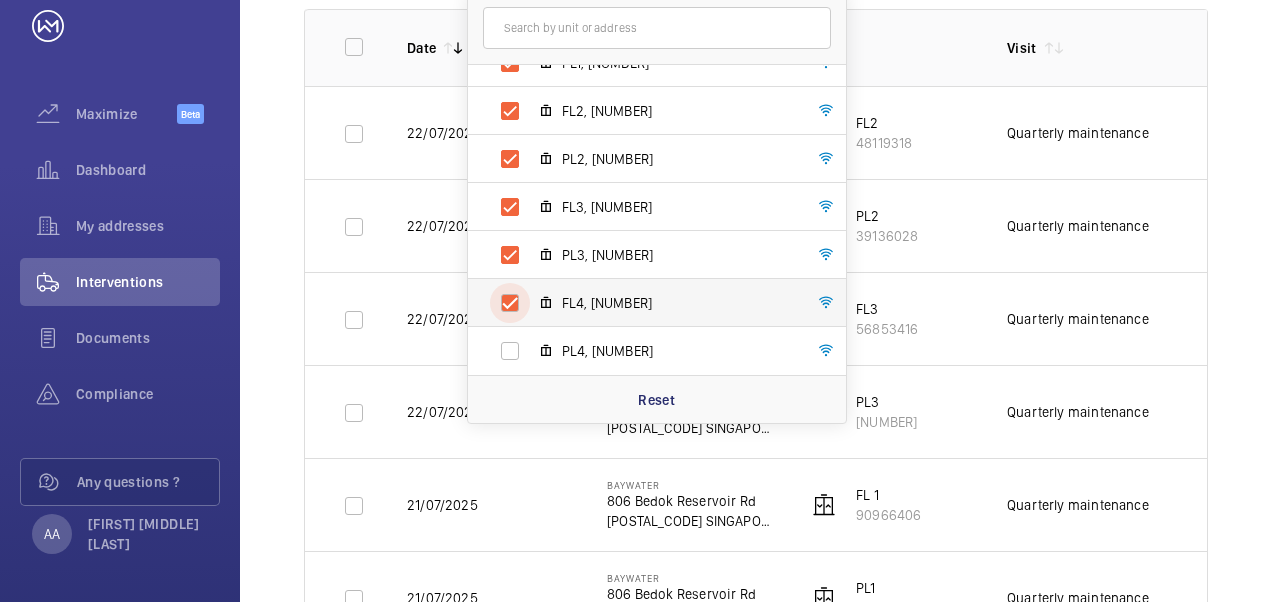 checkbox on "true" 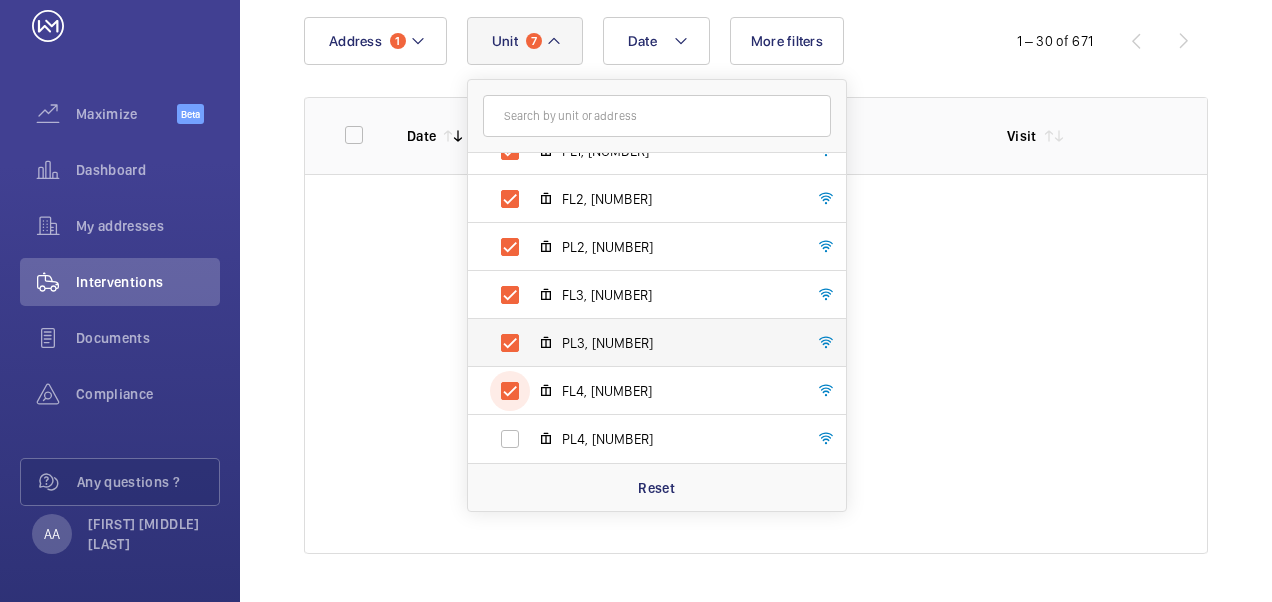 scroll, scrollTop: 212, scrollLeft: 0, axis: vertical 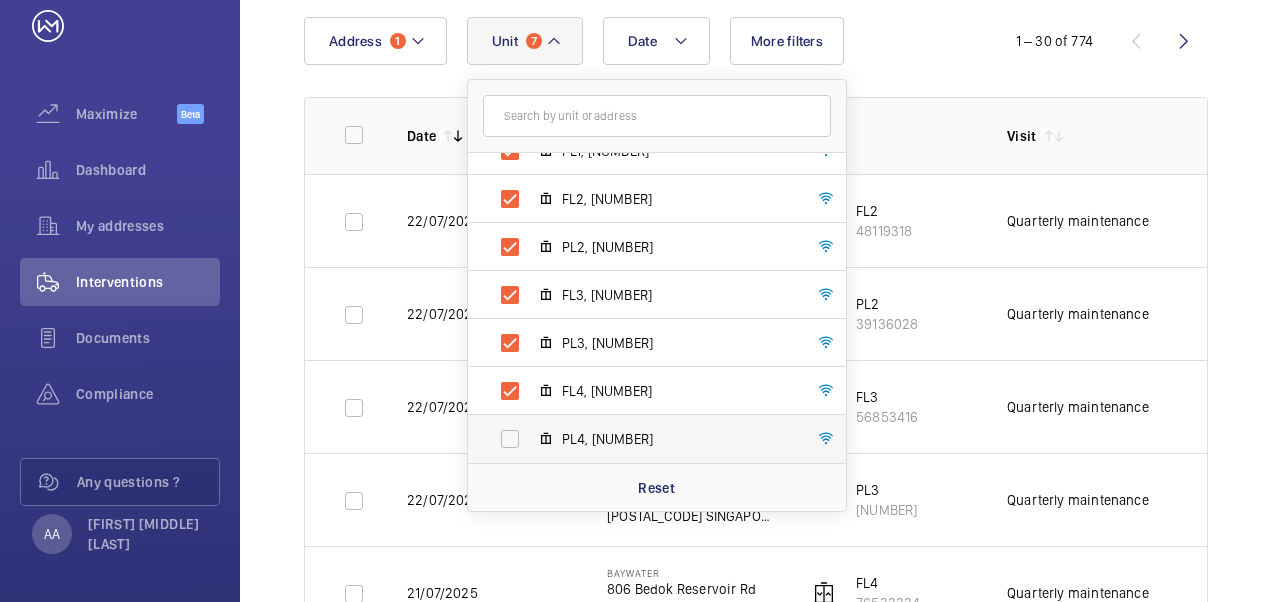 click on "22/07/2025" 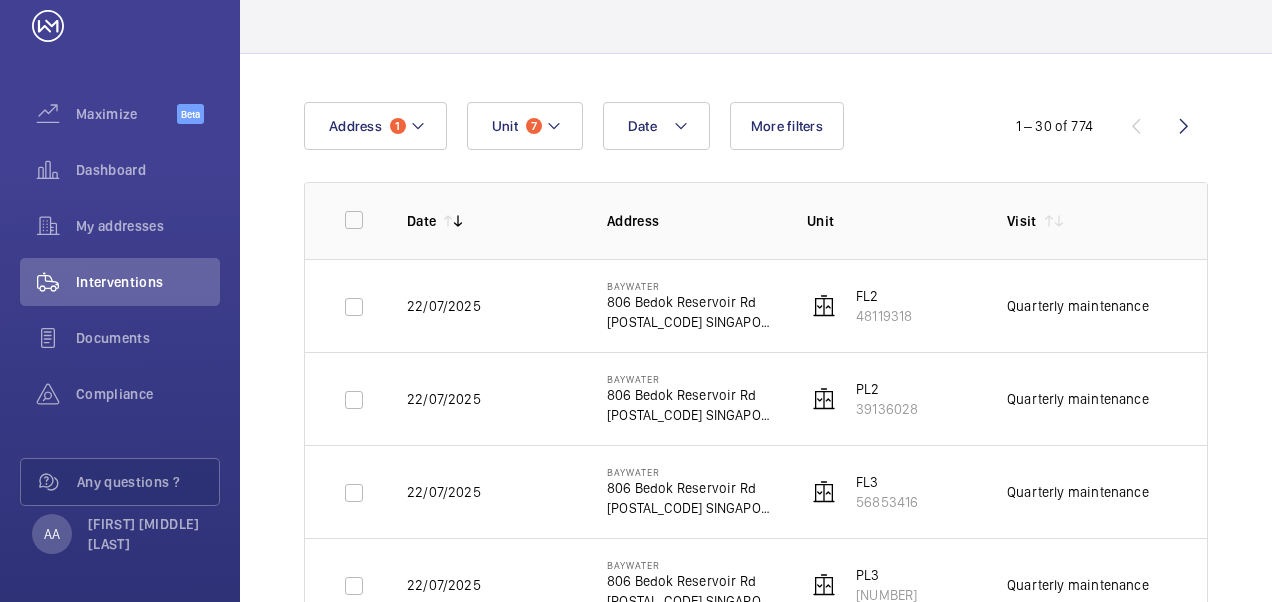 scroll, scrollTop: 0, scrollLeft: 0, axis: both 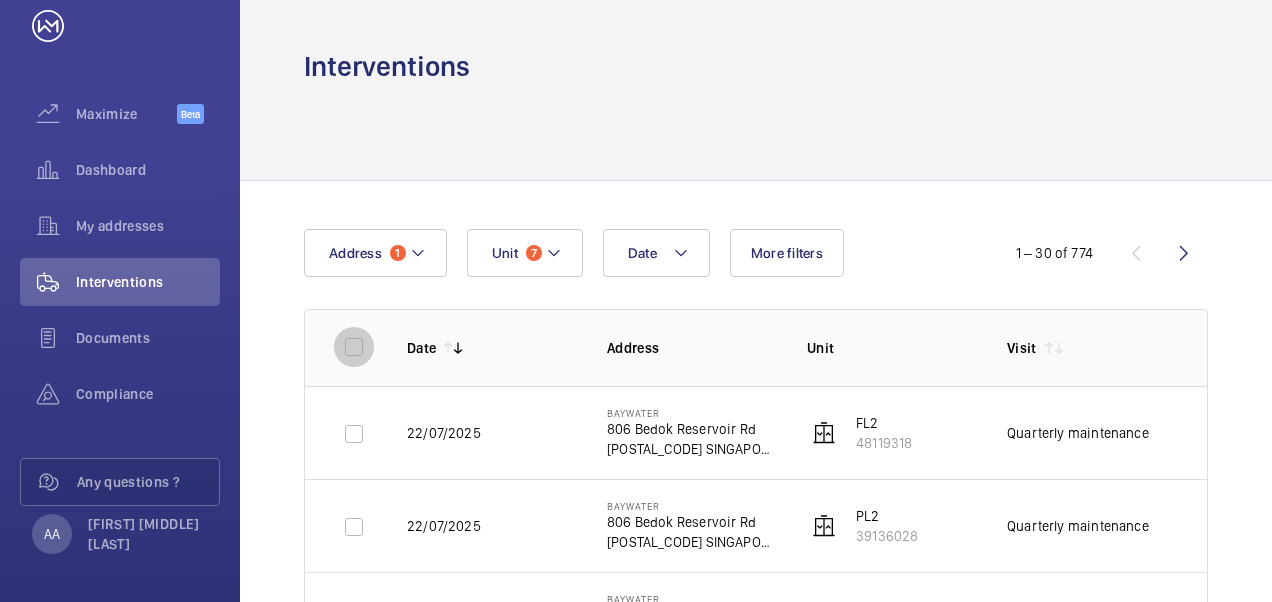 click at bounding box center (354, 347) 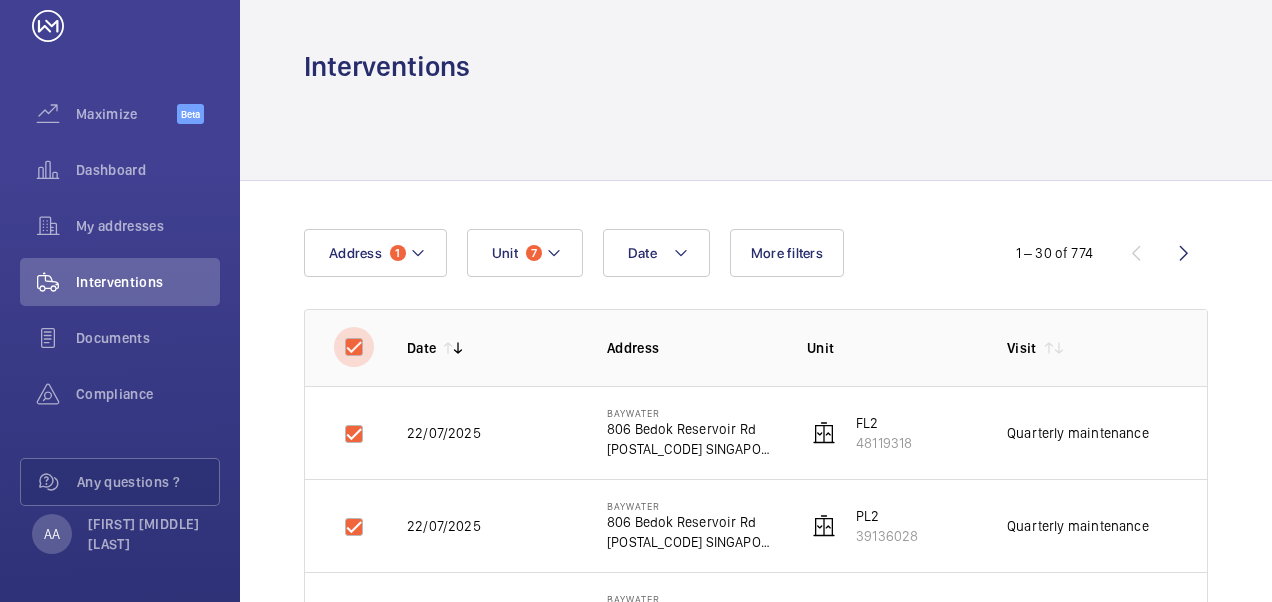 checkbox on "true" 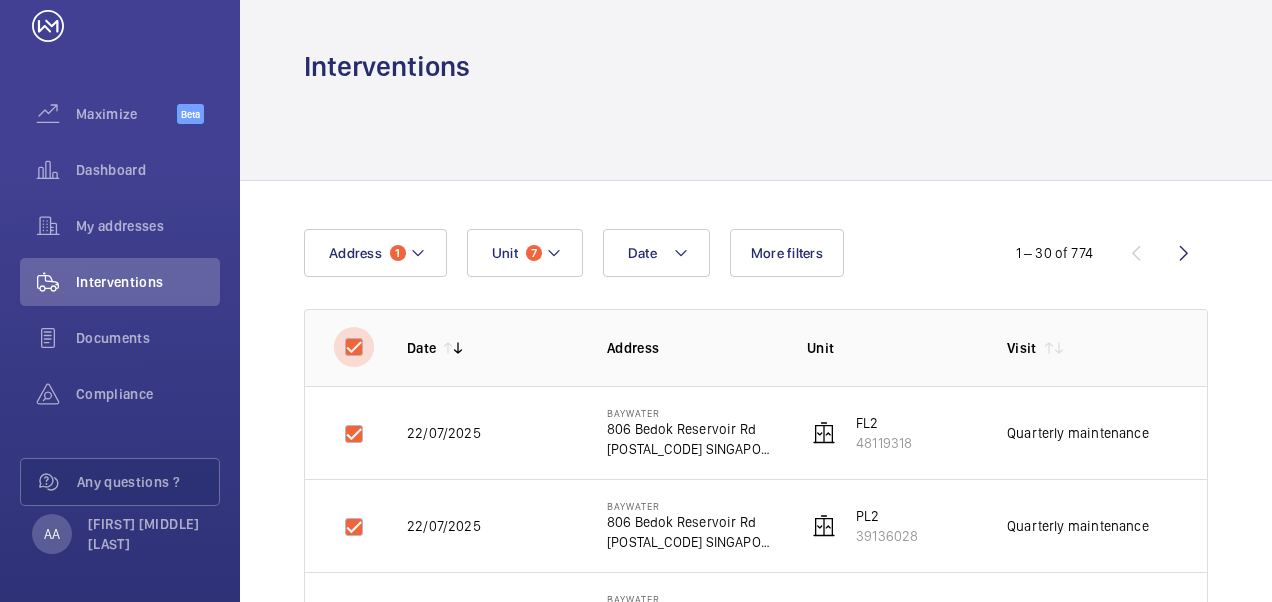 checkbox on "true" 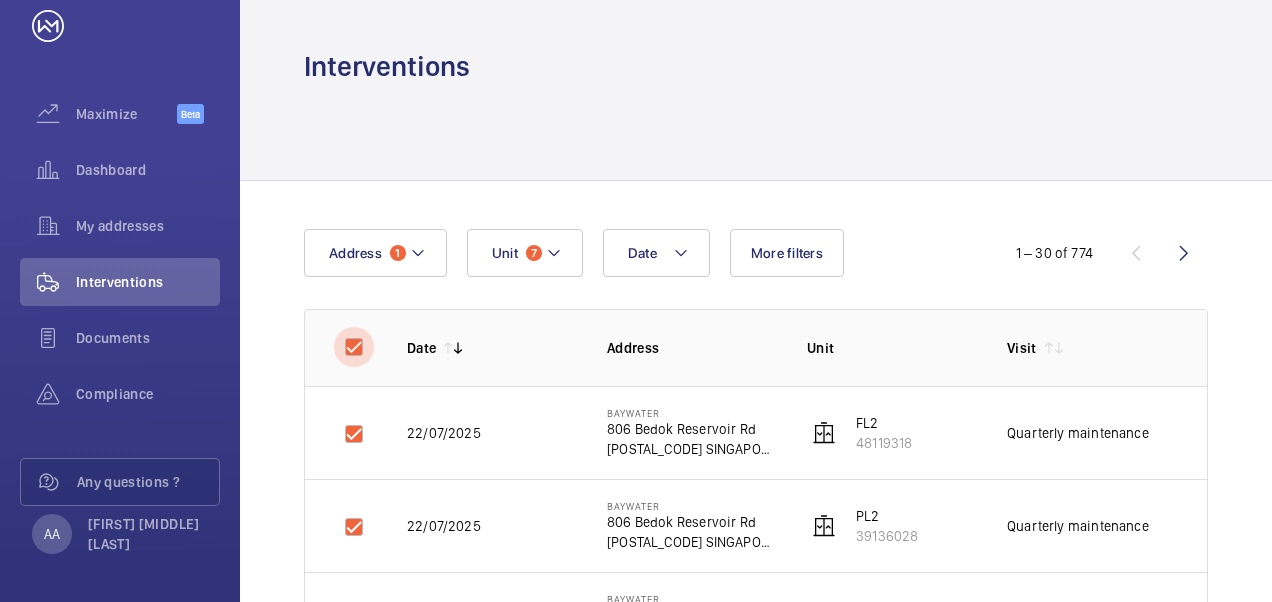 checkbox on "true" 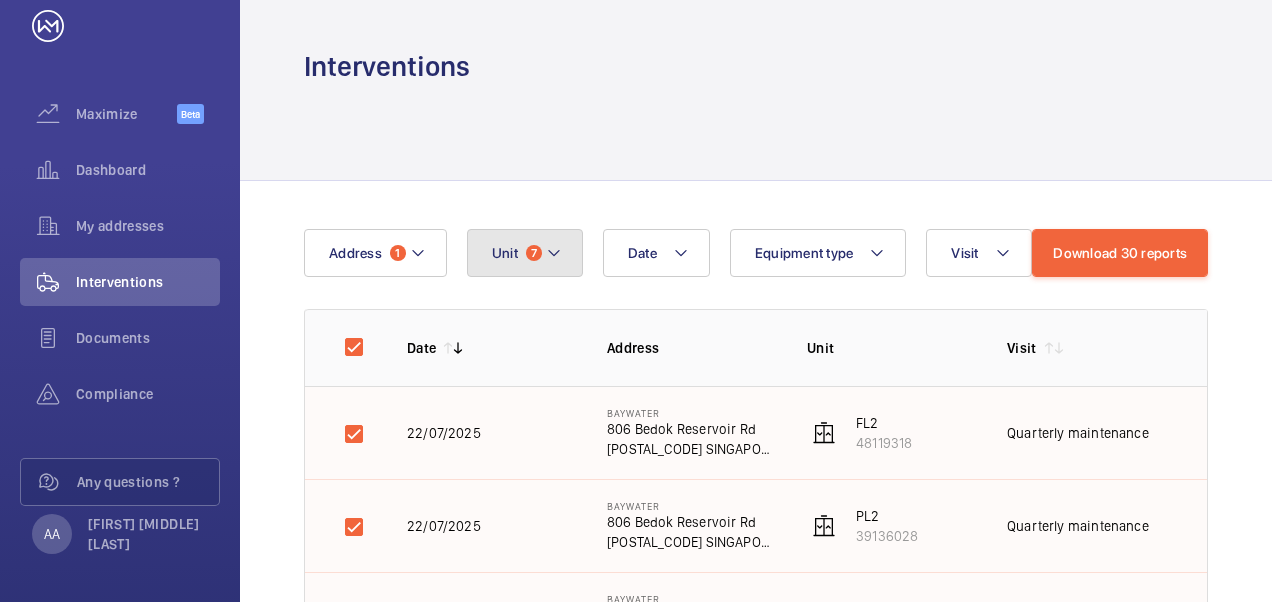 click 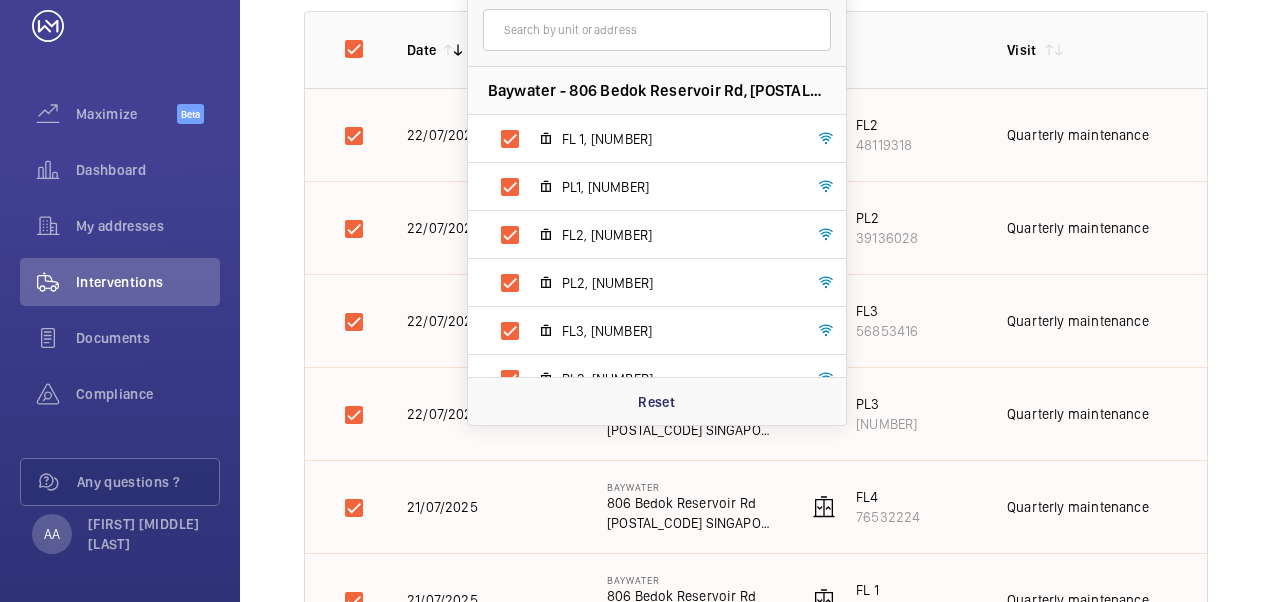 scroll, scrollTop: 300, scrollLeft: 0, axis: vertical 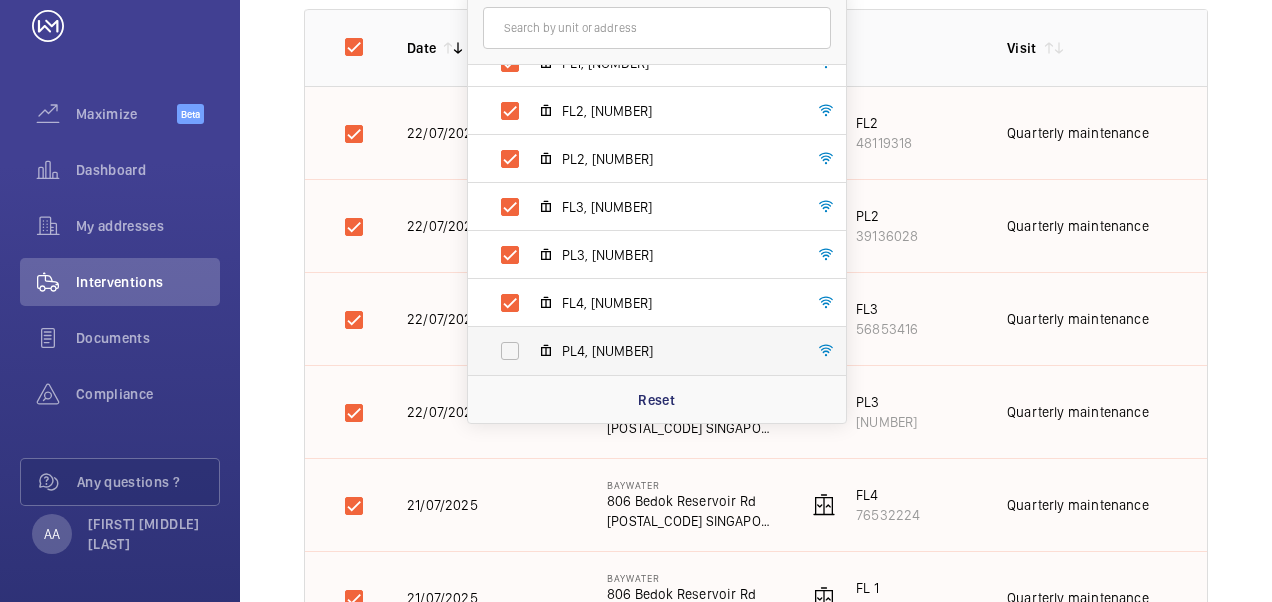click on "PL4, [NUMBER]" at bounding box center [641, 351] 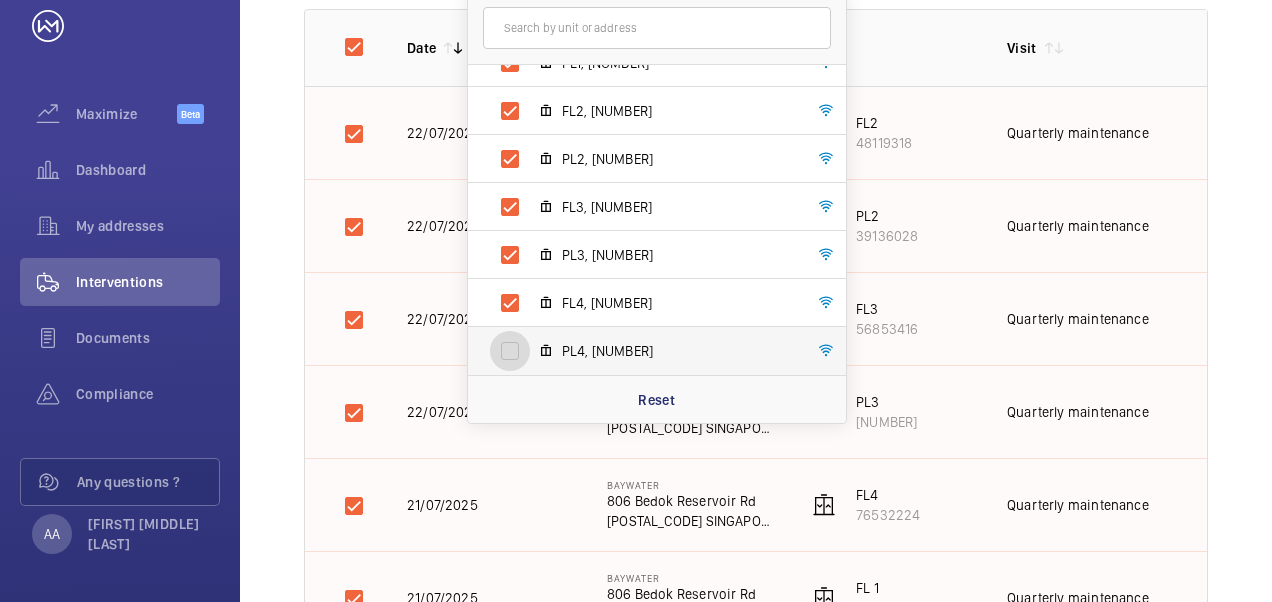 click on "PL4, [NUMBER]" at bounding box center [510, 351] 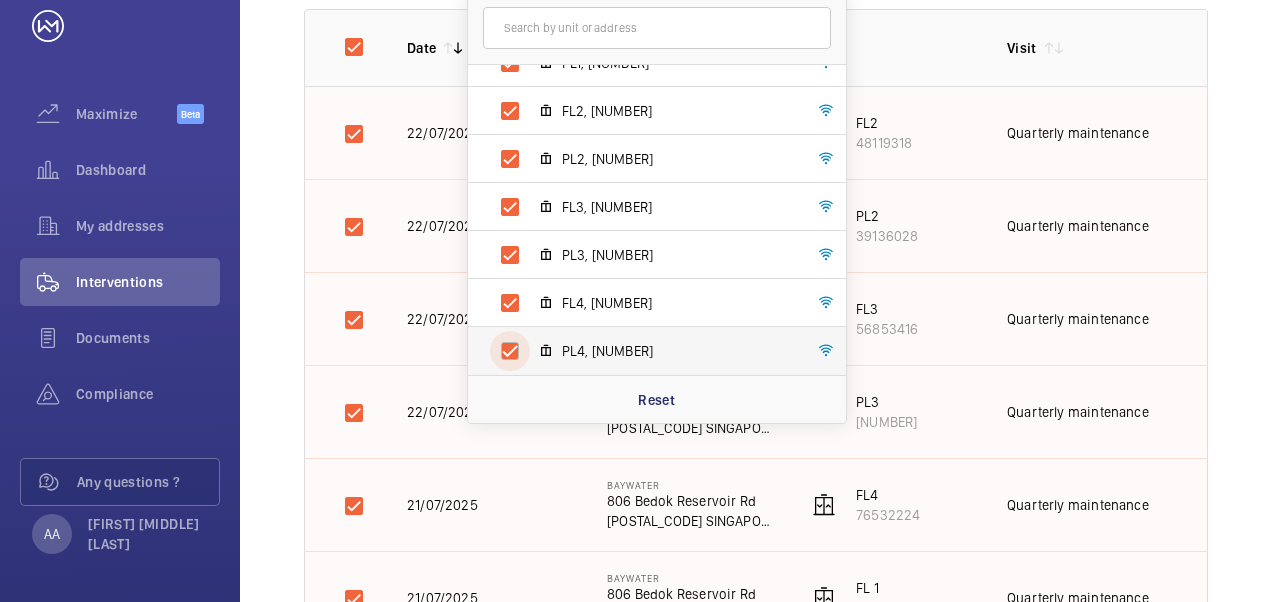 checkbox on "true" 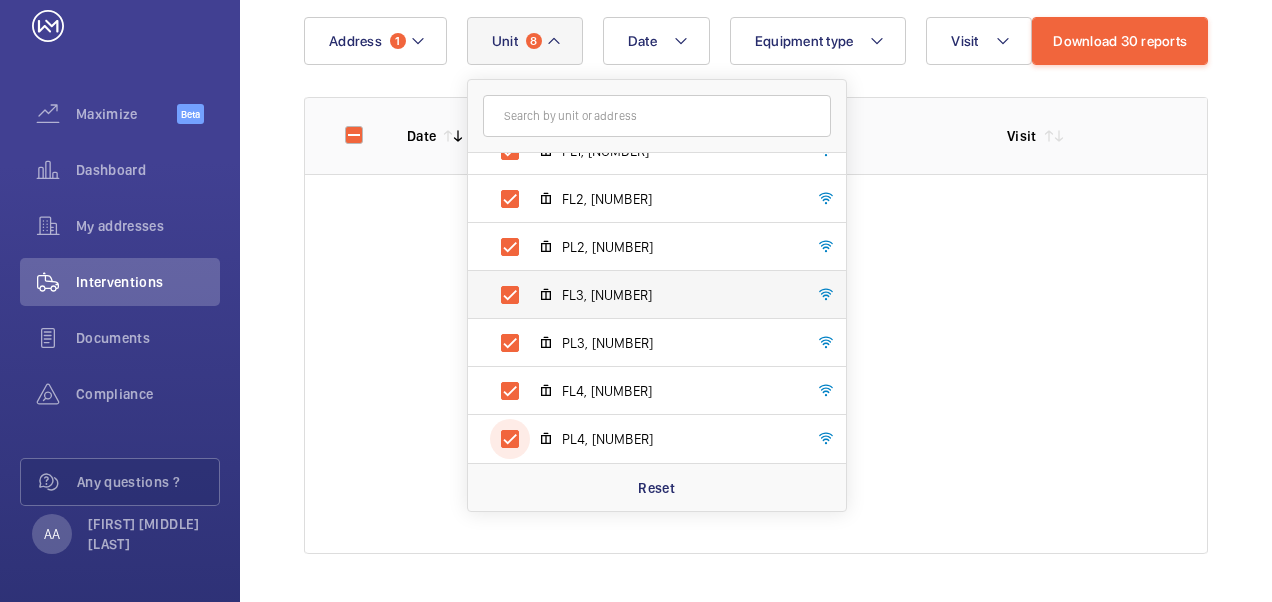 scroll, scrollTop: 300, scrollLeft: 0, axis: vertical 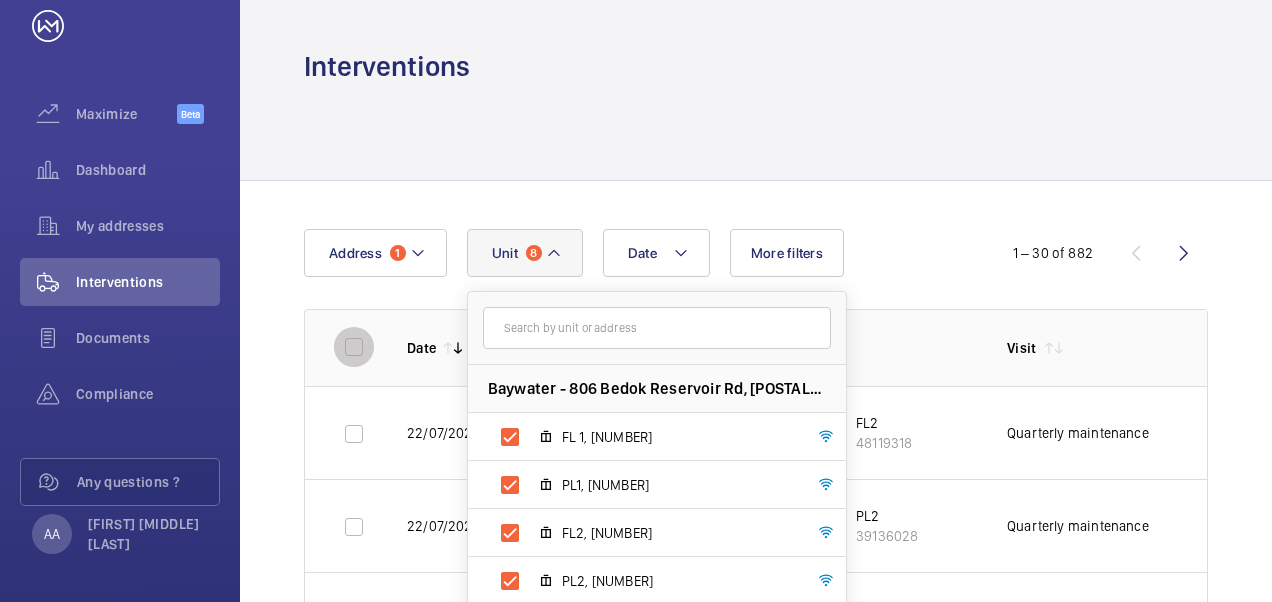 click at bounding box center (354, 347) 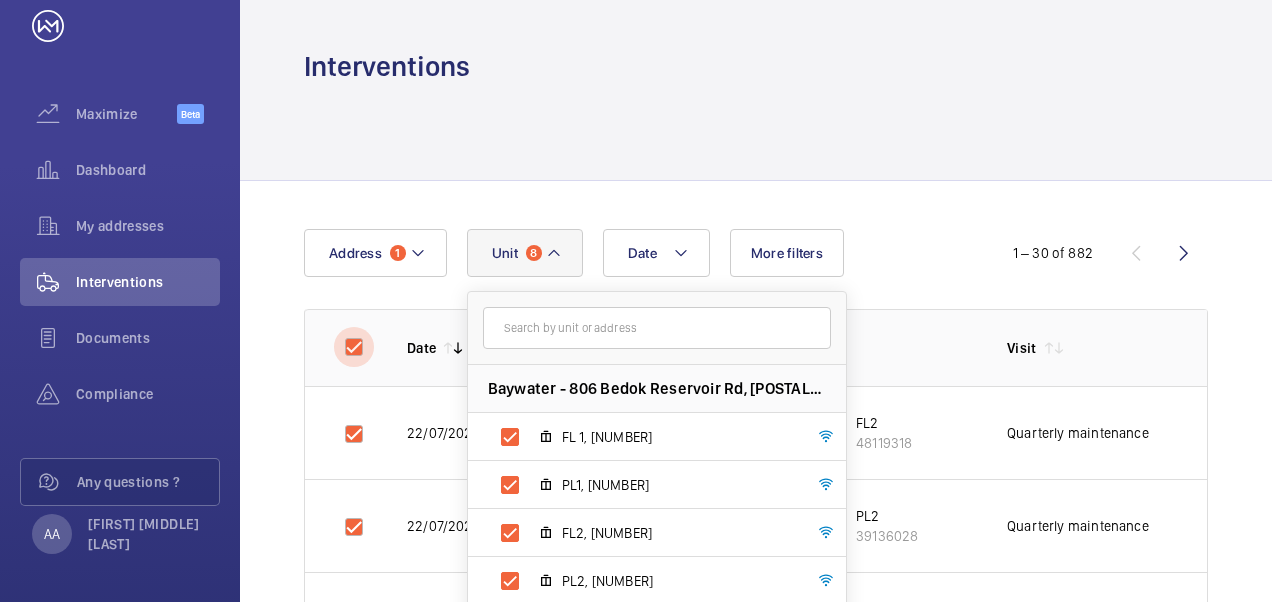 checkbox on "true" 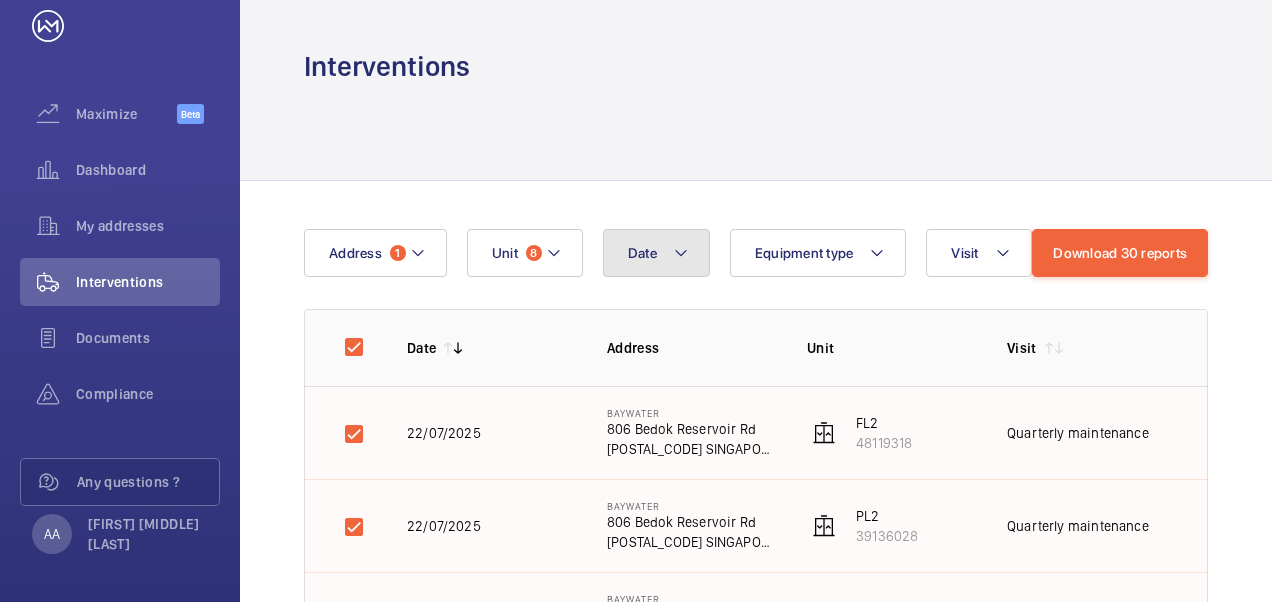 click 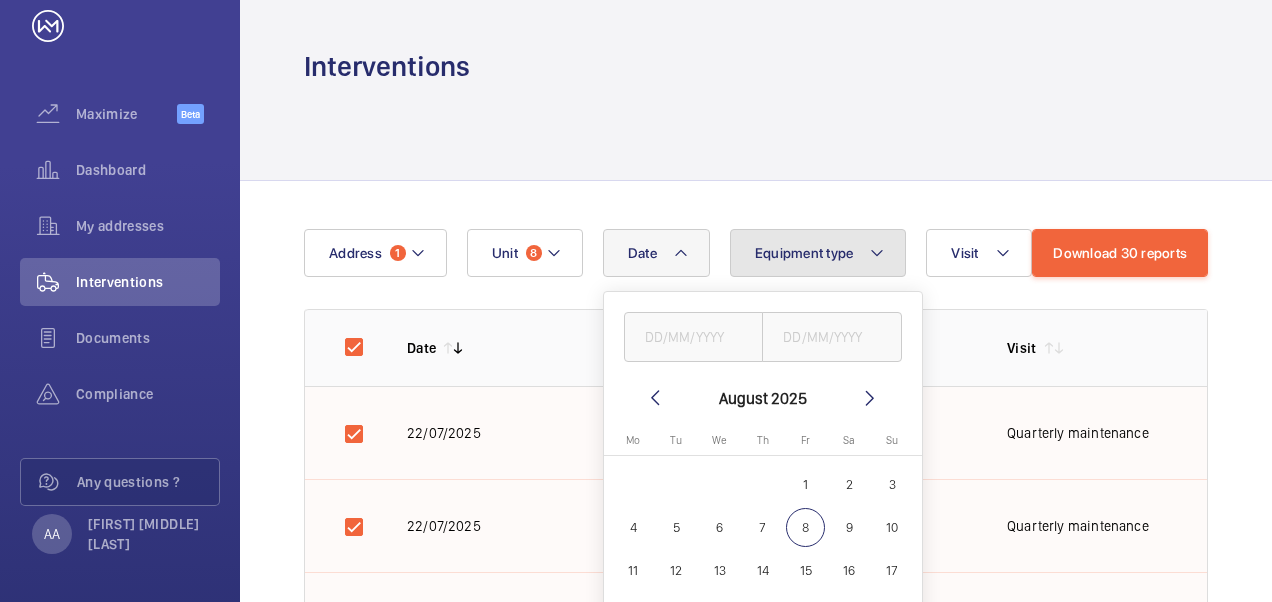 click on "Equipment type" 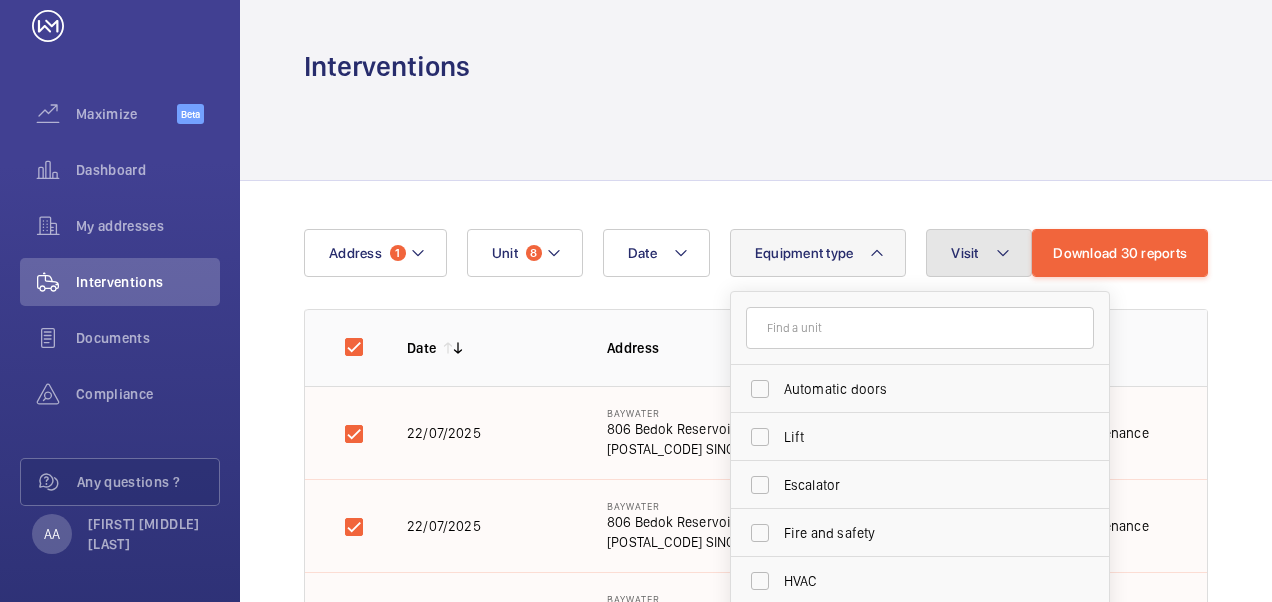 click on "Visit" 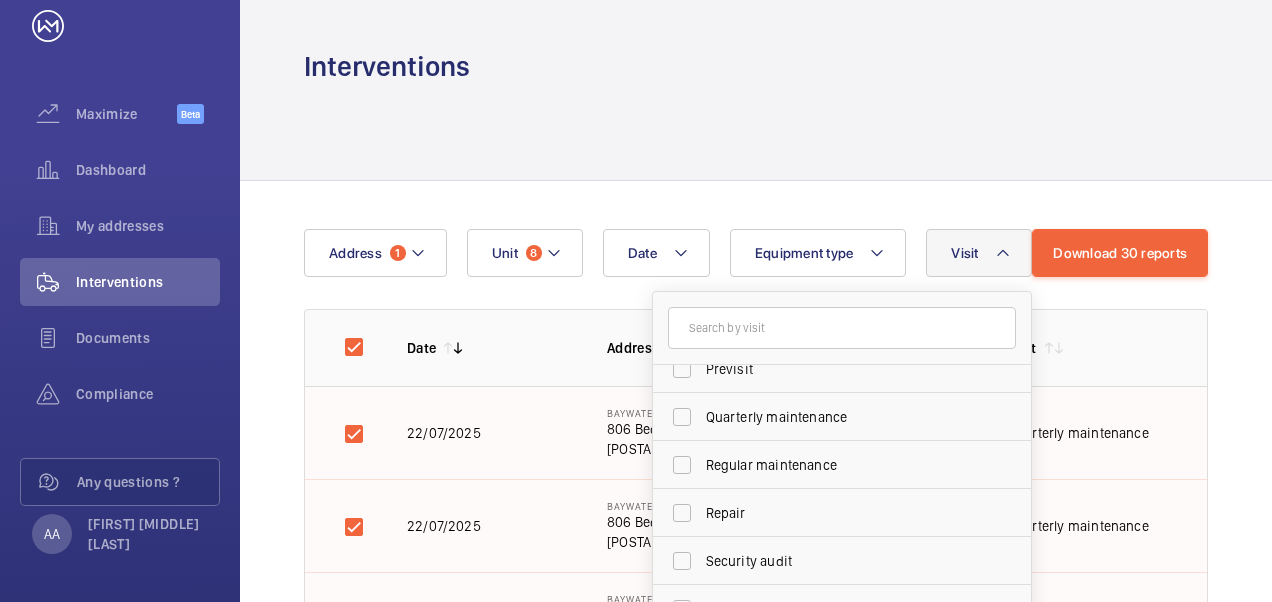 scroll, scrollTop: 314, scrollLeft: 0, axis: vertical 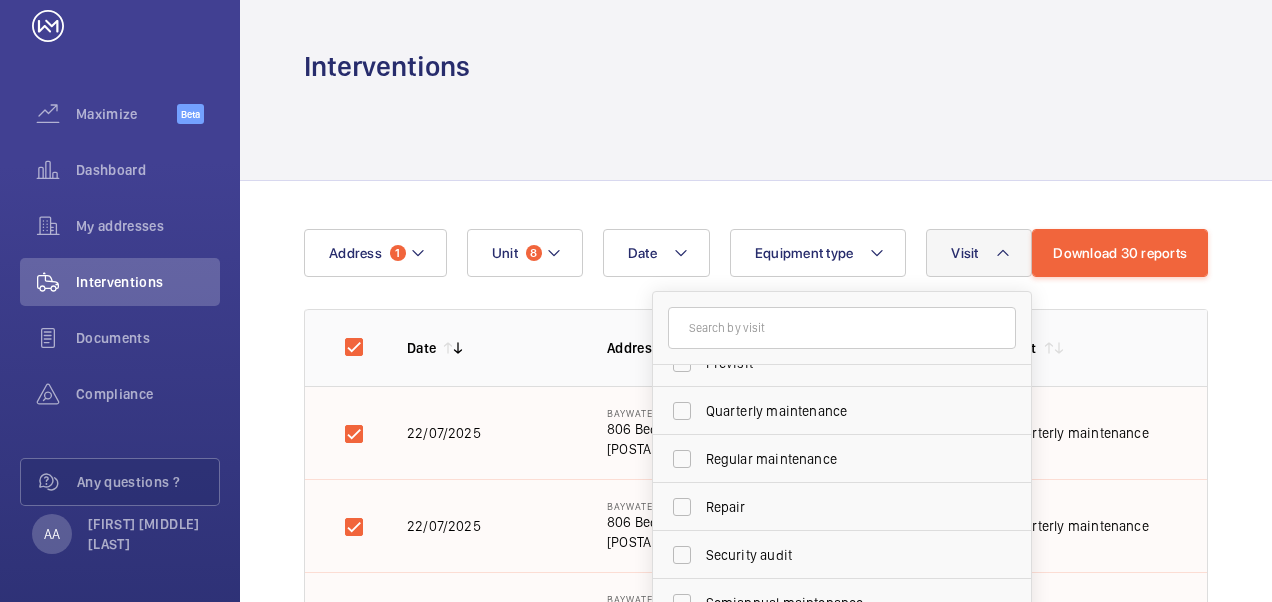 click 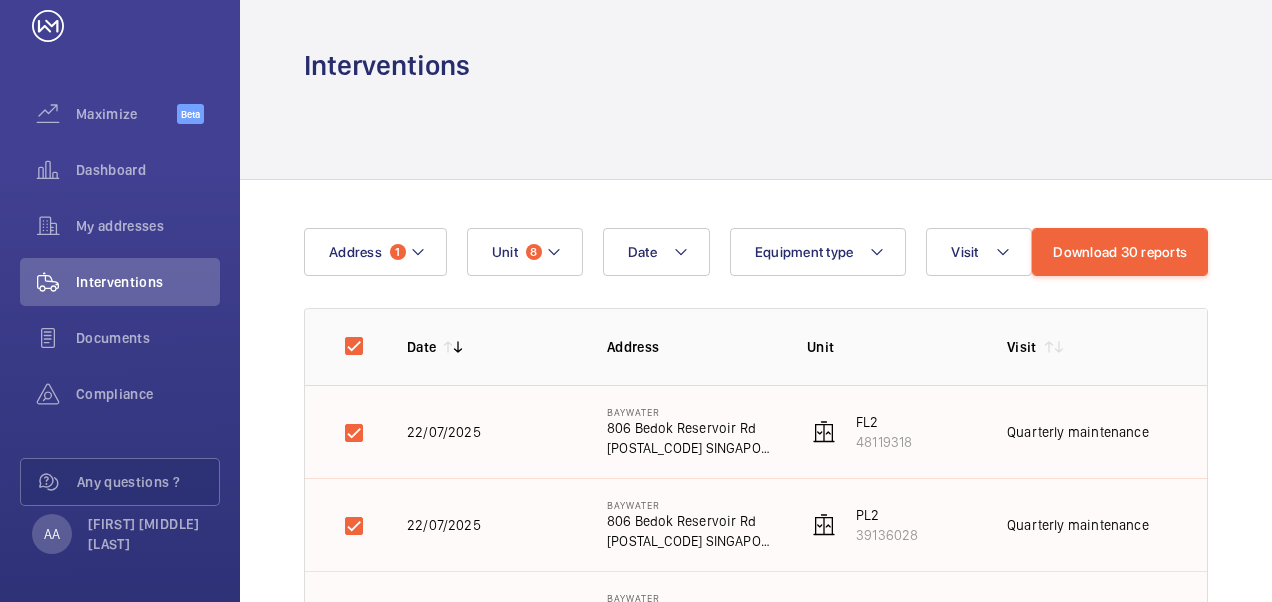 scroll, scrollTop: 0, scrollLeft: 0, axis: both 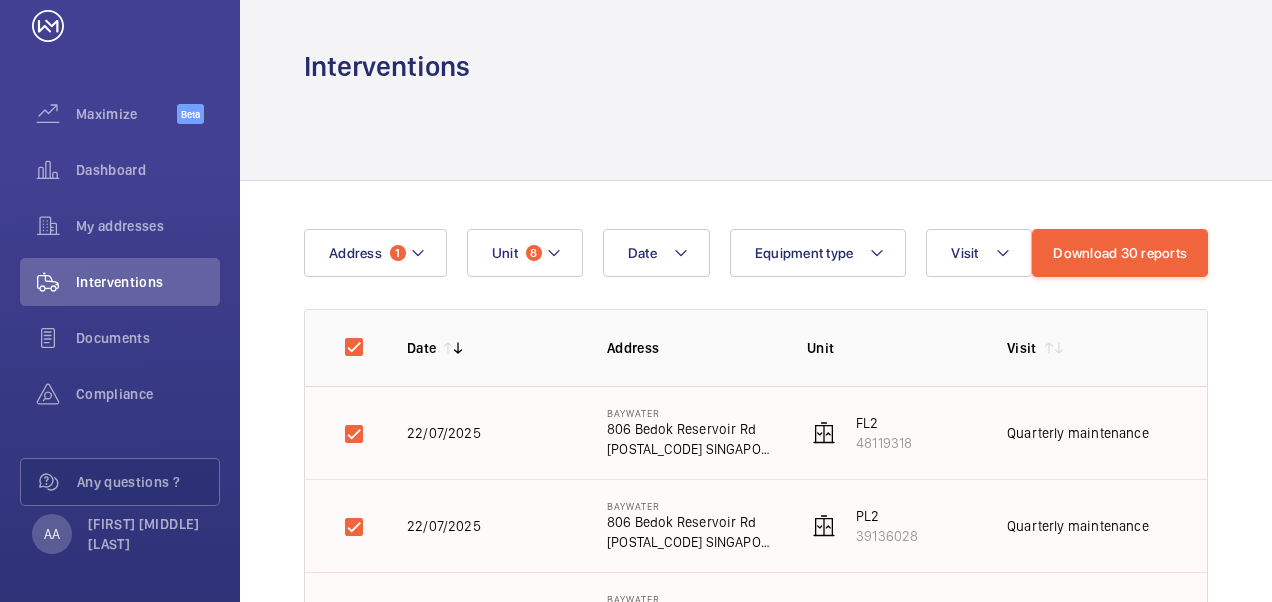 click 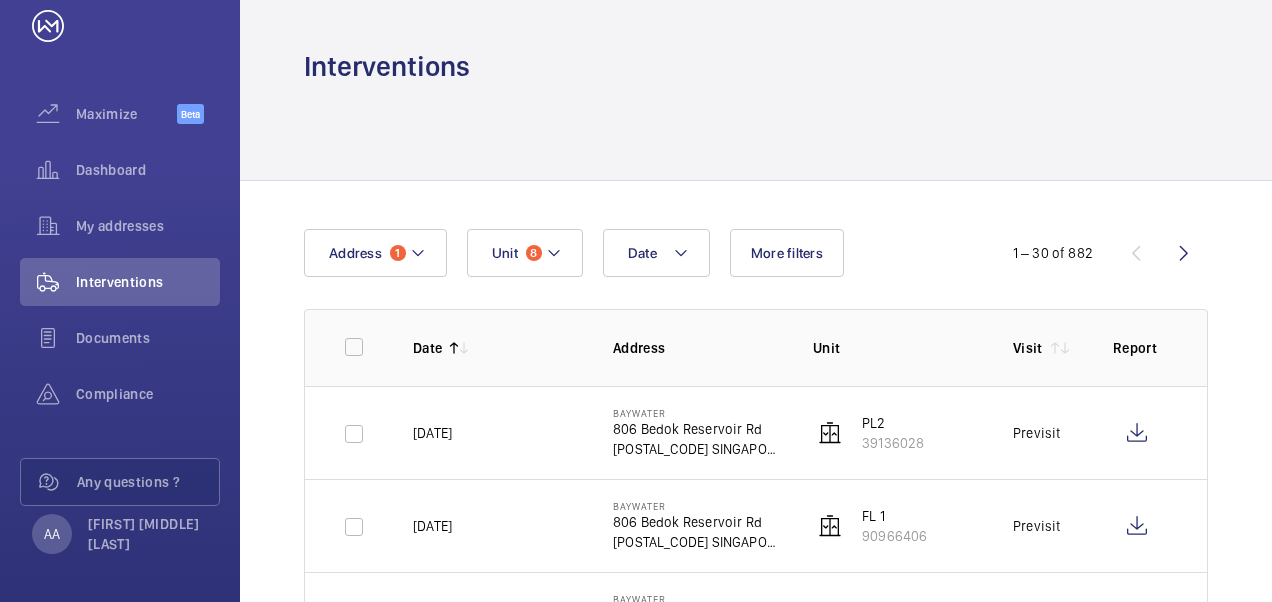 scroll, scrollTop: 200, scrollLeft: 0, axis: vertical 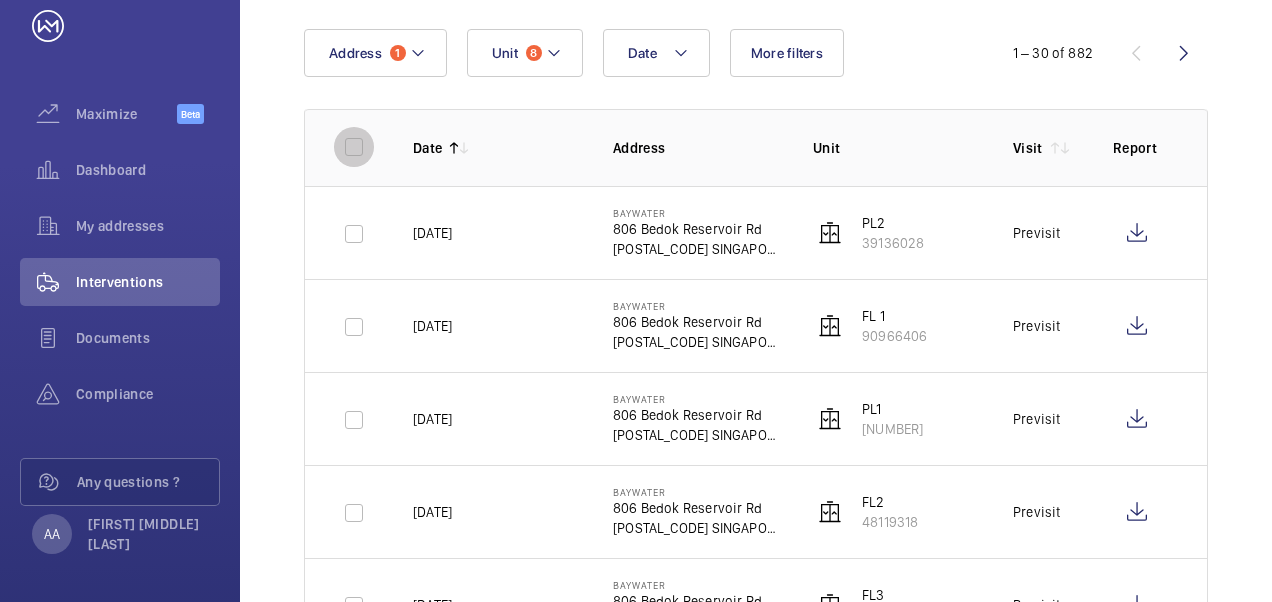 click at bounding box center (354, 147) 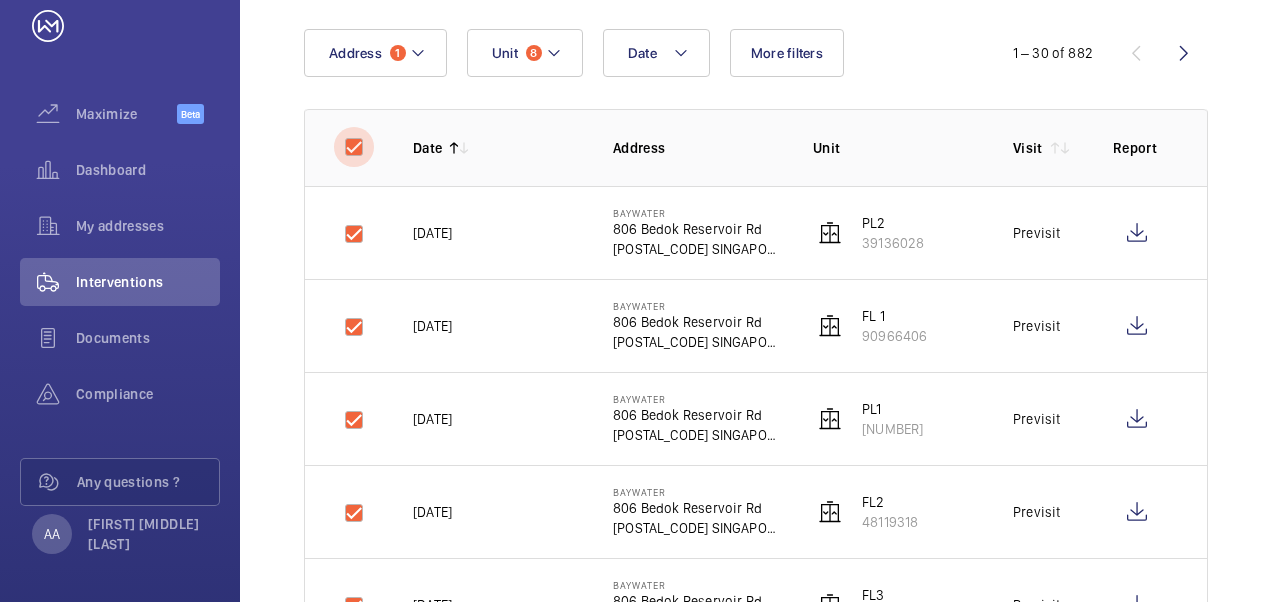 checkbox on "true" 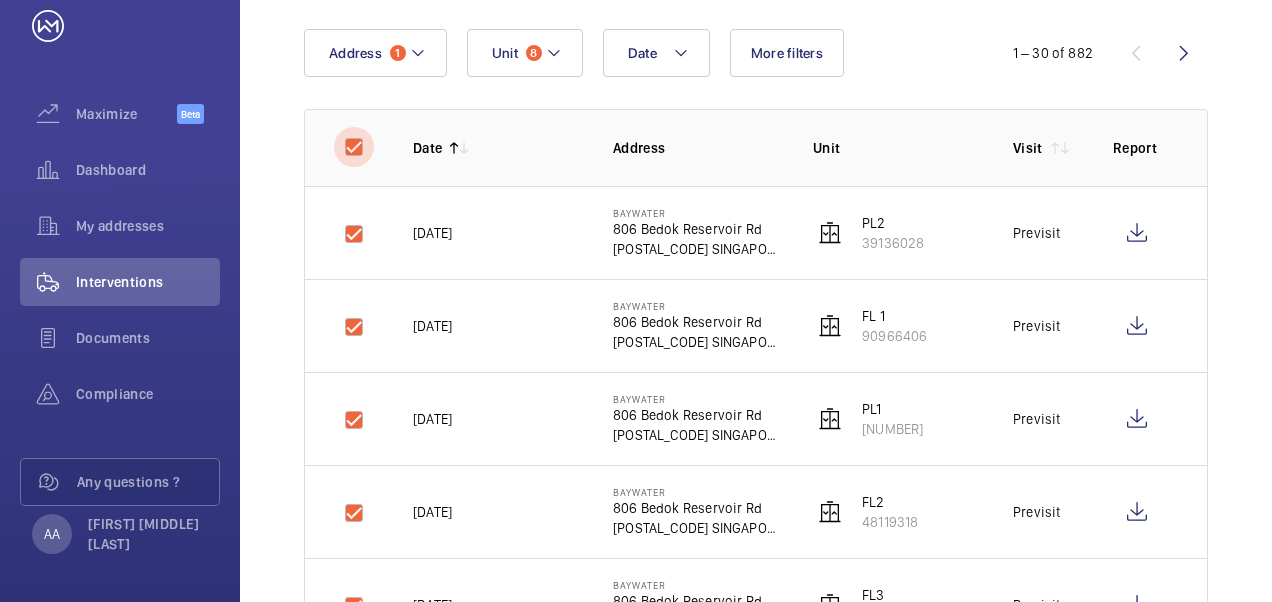 checkbox on "true" 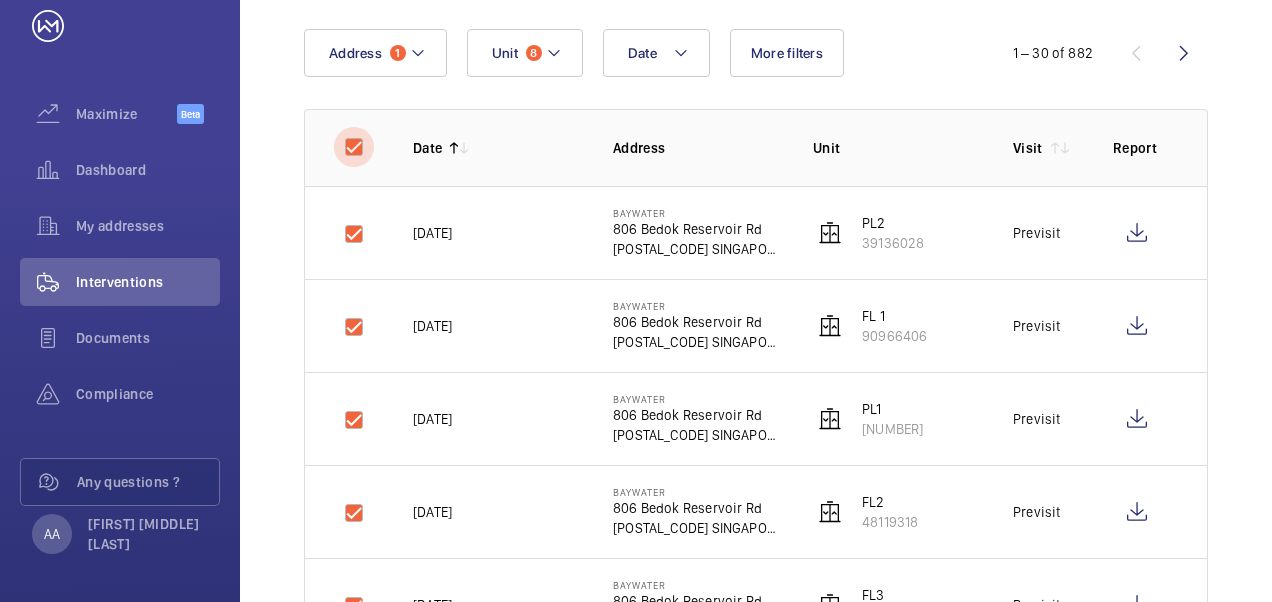 checkbox on "true" 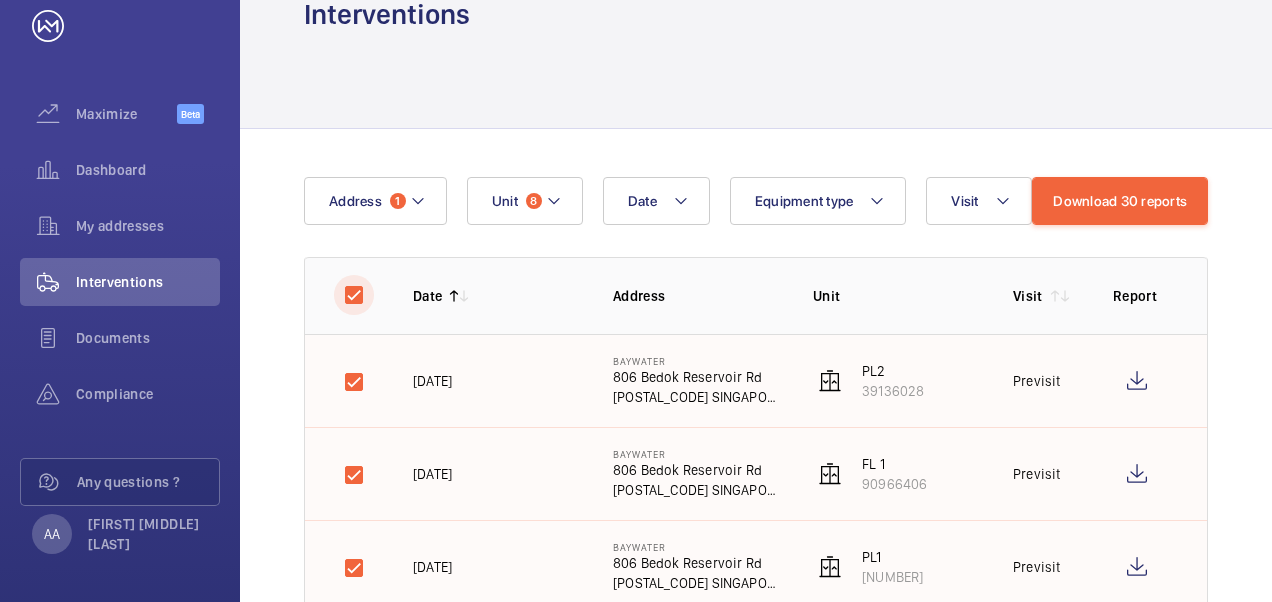 scroll, scrollTop: 0, scrollLeft: 0, axis: both 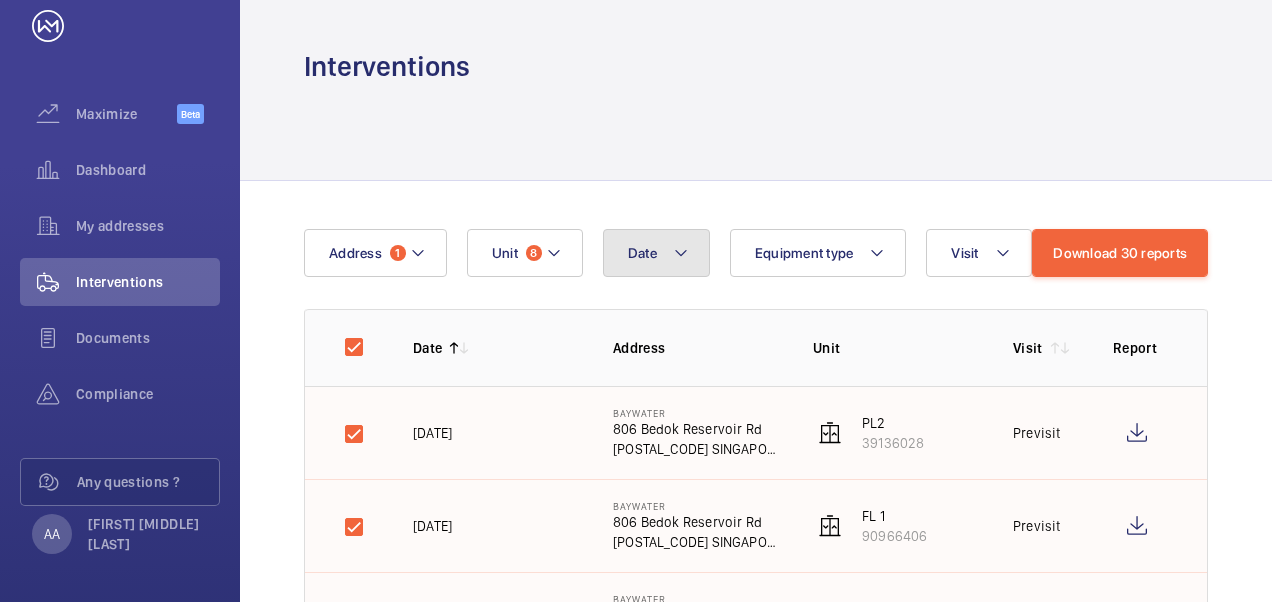 click on "Date" 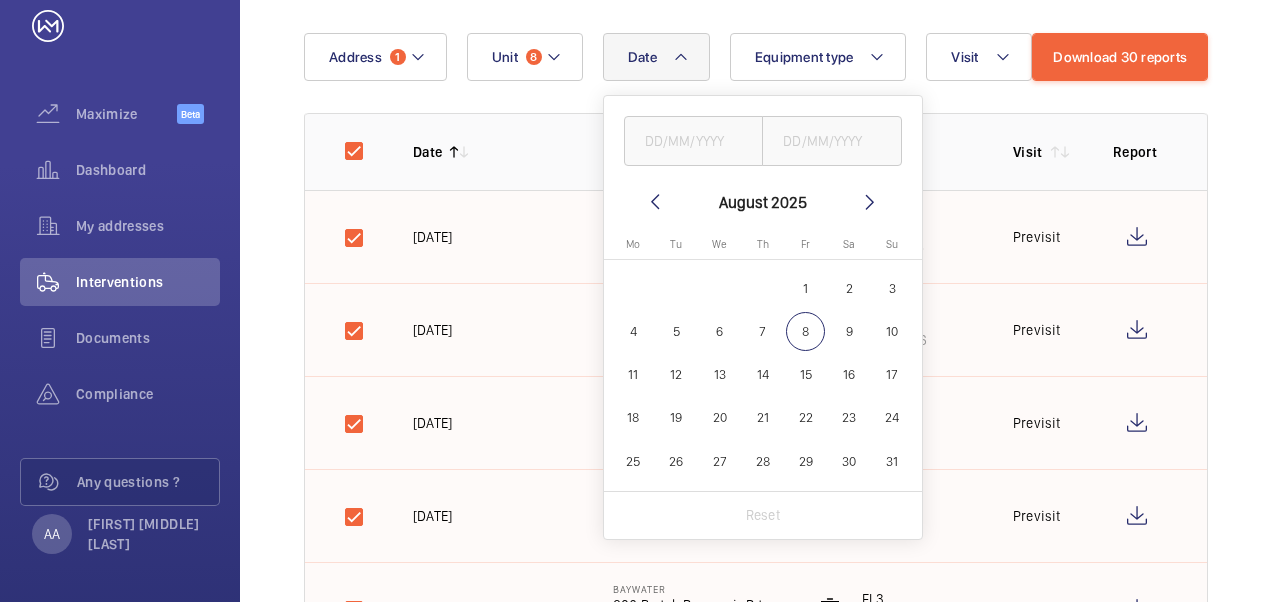 scroll, scrollTop: 200, scrollLeft: 0, axis: vertical 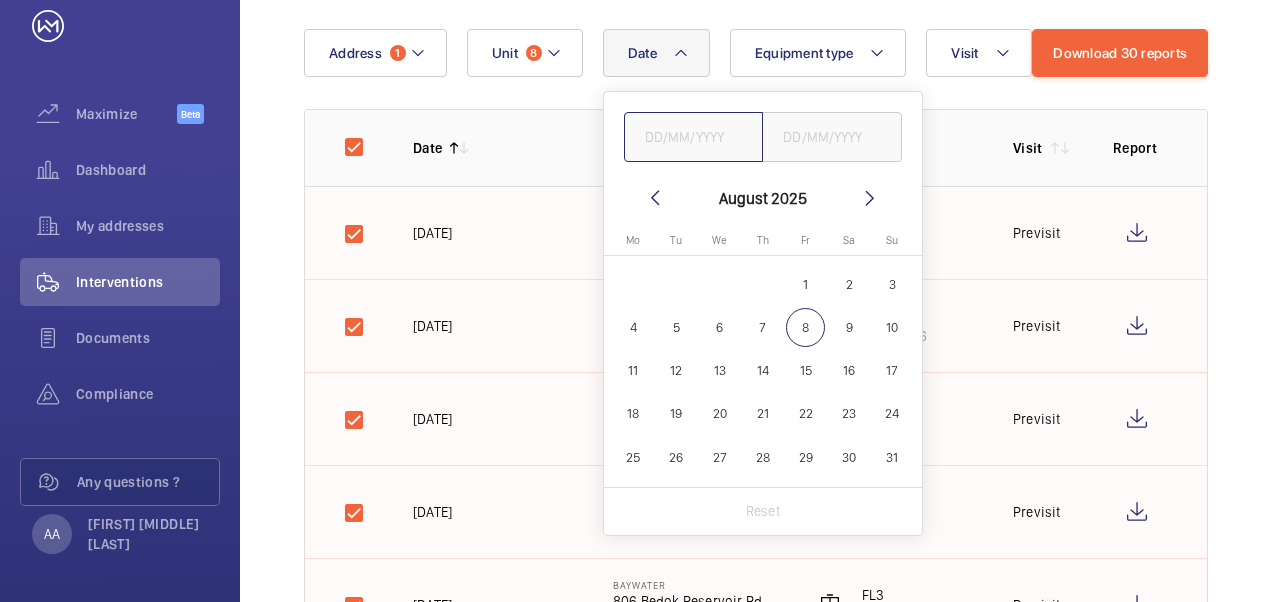 click 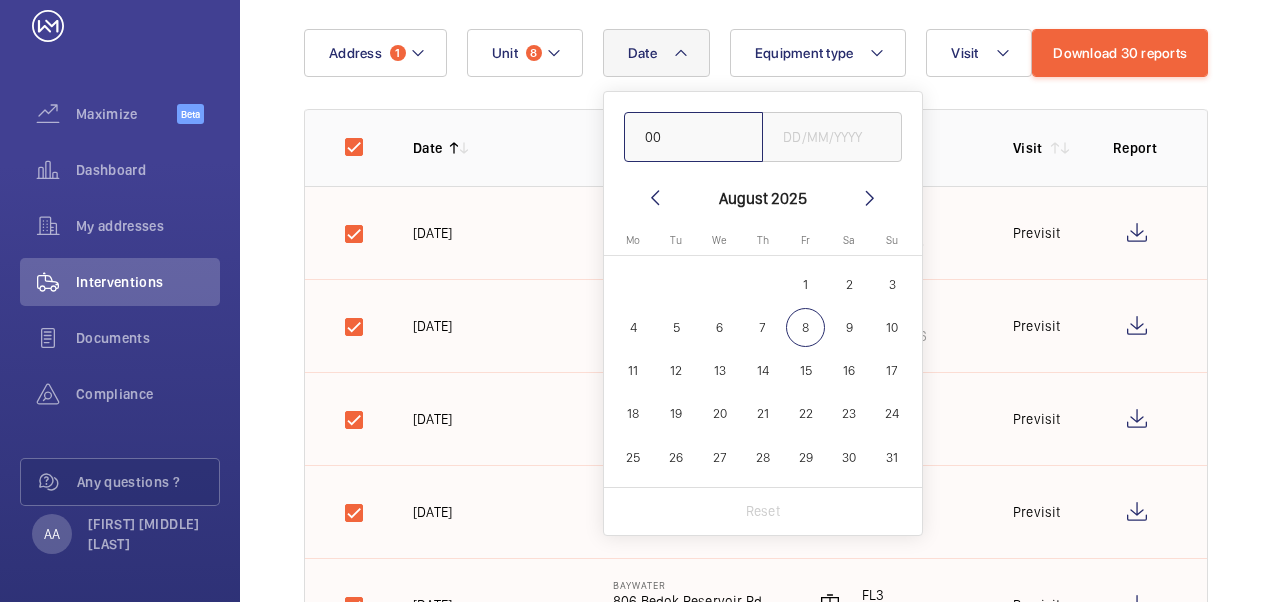type on "0" 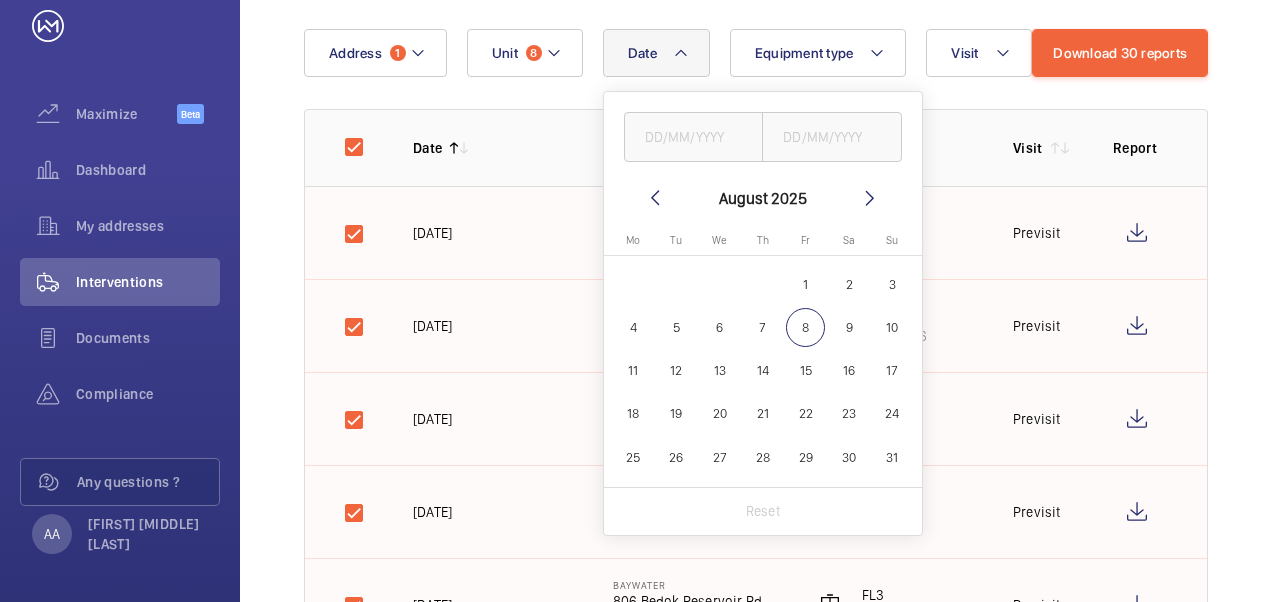 click on "August 2025" 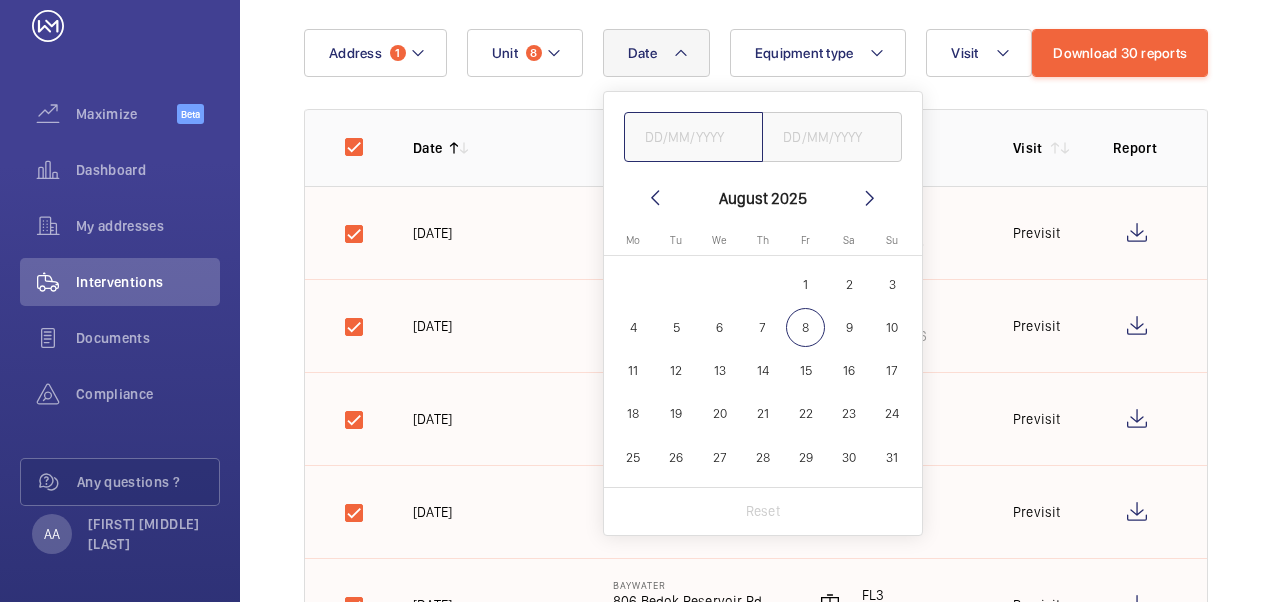 click 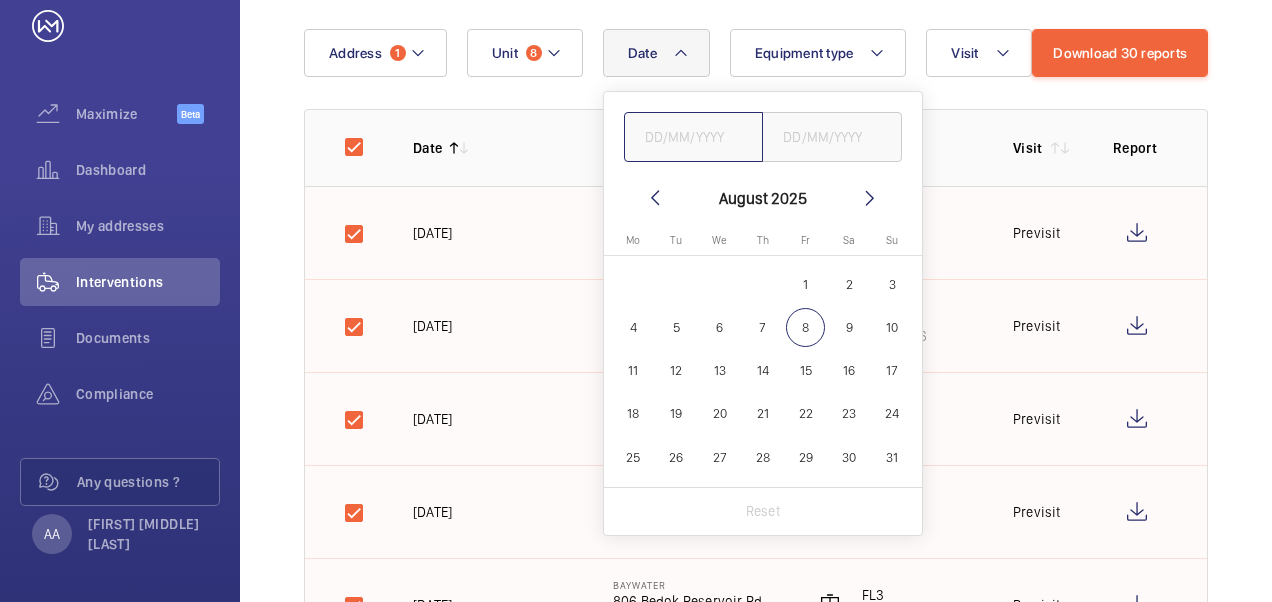 click 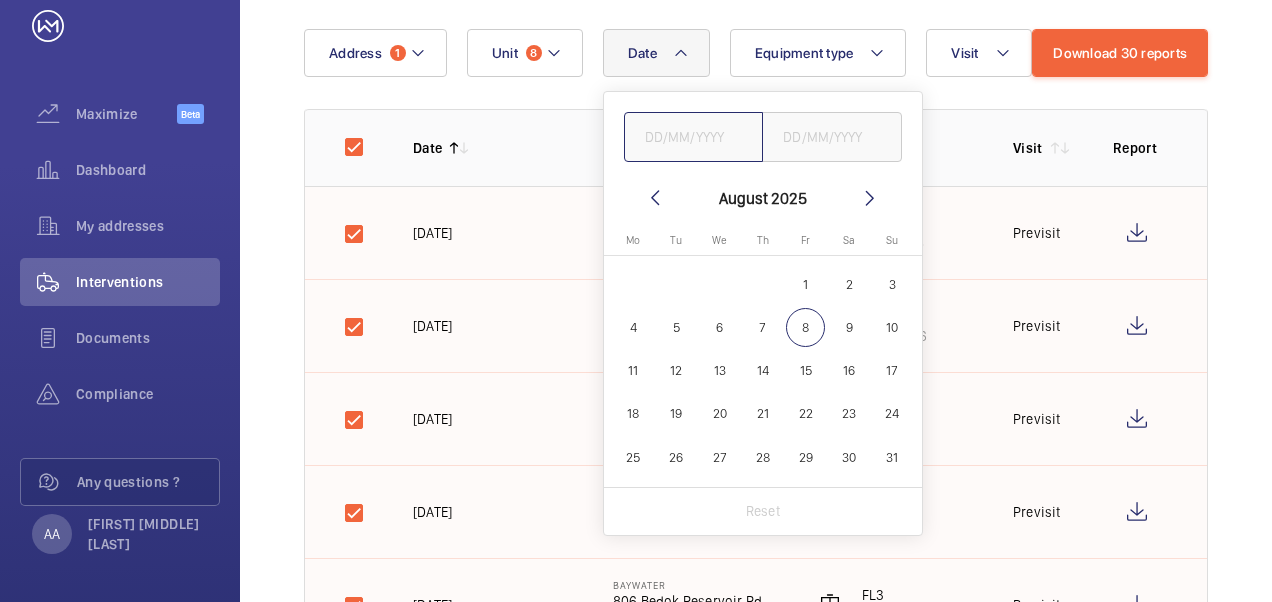 type on "1" 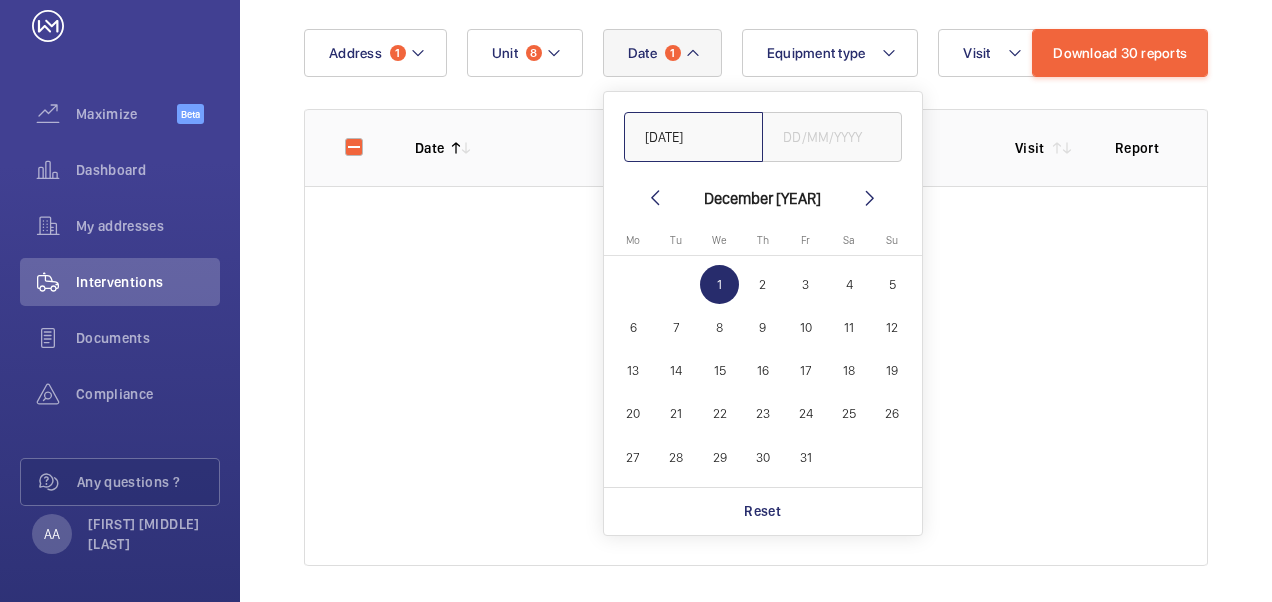type on "[DATE]" 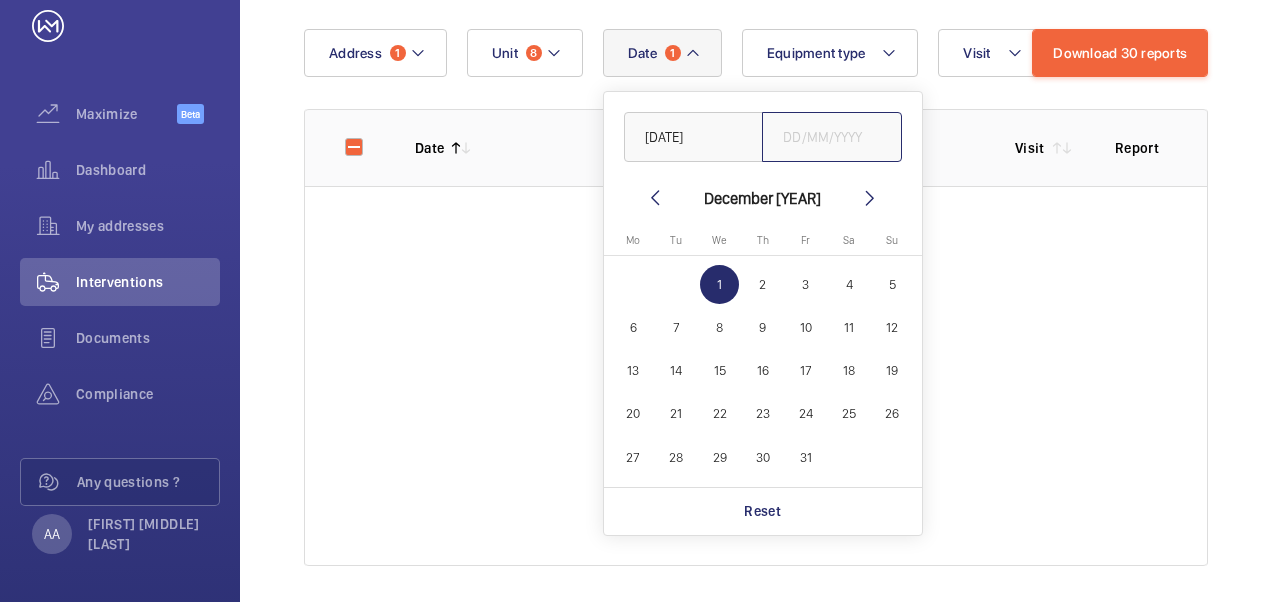 click 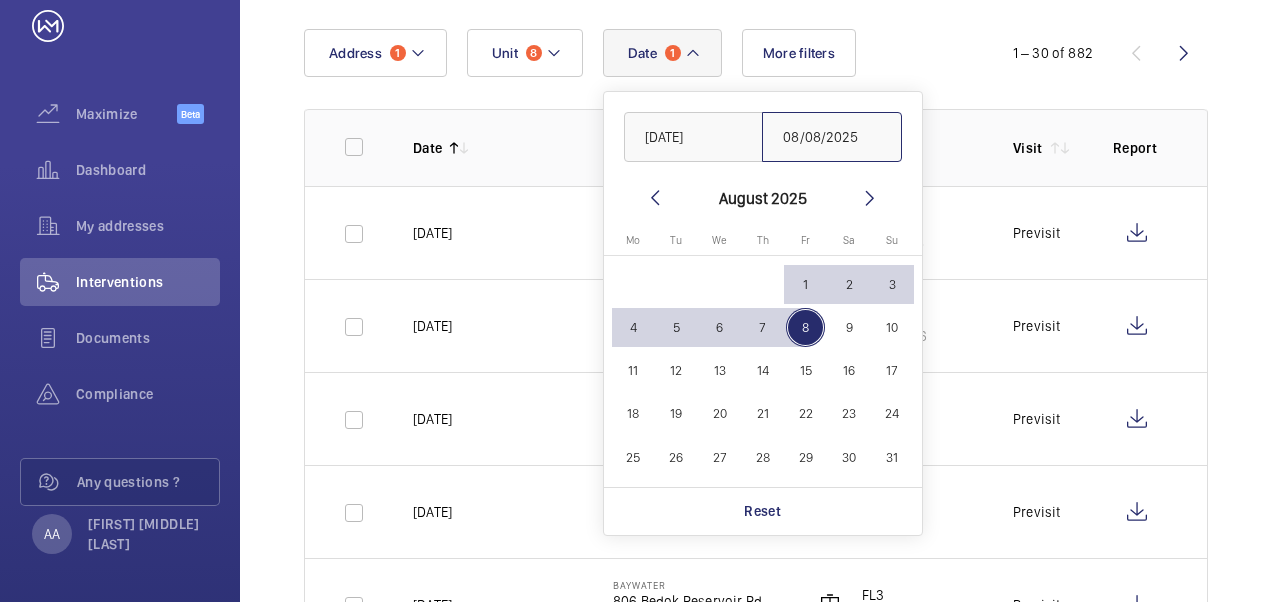 type on "08/08/2025" 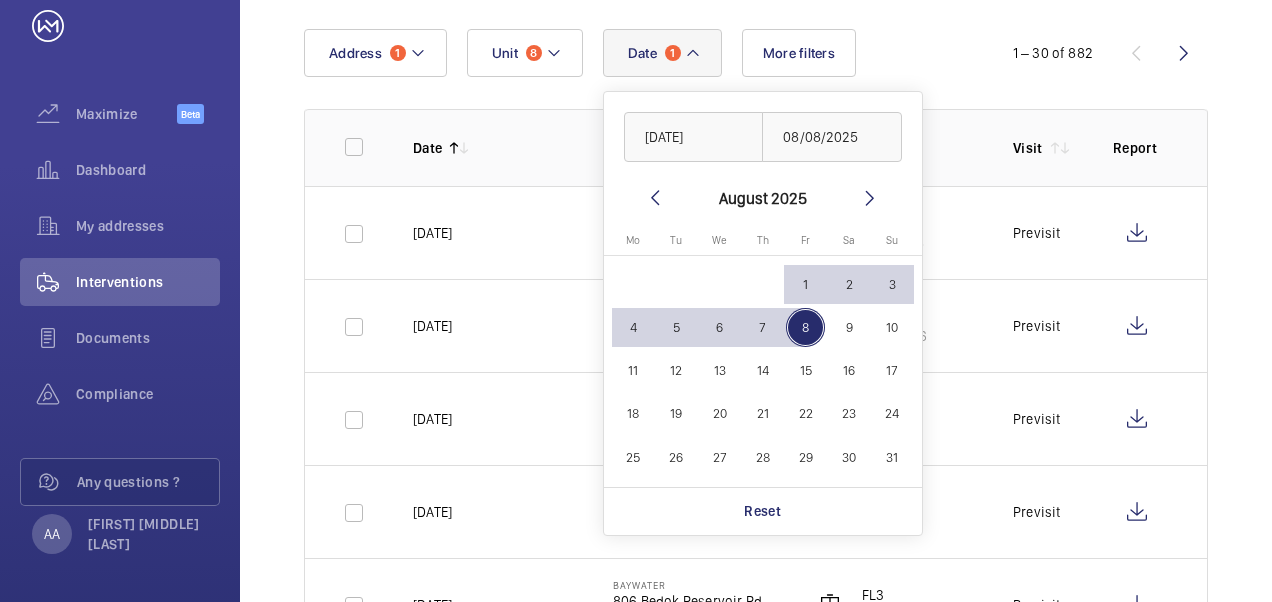 click on "8" 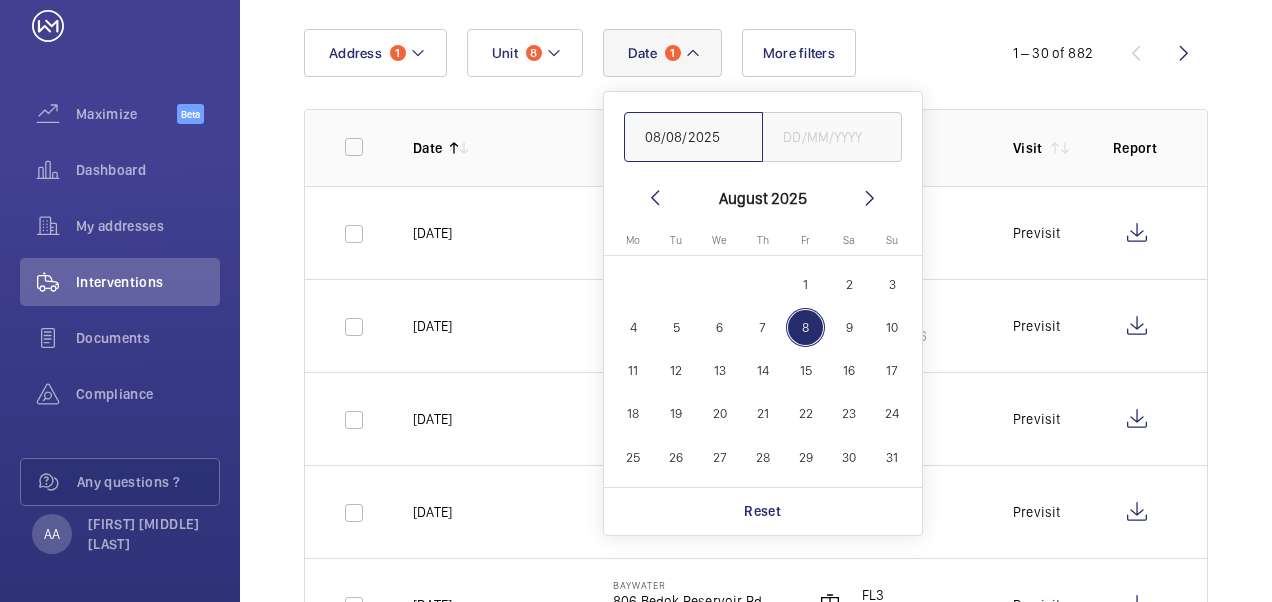 click on "08/08/2025" 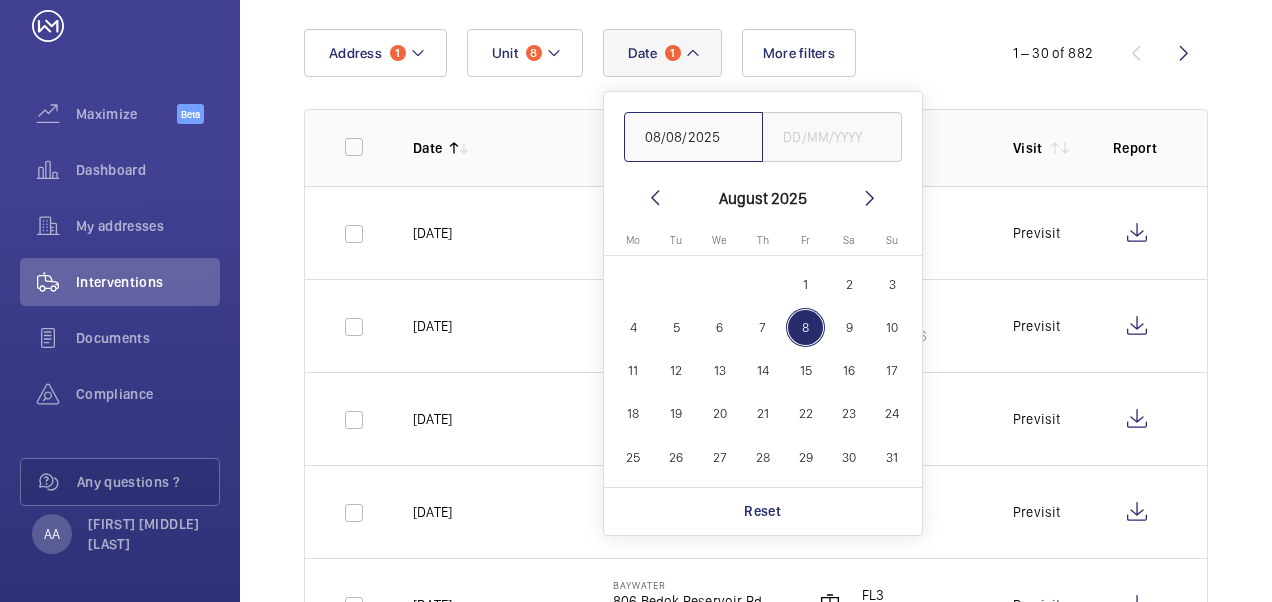 click on "08/08/2025" 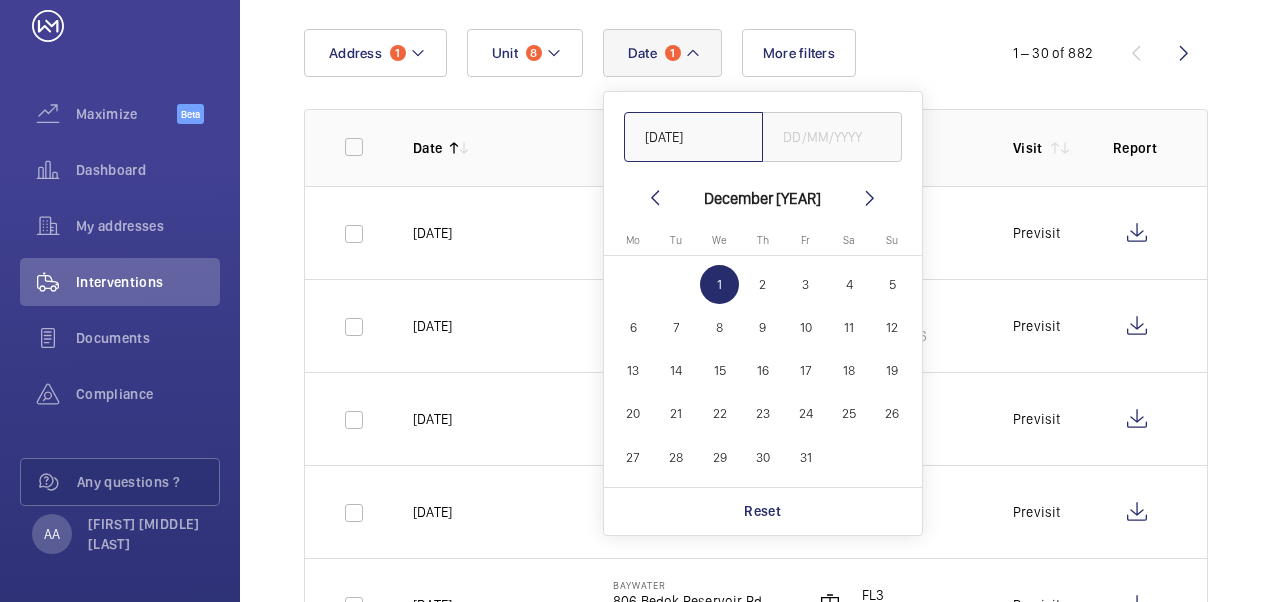 type on "[DATE]" 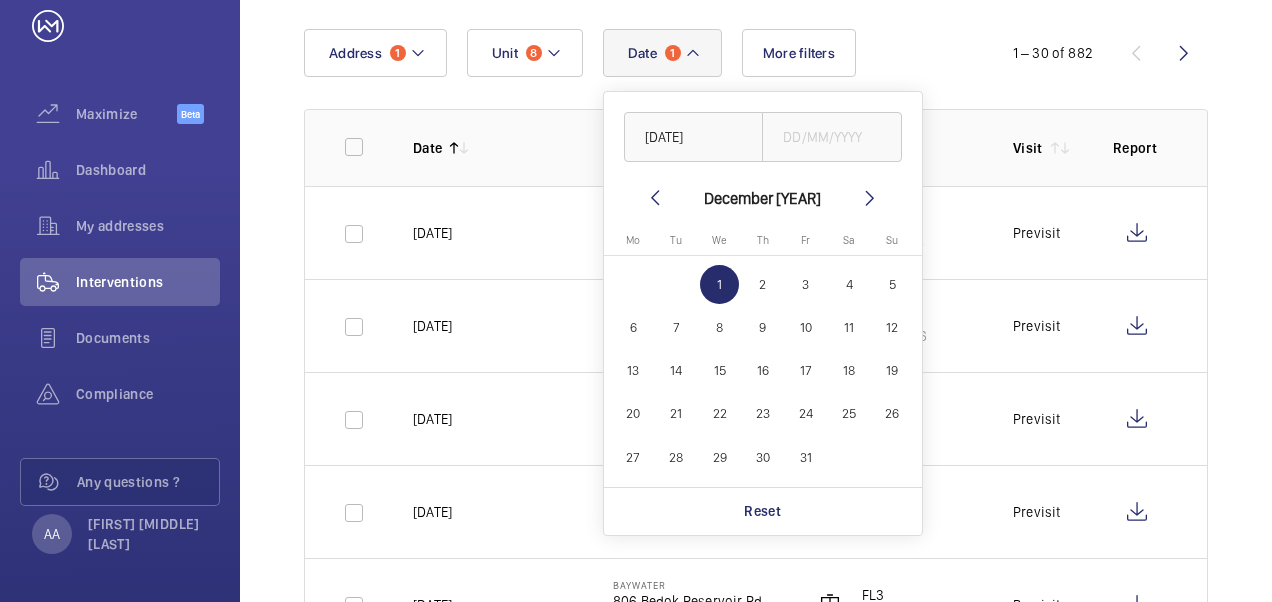 click on "1" 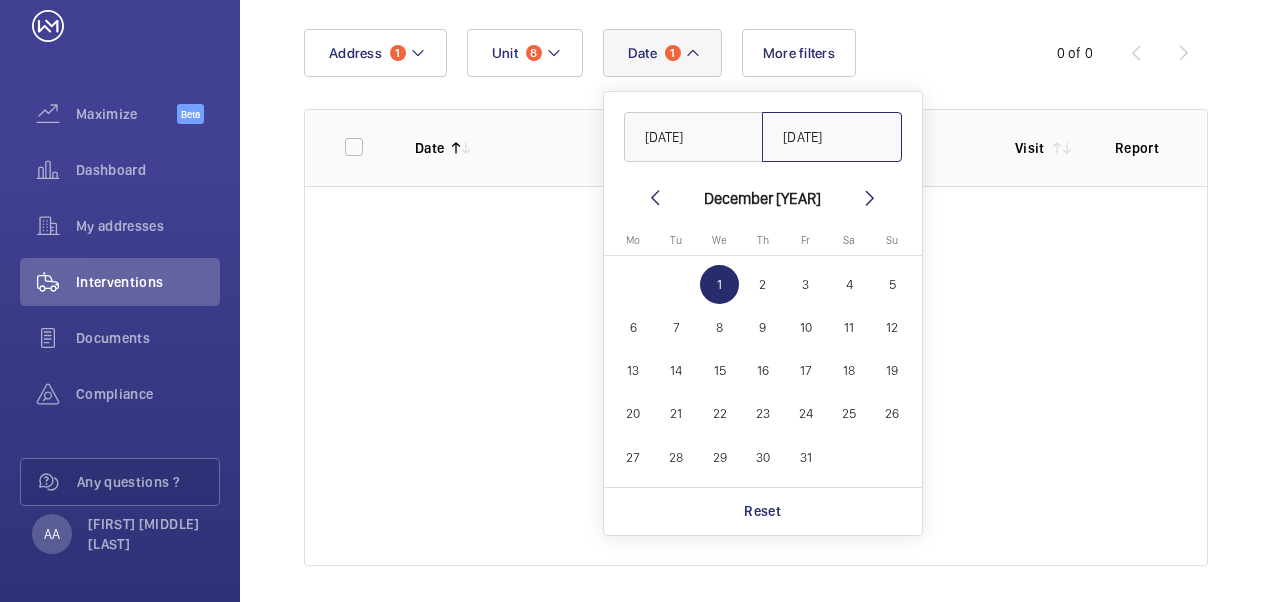 click on "[DATE]" 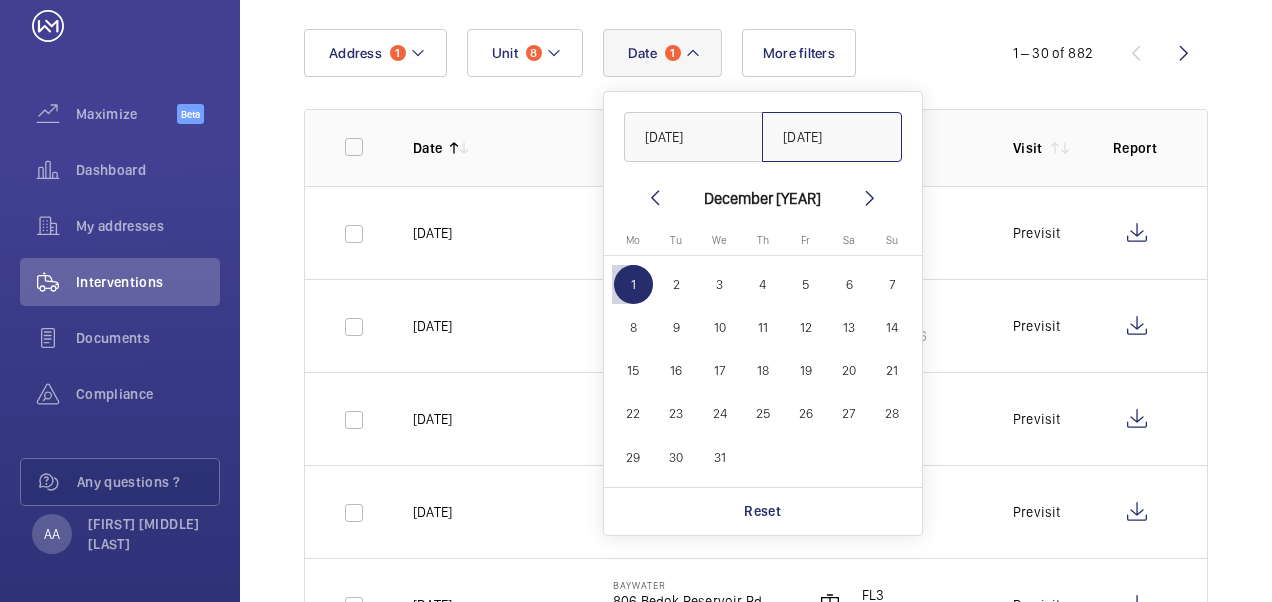 click on "[DATE]" 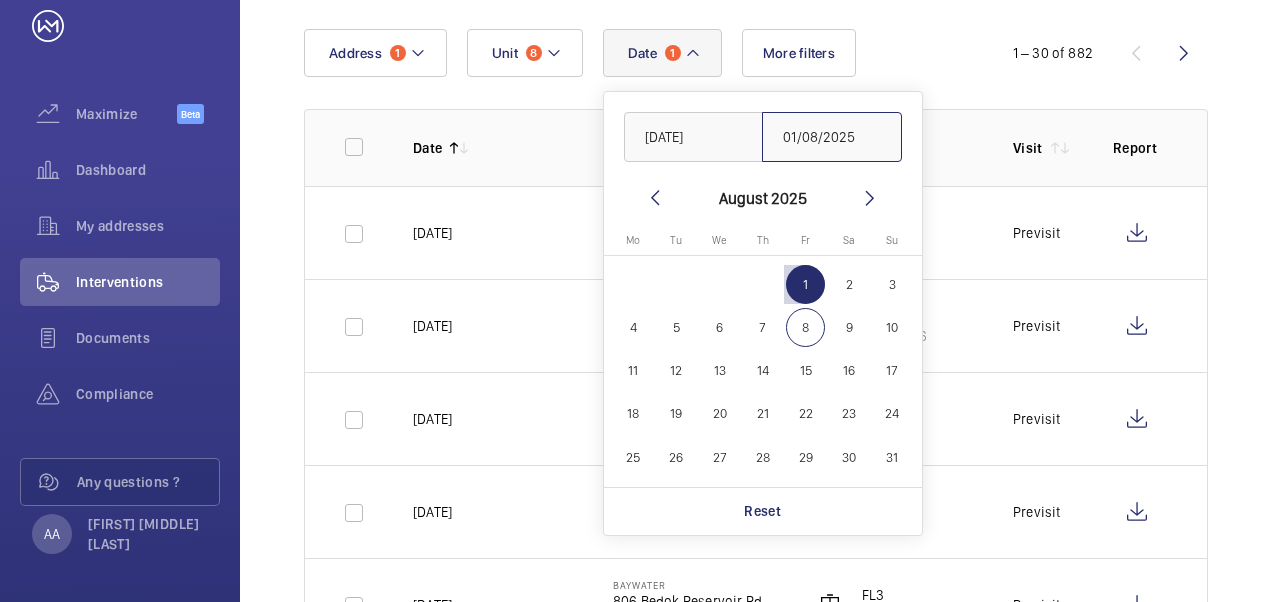 click on "01/08/2025" 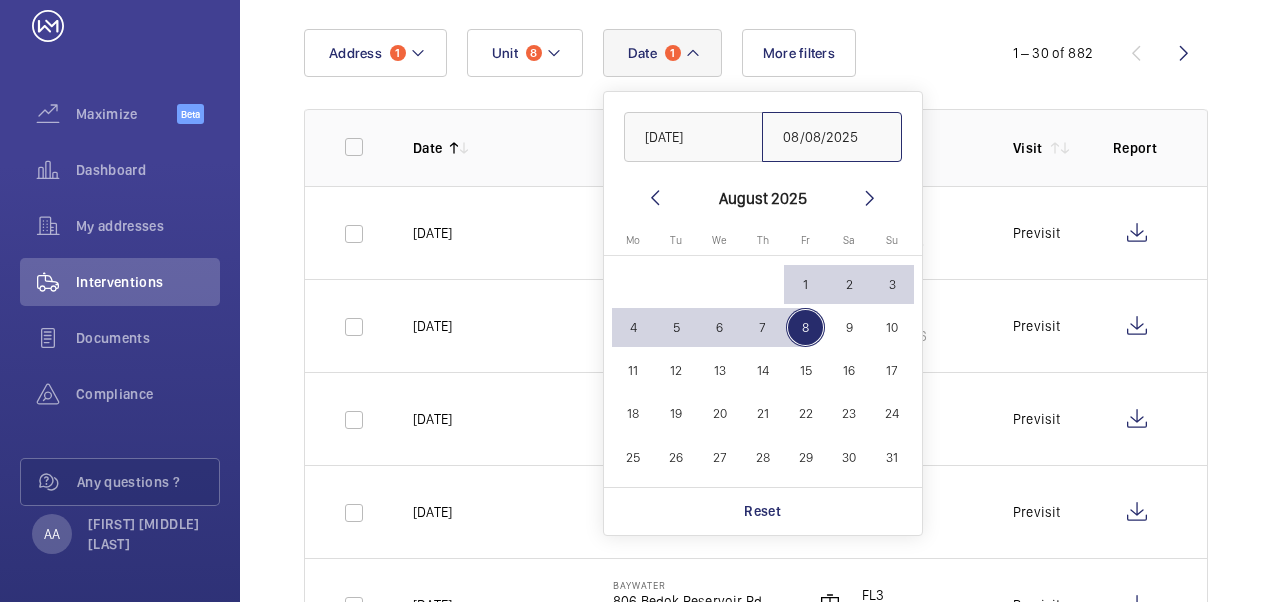 type on "08/08/2025" 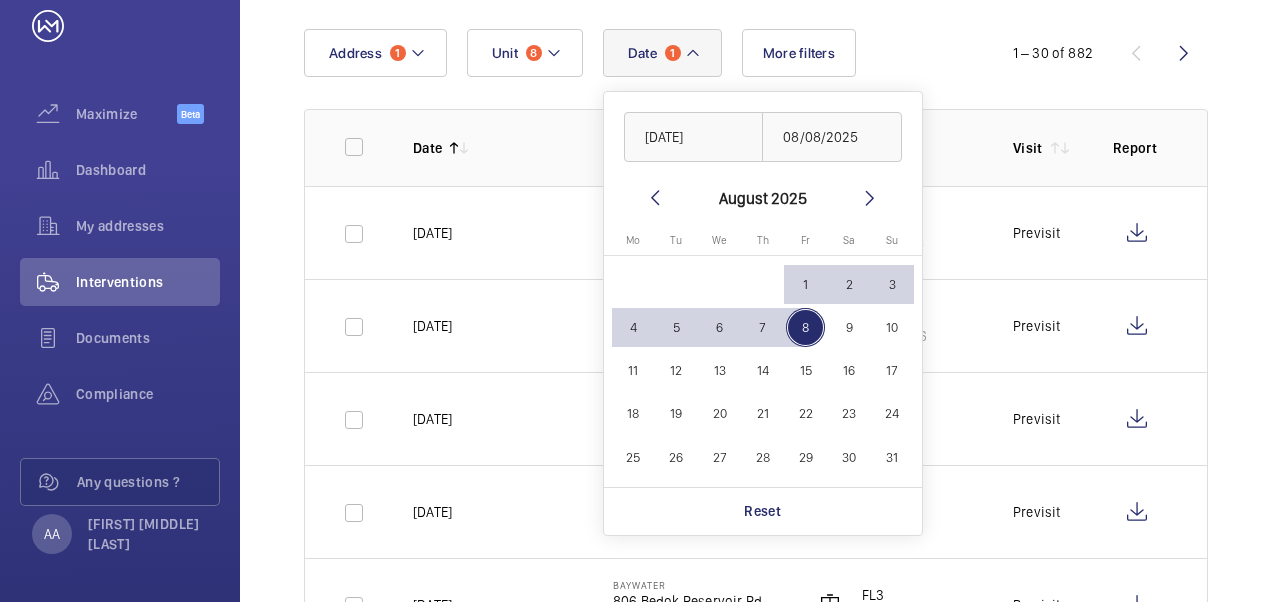 click on "8" 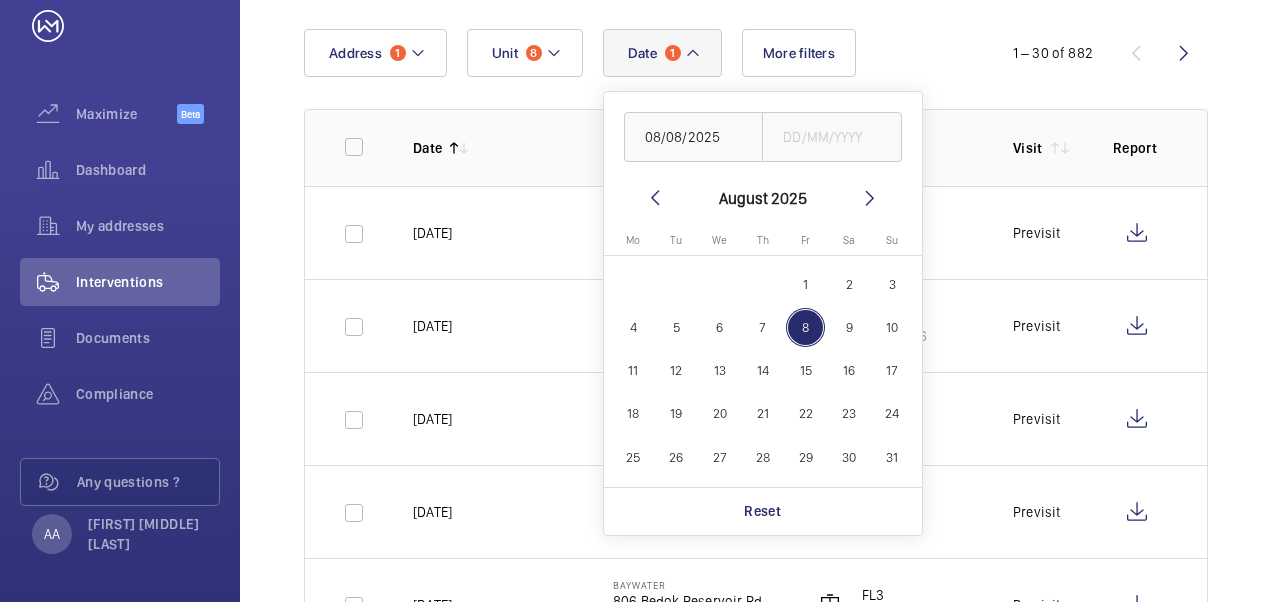 click on "Date 1 [DATE] [MONTH] [YEAR] Monday Mo Tuesday Tu Wednesday We Thursday Th Friday Fr Saturday Sa Sunday Su  AUG   1   2   3   4   5   6   7   8   9   10   11   12   13   14   15   16   17   18   19   20   21   22   23   24   25   26   27   28   29   30   31
Comparison range
Comparison range
Reset Address 1 Unit 8 More filters" 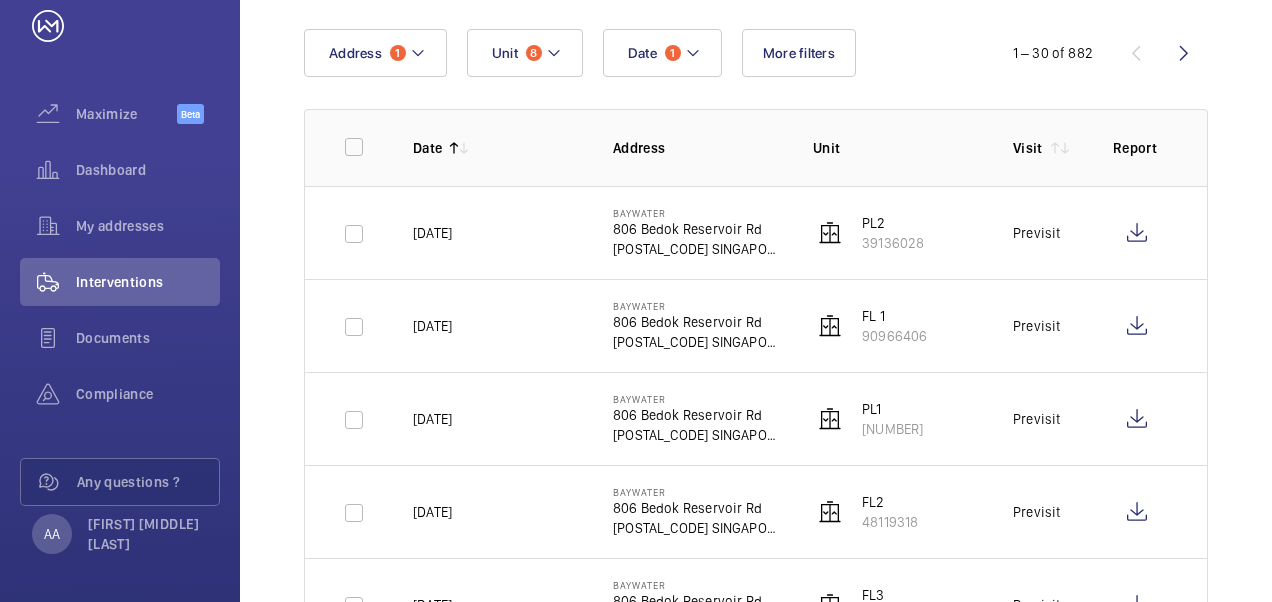 click 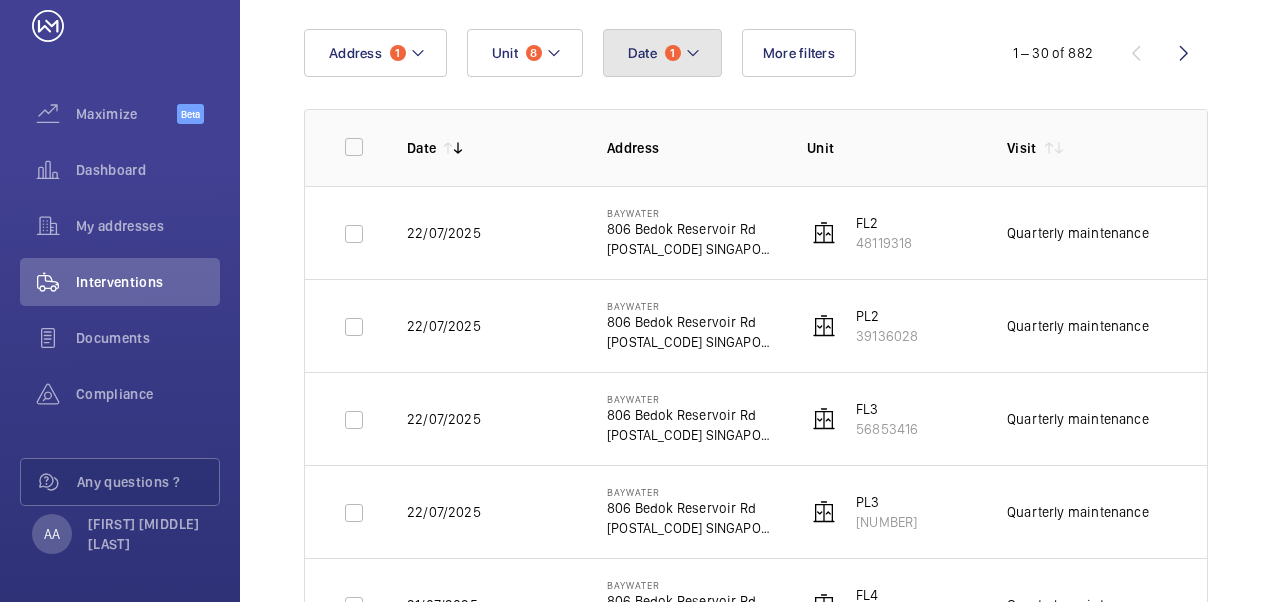 click on "Date 1" 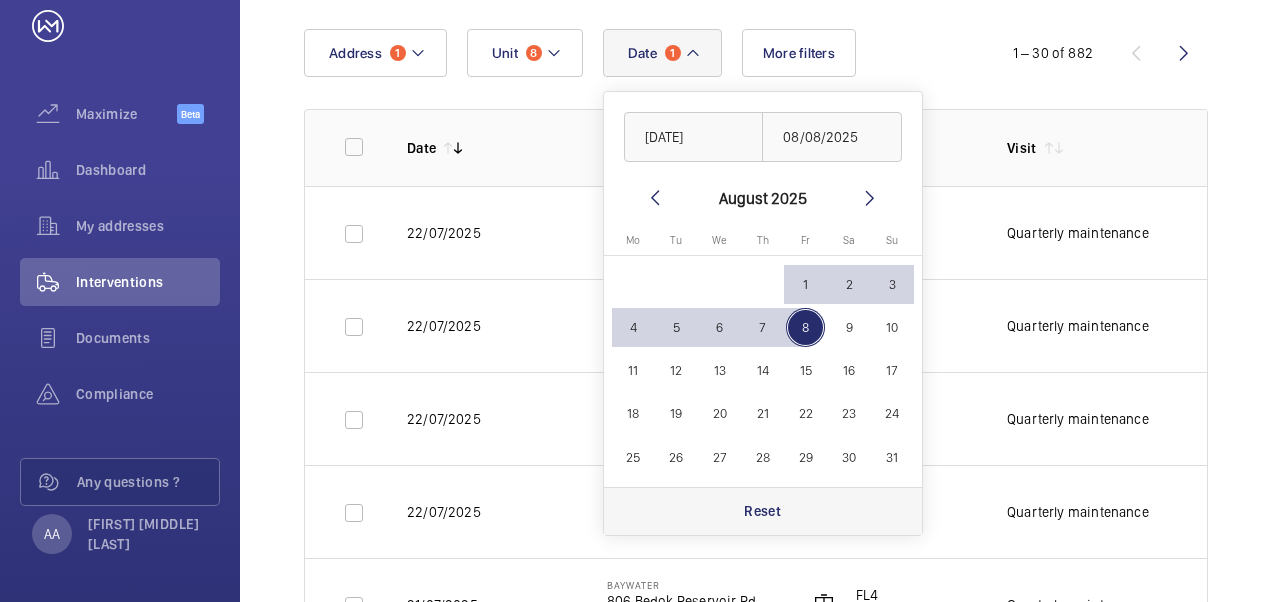 click on "Reset" 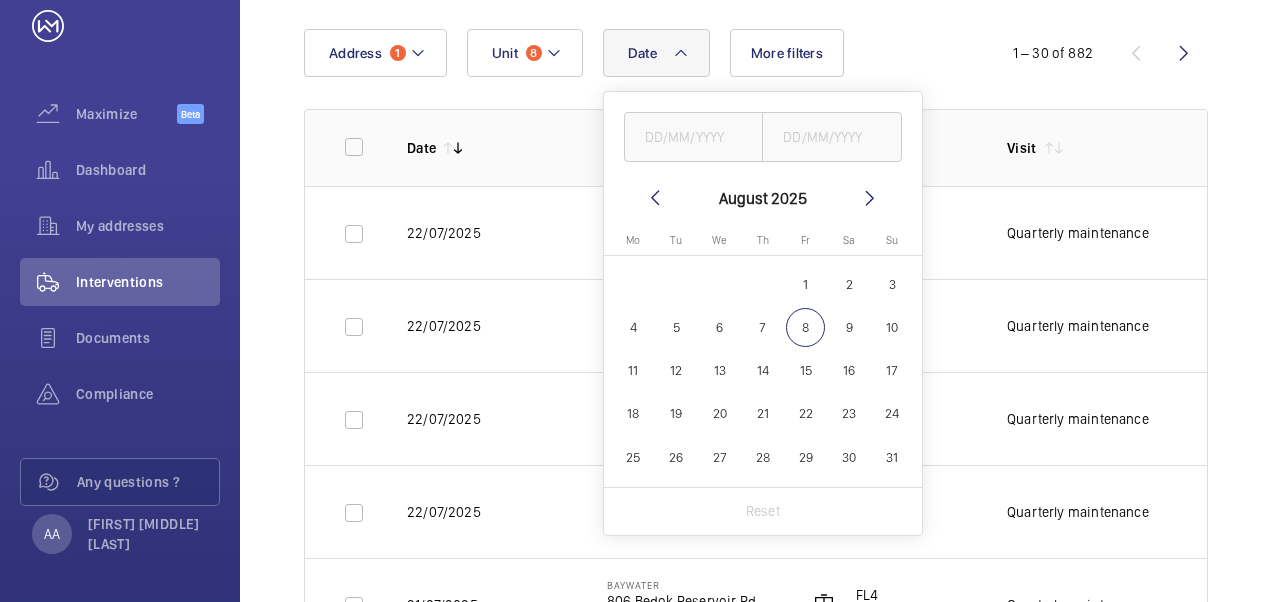 click on "Date [MONTH] [YEAR] Monday Mo Tuesday Tu Wednesday We Thursday Th Friday Fr Saturday Sa Sunday Su  AUG   1   2   3   4   5   6   7   8   9   10   11   12   13   14   15   16   17   18   19   20   21   22   23   24   25   26   27   28   29   30   31
Comparison range
Comparison range
Reset Address 1 Unit 8 More filters" 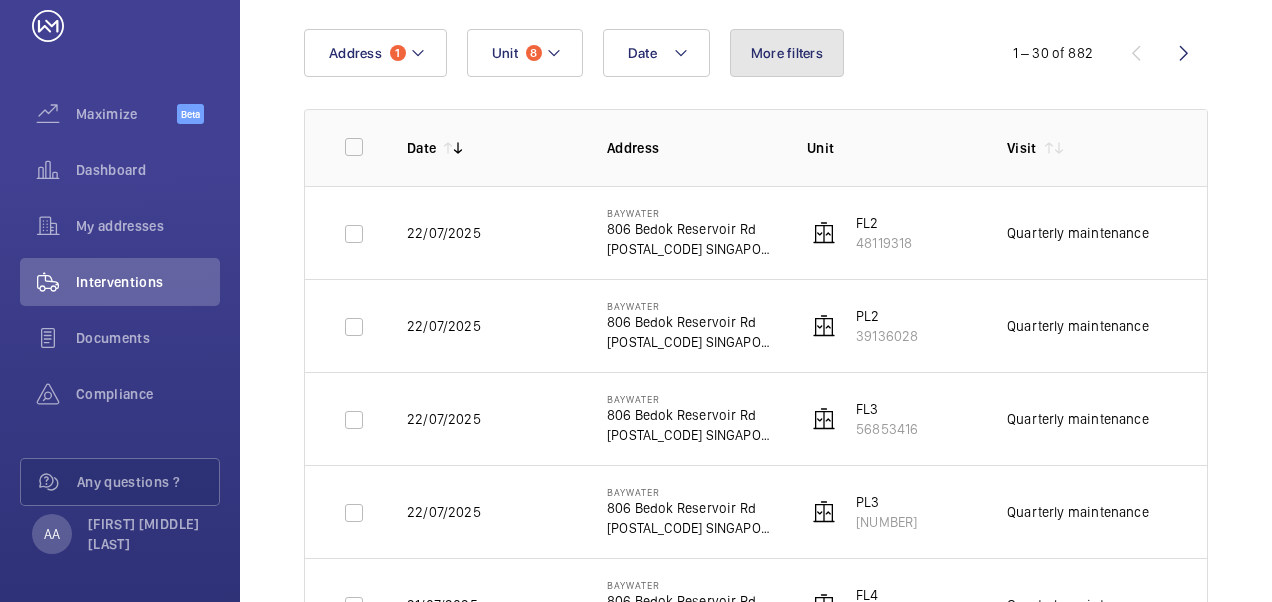 click on "More filters" 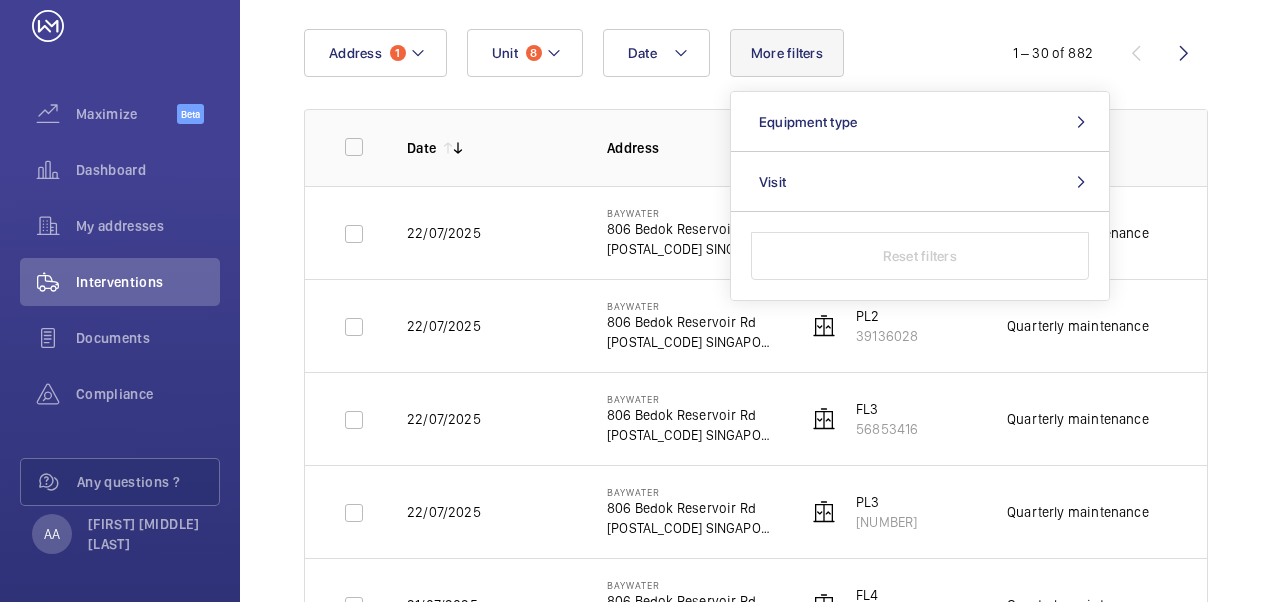 click on "Date Address Unit Visit Job Id Report  [DATE]   Baywater   806 Bedok Reservoir Rd   [POSTAL_CODE] SINGAPORE   FL2   [NUMBER]   Quarterly maintenance   ---   [DATE]   Baywater   806 Bedok Reservoir Rd   [POSTAL_CODE] SINGAPORE   PL2   [NUMBER]   Quarterly maintenance   ---   [DATE]   Baywater   806 Bedok Reservoir Rd   [POSTAL_CODE] SINGAPORE   FL3   [NUMBER]   Quarterly maintenance   ---   [DATE]   Baywater   806 Bedok Reservoir Rd   [POSTAL_CODE] SINGAPORE   PL3   [NUMBER]   Quarterly maintenance   ---   [DATE]   Baywater   806 Bedok Reservoir Rd   [POSTAL_CODE] SINGAPORE   FL4   [NUMBER]   Quarterly maintenance   ---   [DATE]   Baywater   806 Bedok Reservoir Rd   [POSTAL_CODE] SINGAPORE   PL4   [NUMBER]   Quarterly maintenance   ---   [DATE]   Baywater   806 Bedok Reservoir Rd   [POSTAL_CODE] SINGAPORE   FL 1   [NUMBER]   Quarterly maintenance   ---   [DATE]   Baywater   806 Bedok Reservoir Rd   [POSTAL_CODE] SINGAPORE   PL1   [NUMBER]   ---" 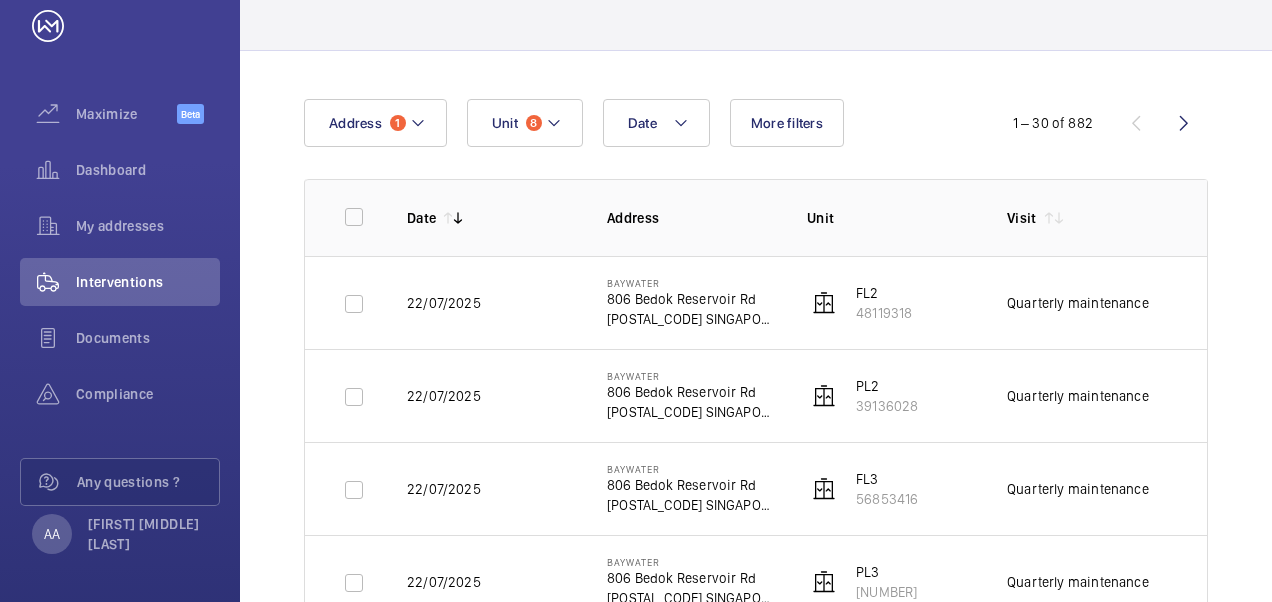scroll, scrollTop: 100, scrollLeft: 0, axis: vertical 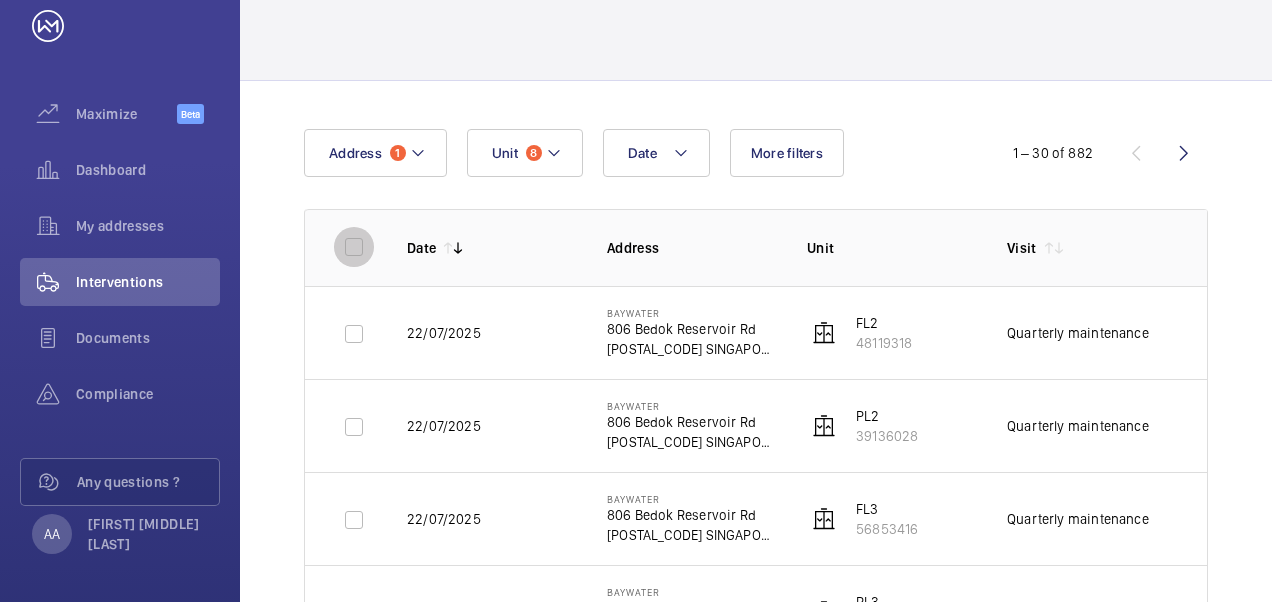 click at bounding box center (354, 247) 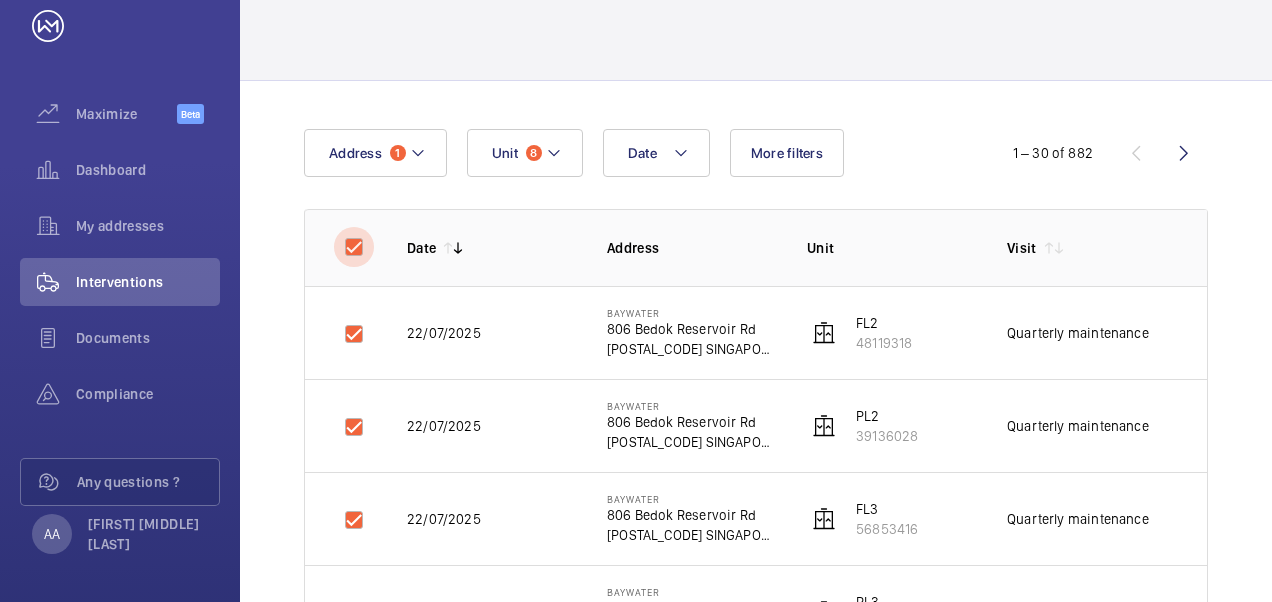 checkbox on "true" 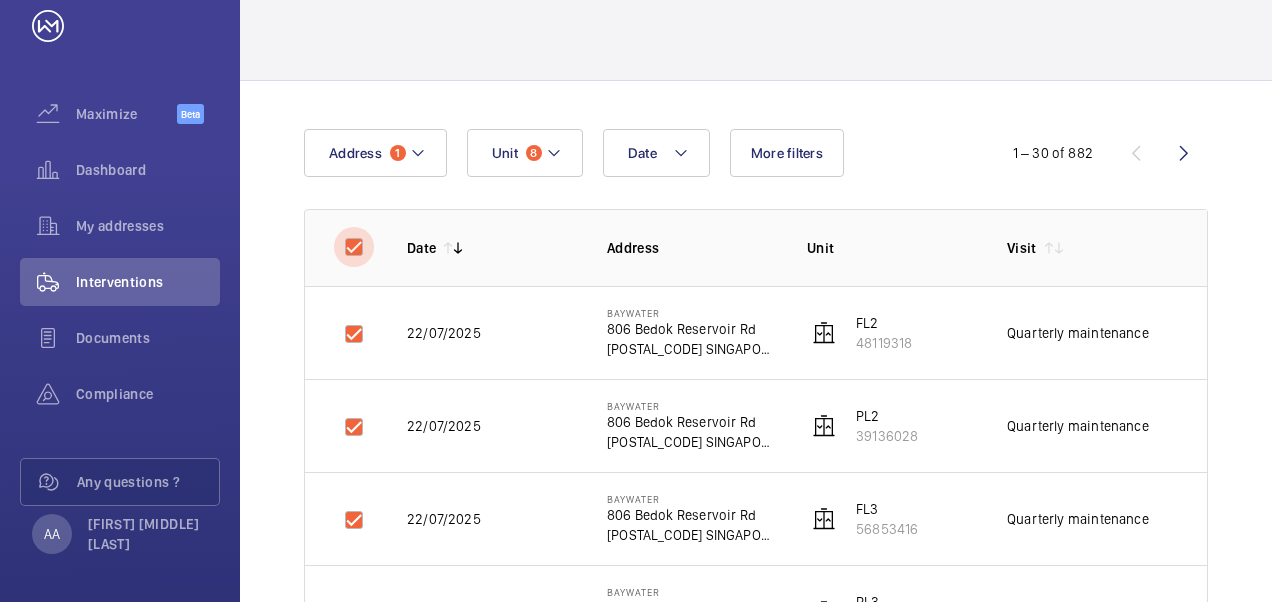 checkbox on "true" 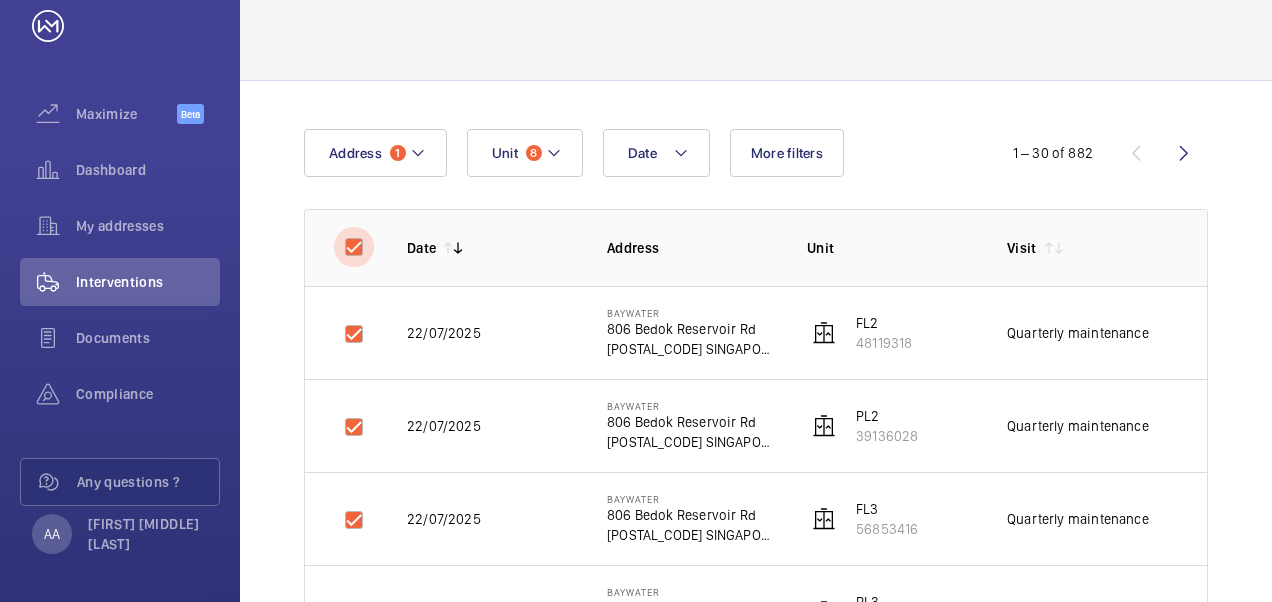 checkbox on "true" 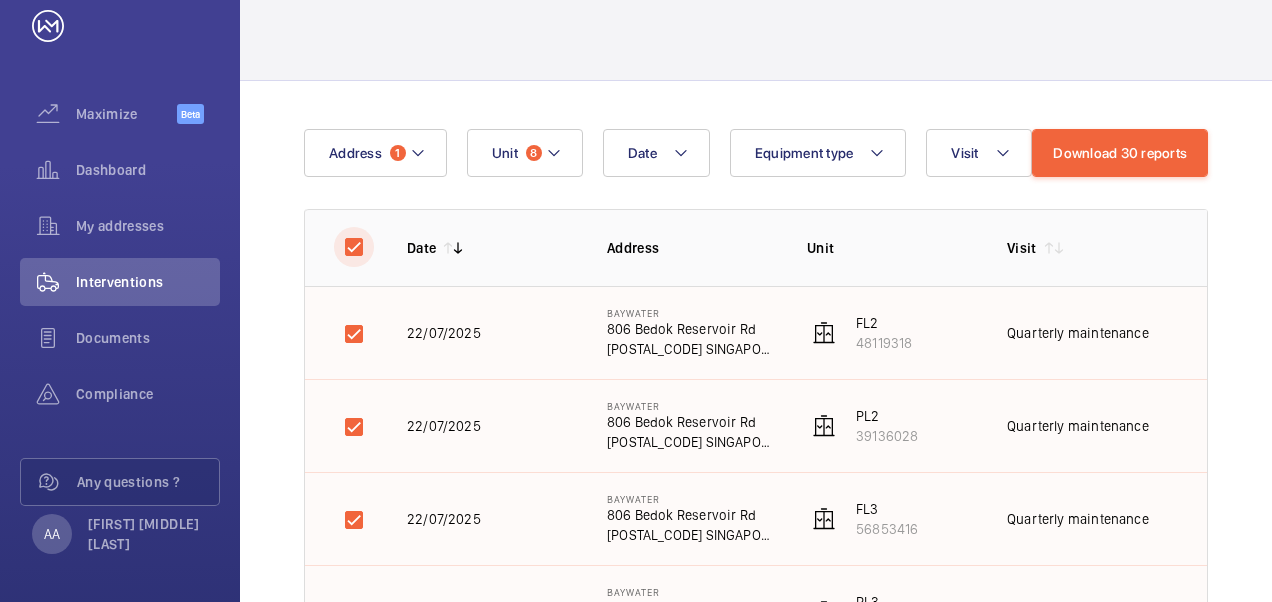 click at bounding box center (354, 247) 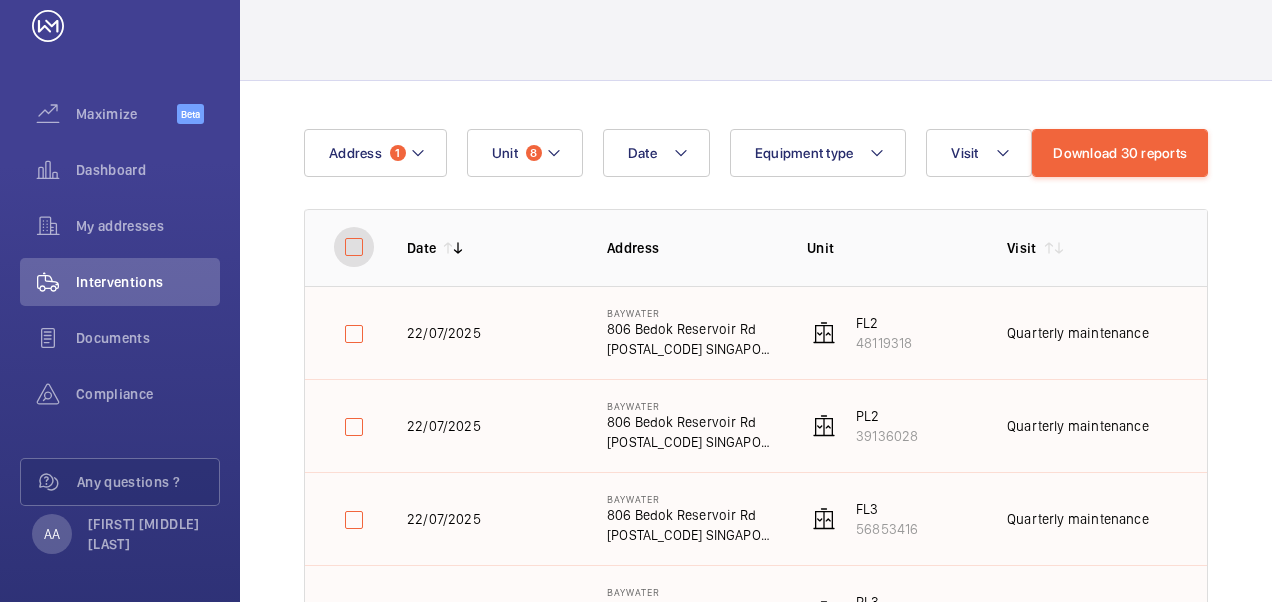 checkbox on "false" 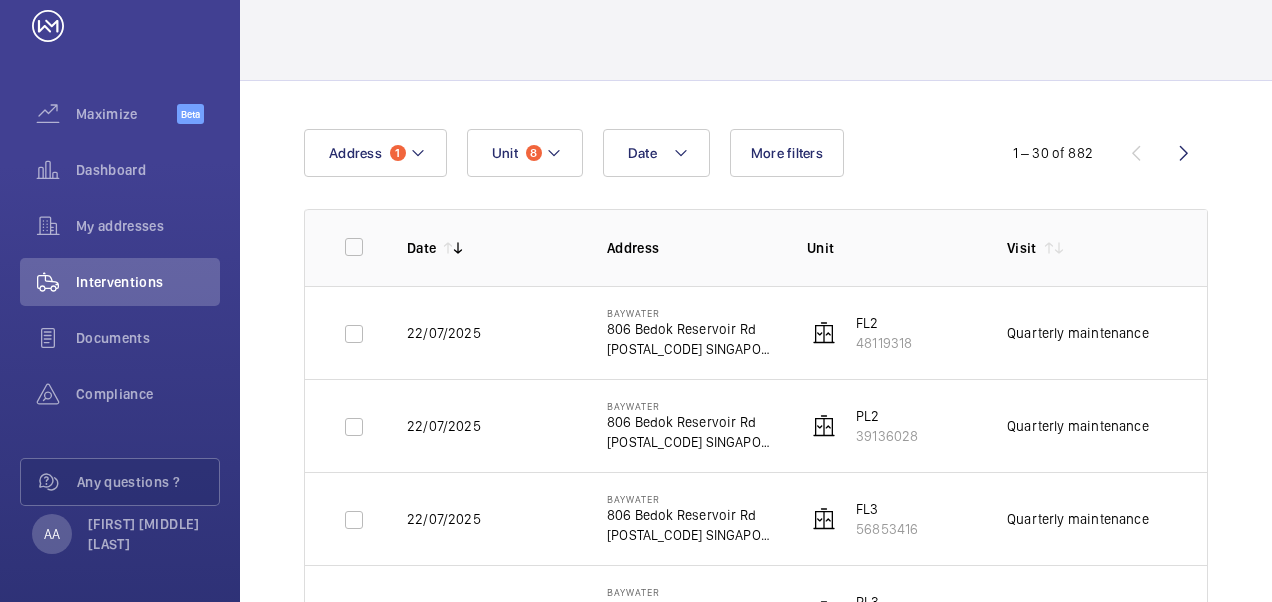click 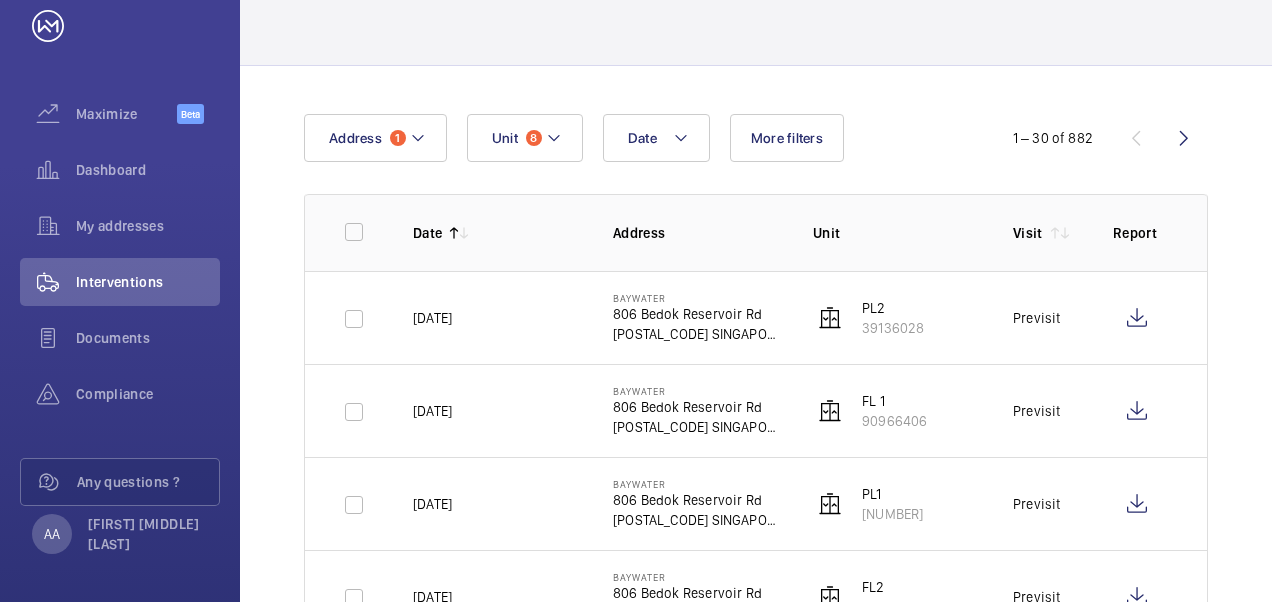 scroll, scrollTop: 0, scrollLeft: 0, axis: both 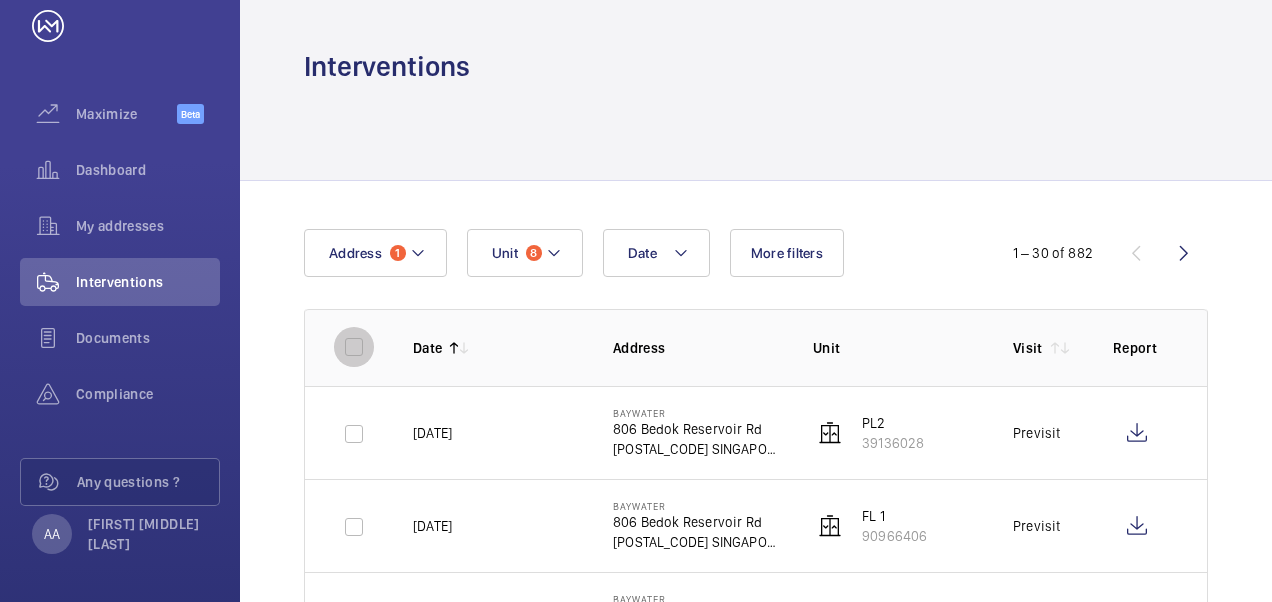 click at bounding box center [354, 347] 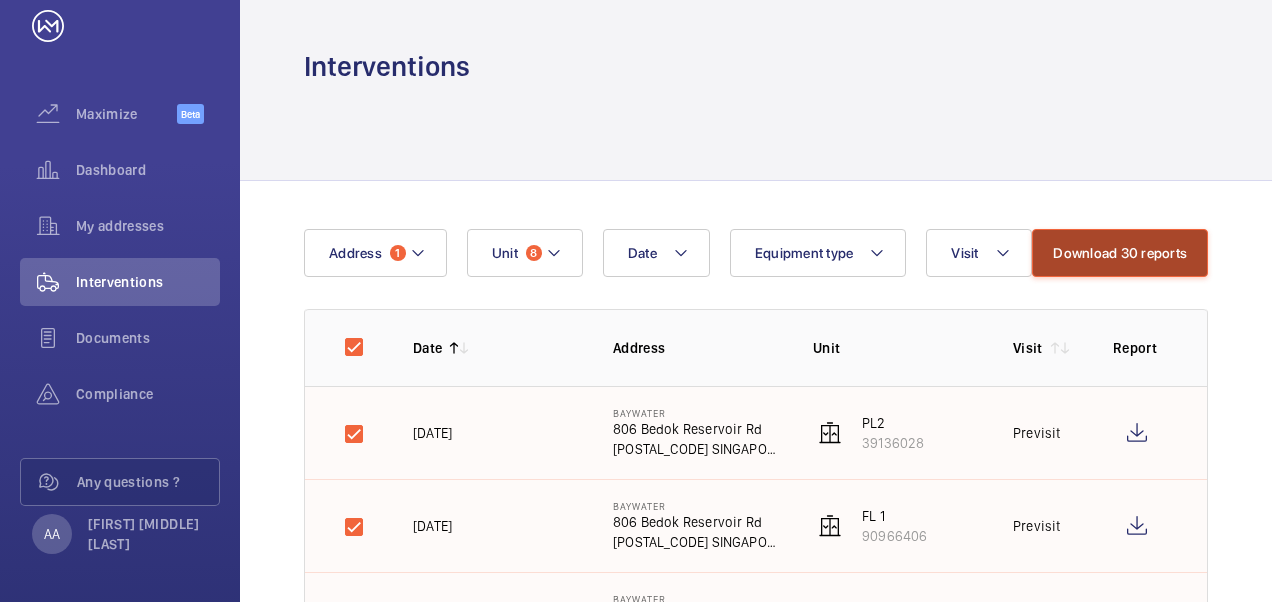 click on "Download 30 reports" 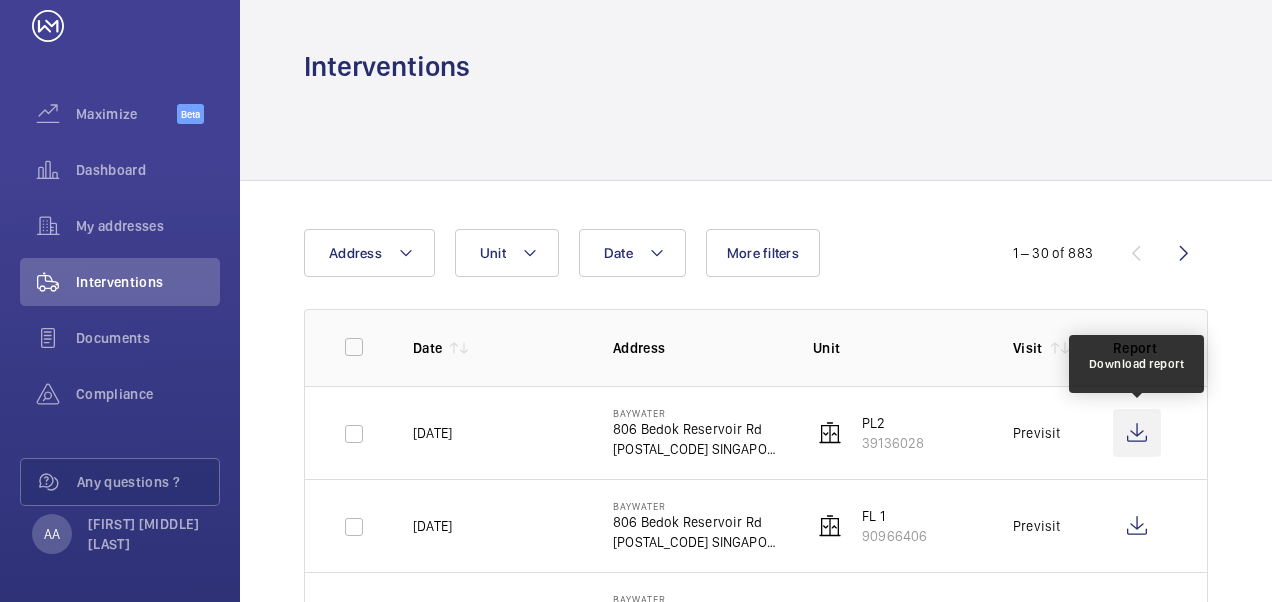 click 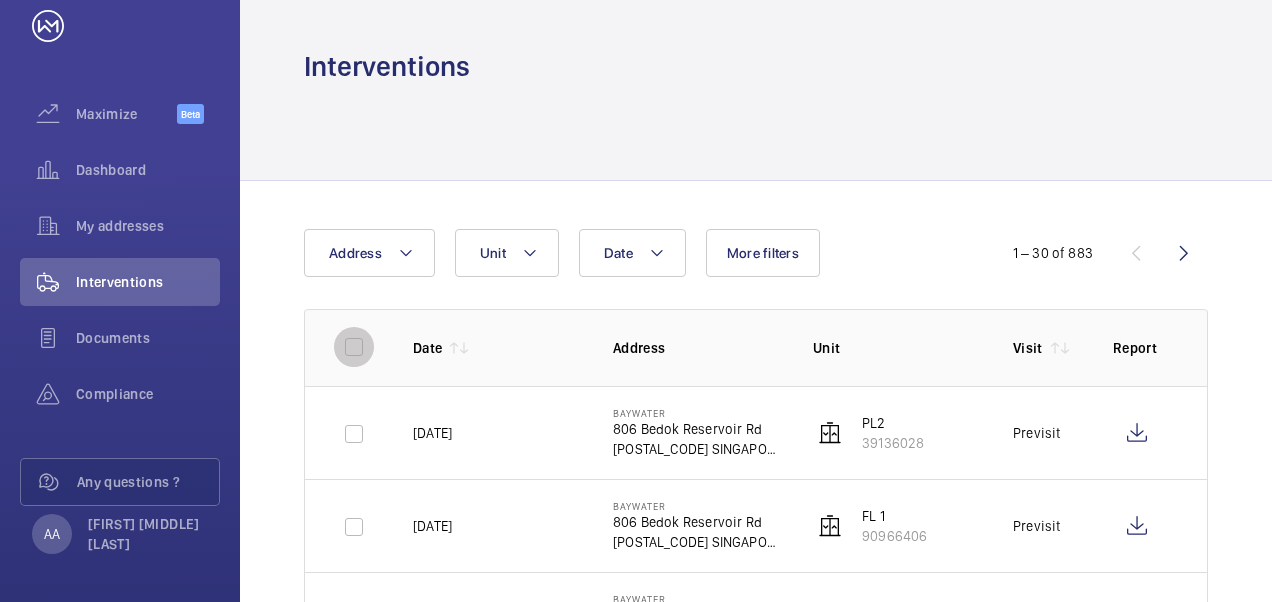 click at bounding box center [354, 347] 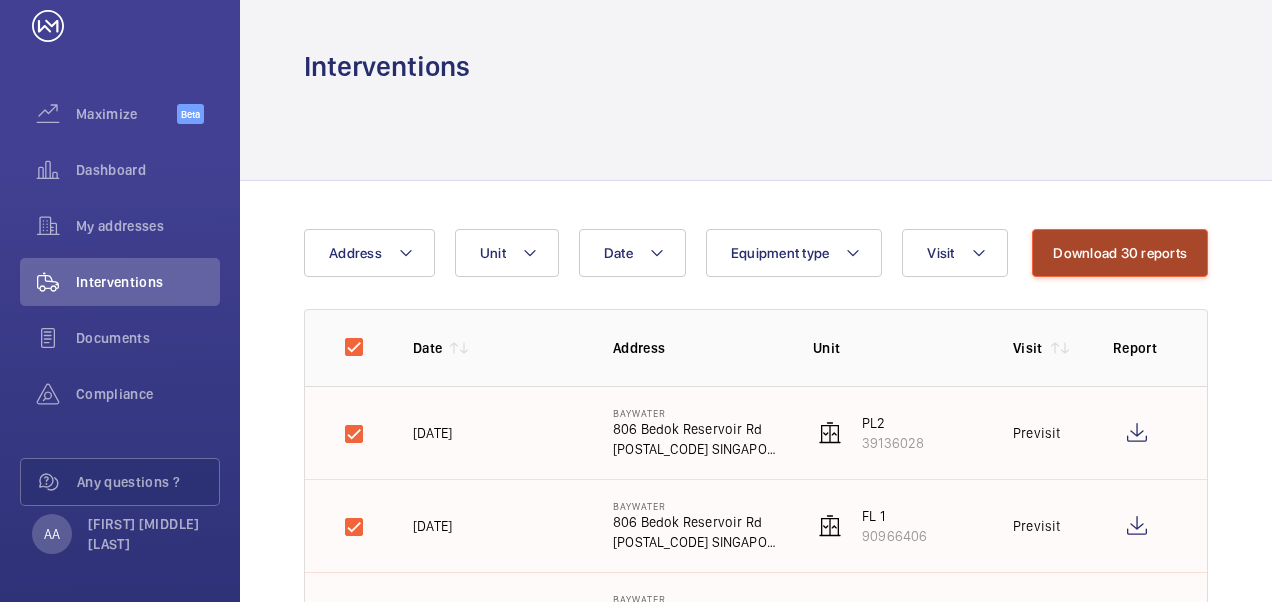 click on "Download 30 reports" 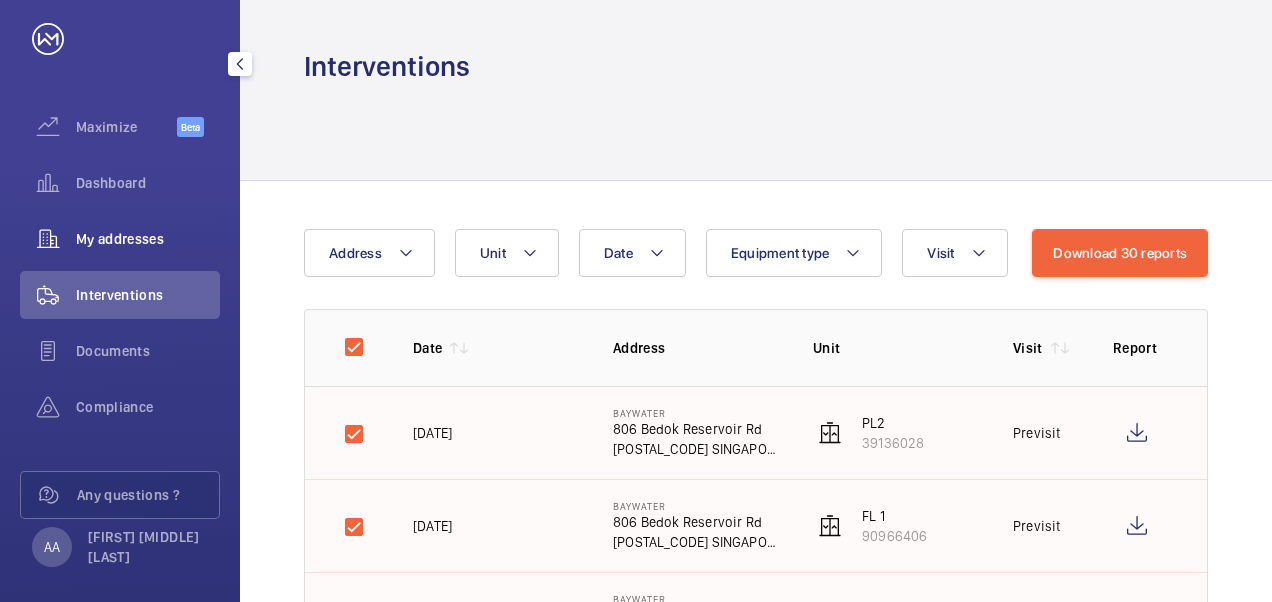 scroll, scrollTop: 38, scrollLeft: 0, axis: vertical 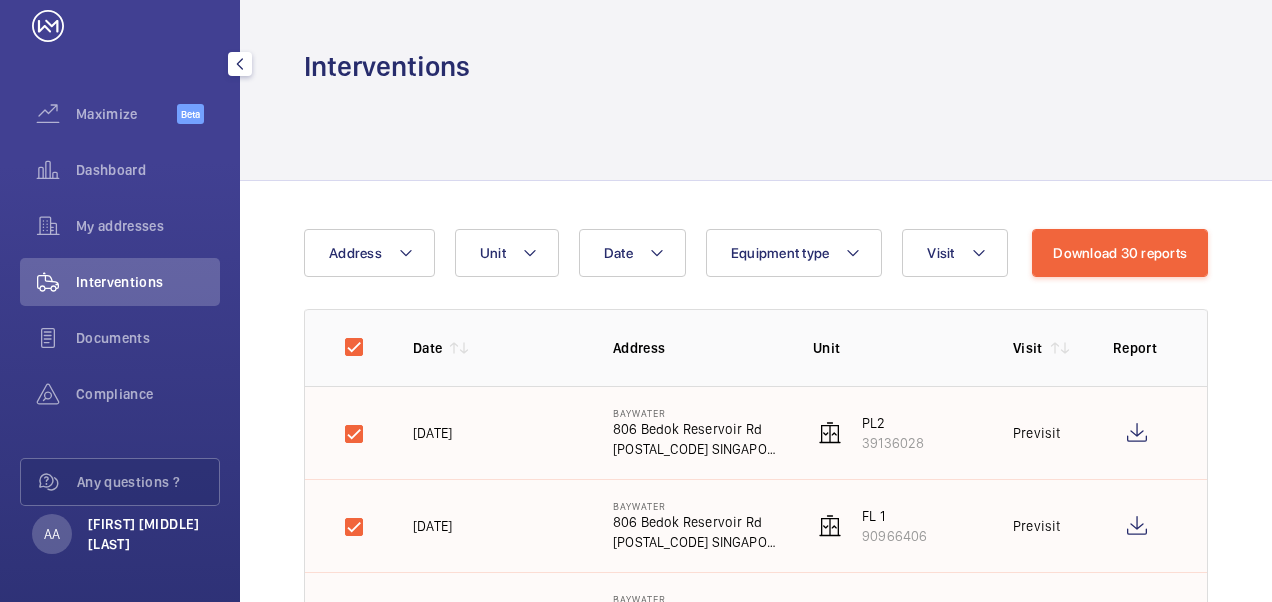 click on "[FIRST] [MIDDLE] [LAST]" 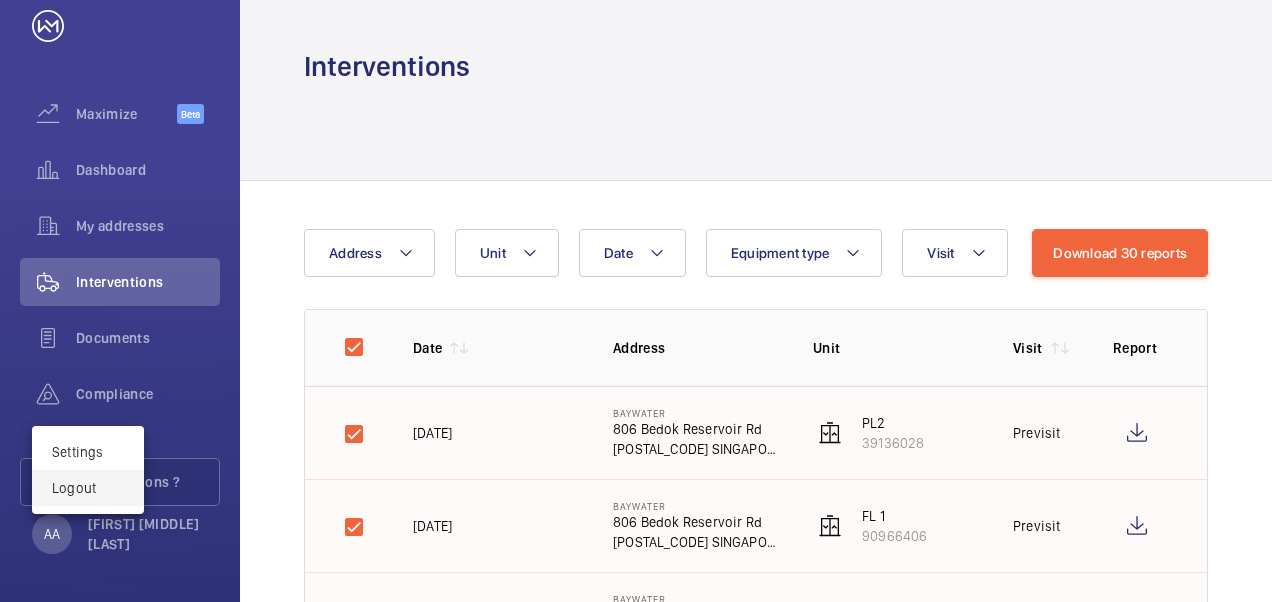 click on "Logout" at bounding box center (88, 488) 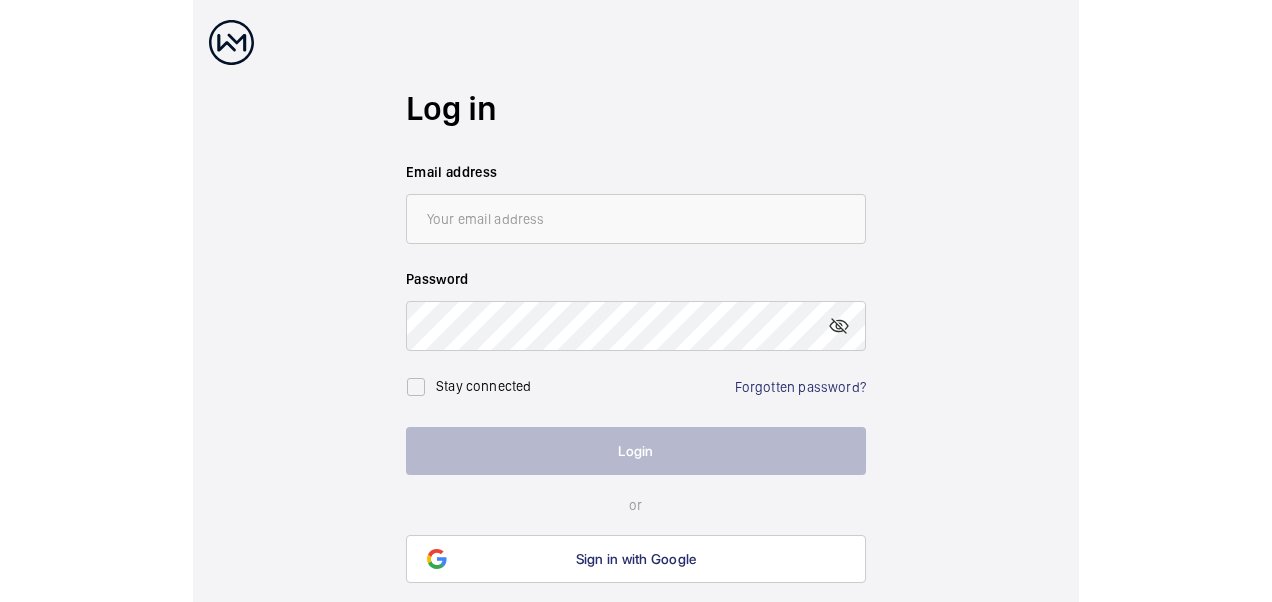 scroll, scrollTop: 0, scrollLeft: 0, axis: both 